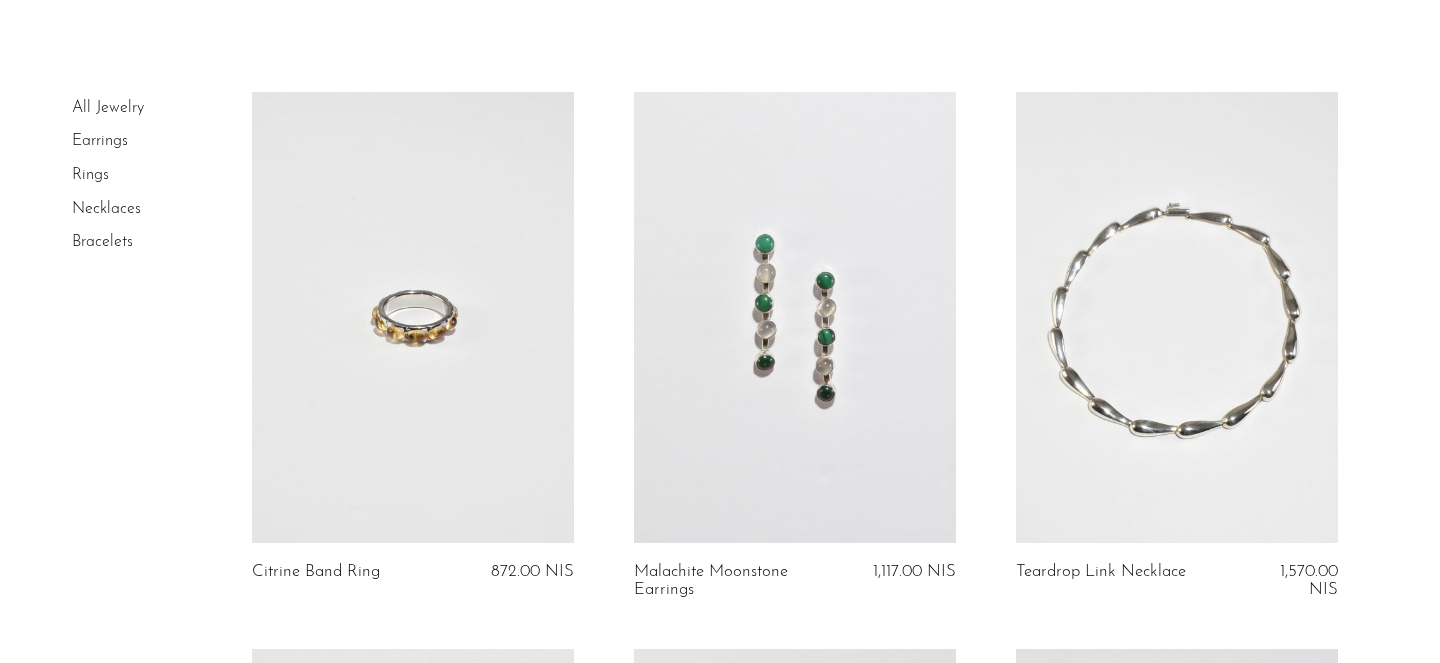 scroll, scrollTop: 95, scrollLeft: 0, axis: vertical 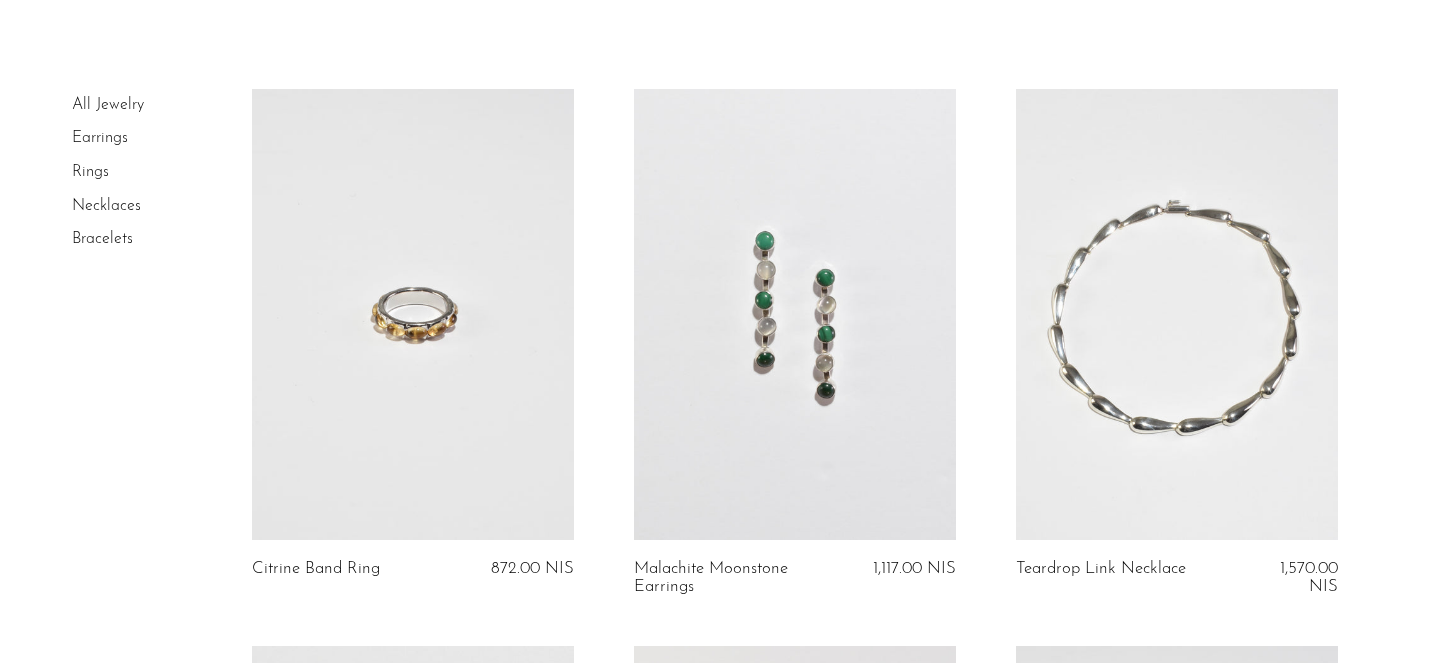 click at bounding box center (1177, 314) 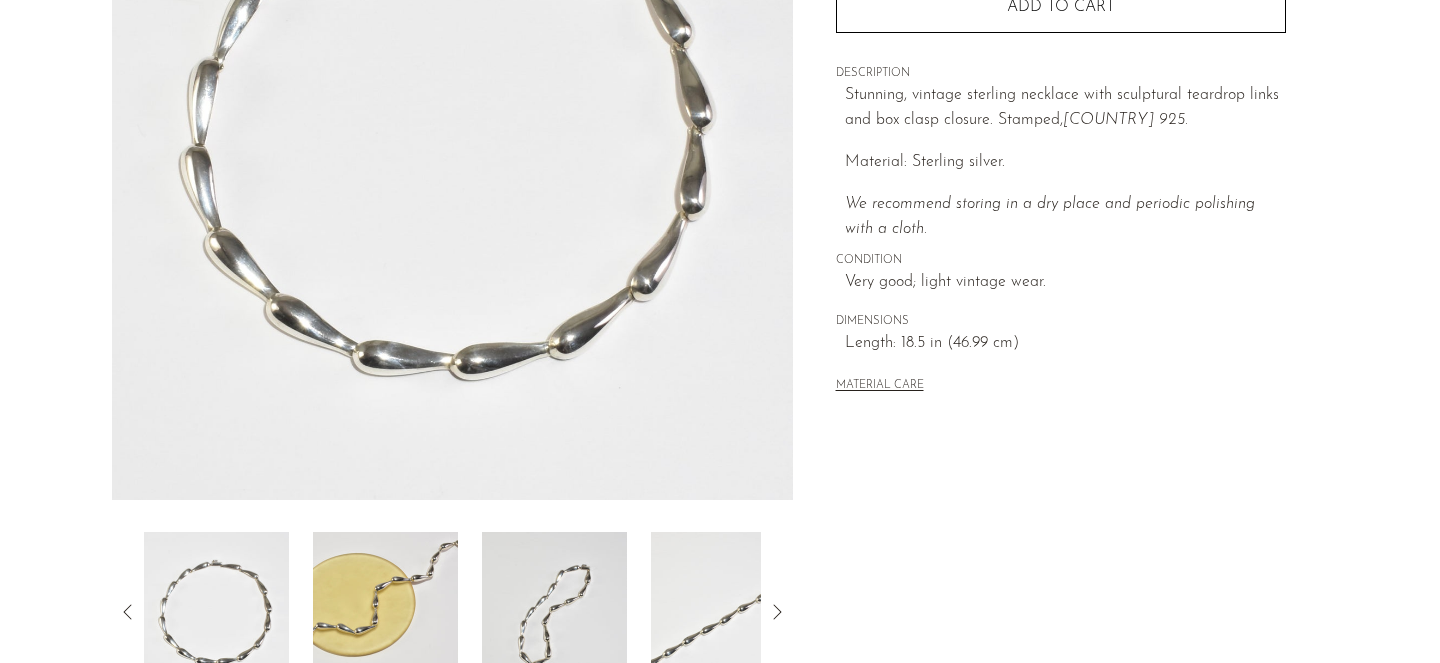 scroll, scrollTop: 436, scrollLeft: 0, axis: vertical 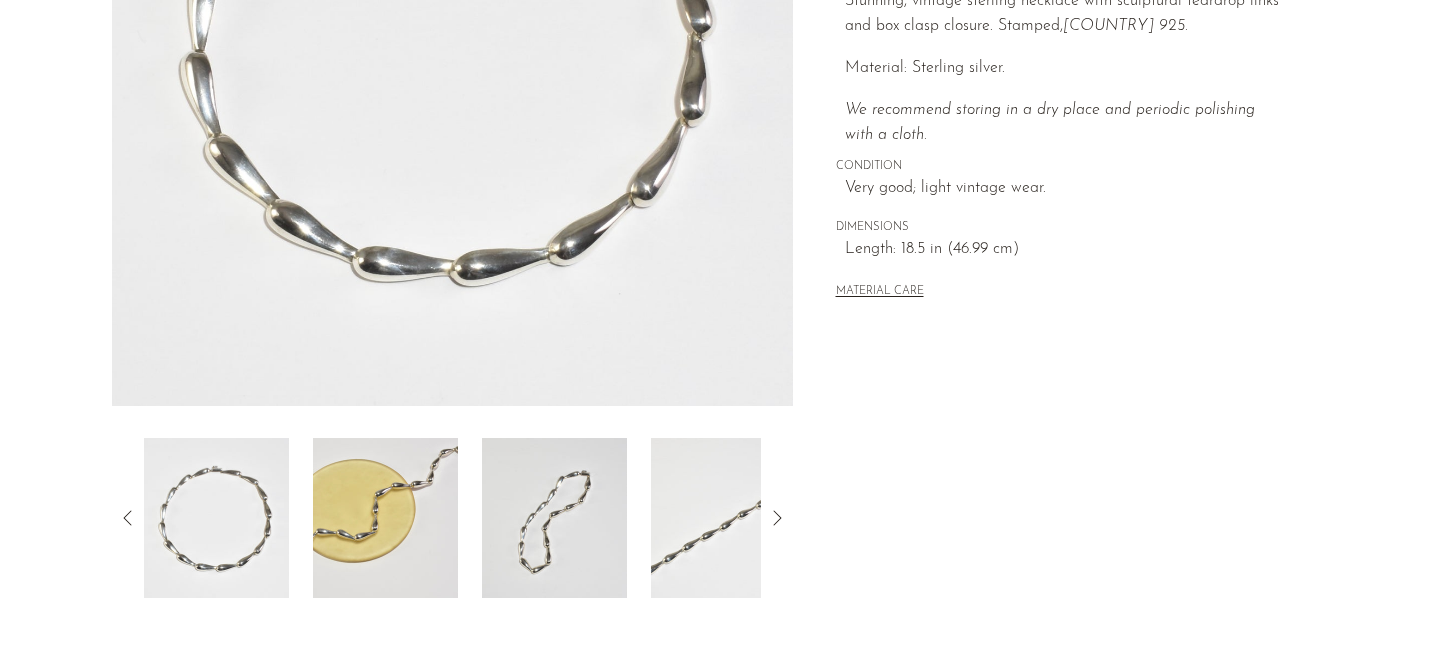 click at bounding box center [385, 518] 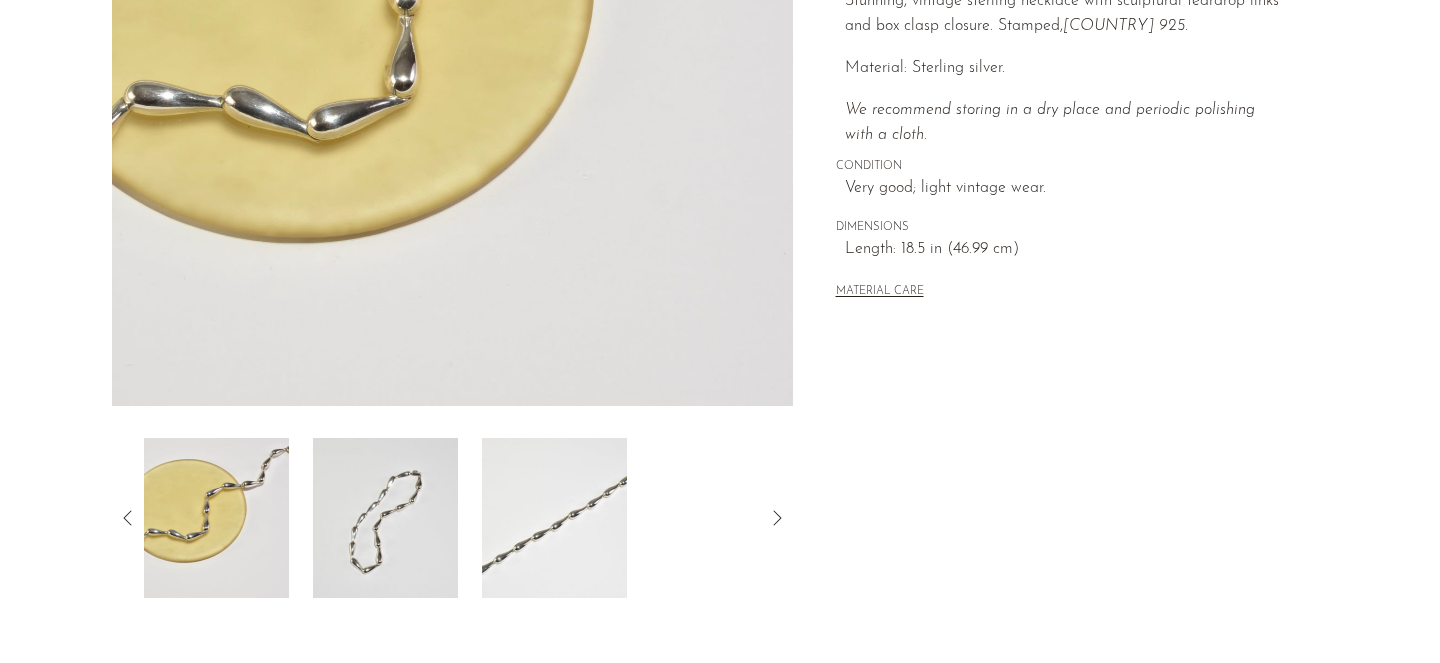 click at bounding box center [385, 518] 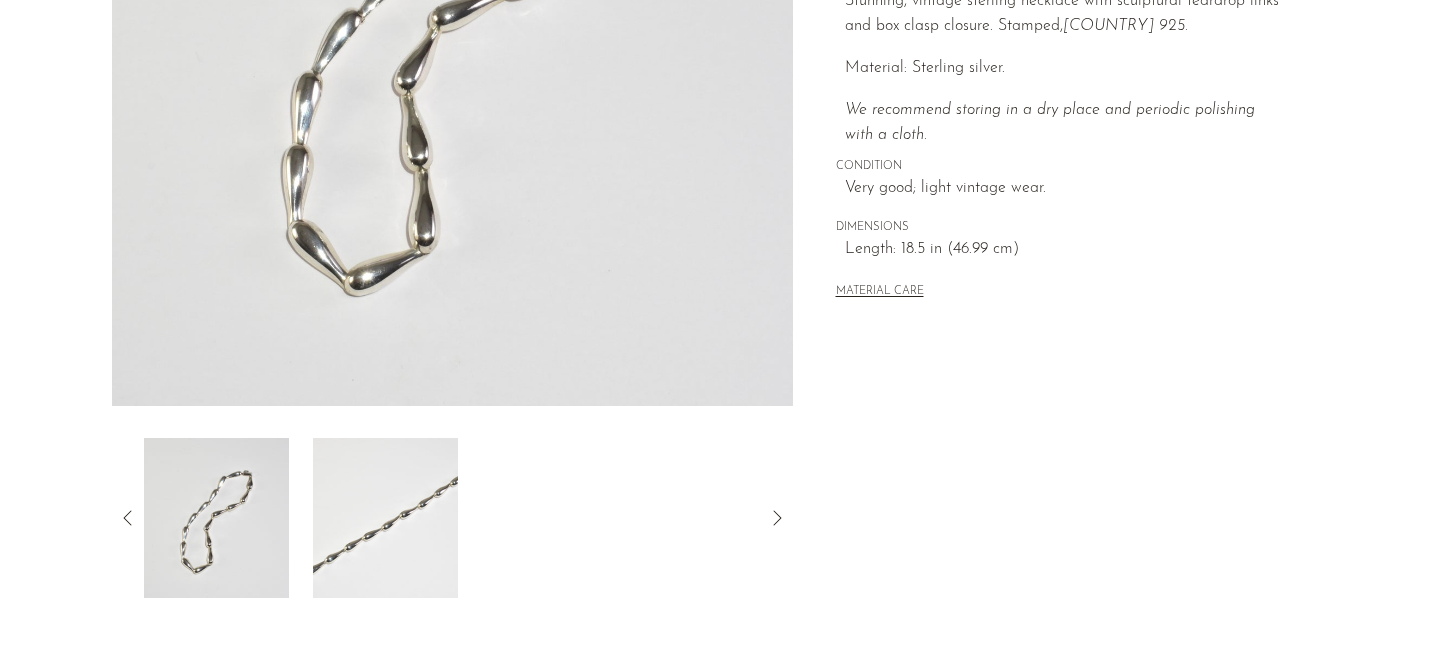 click at bounding box center [452, 518] 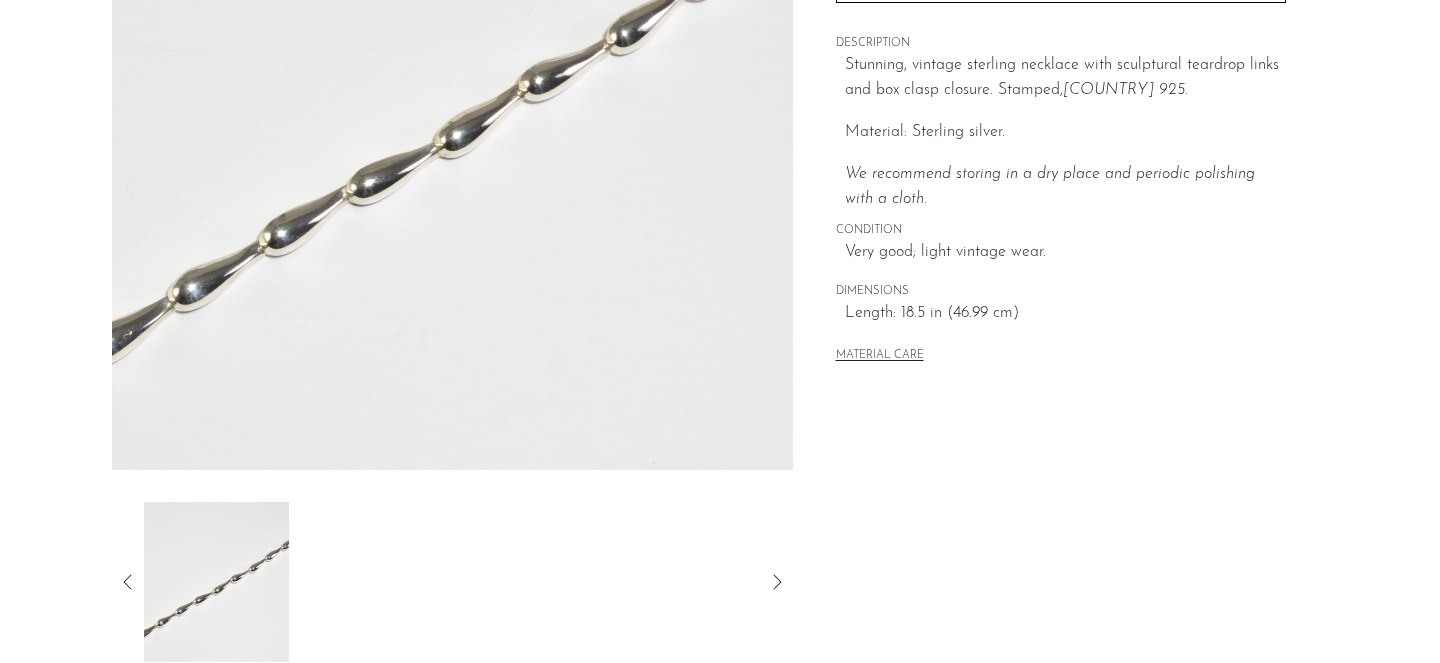 scroll, scrollTop: 419, scrollLeft: 0, axis: vertical 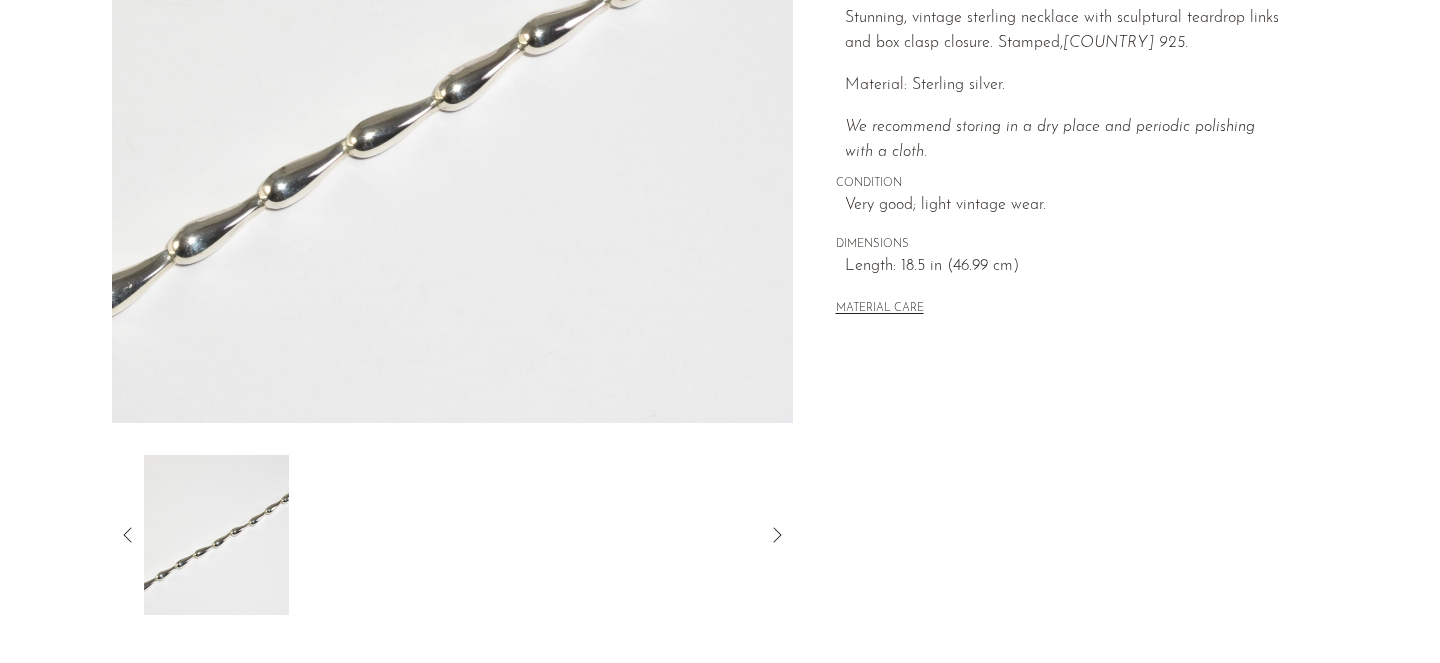 click at bounding box center (216, 535) 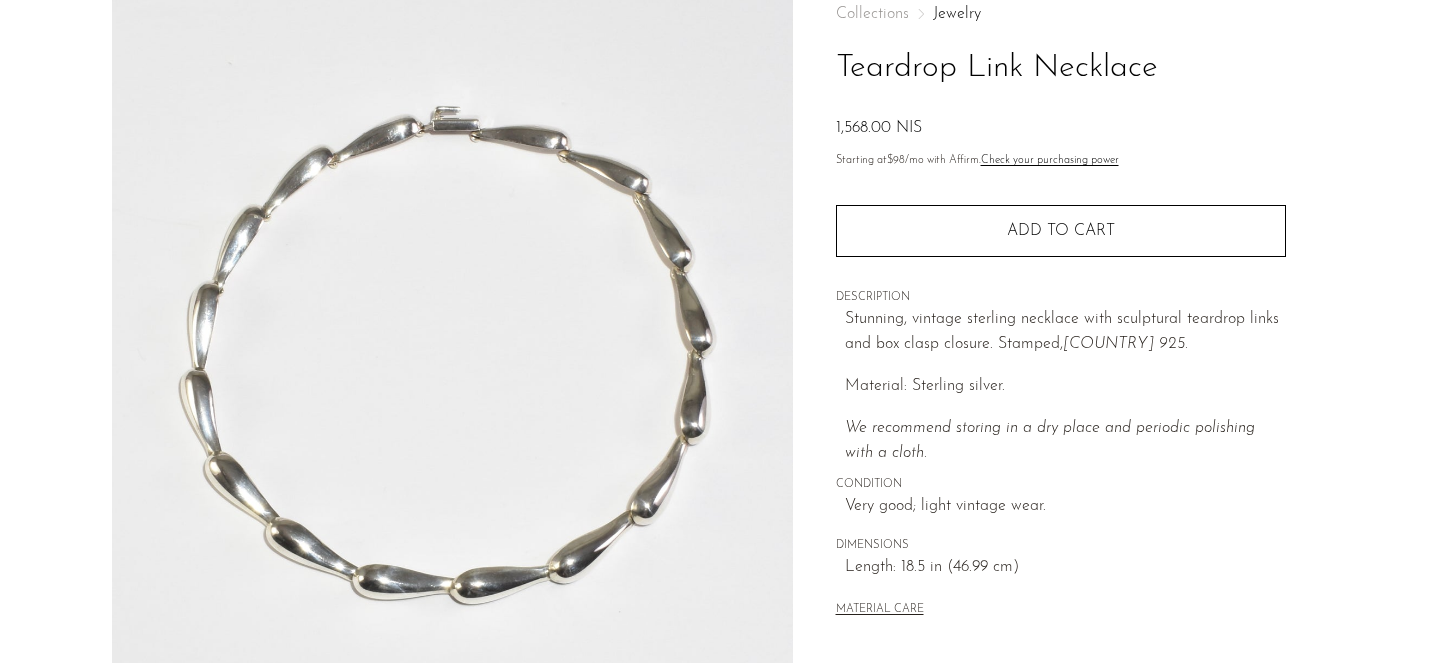 scroll, scrollTop: 0, scrollLeft: 0, axis: both 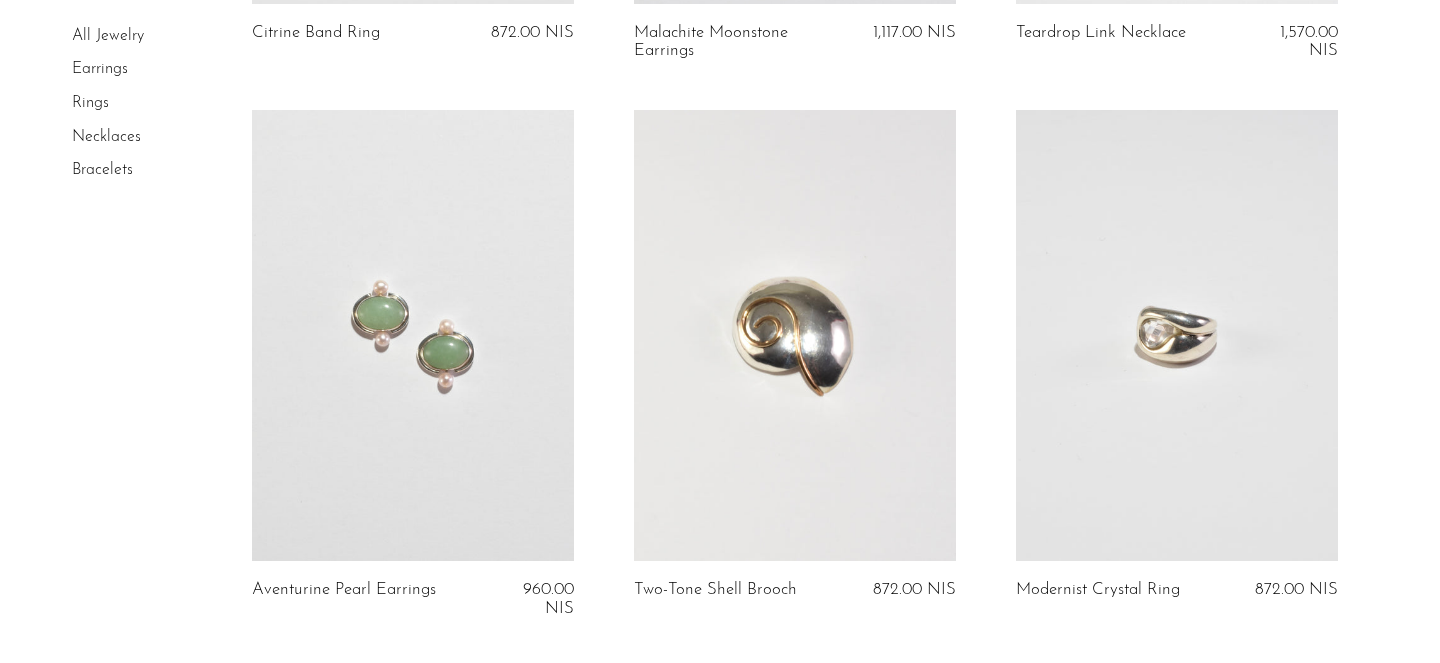 click at bounding box center [795, 335] 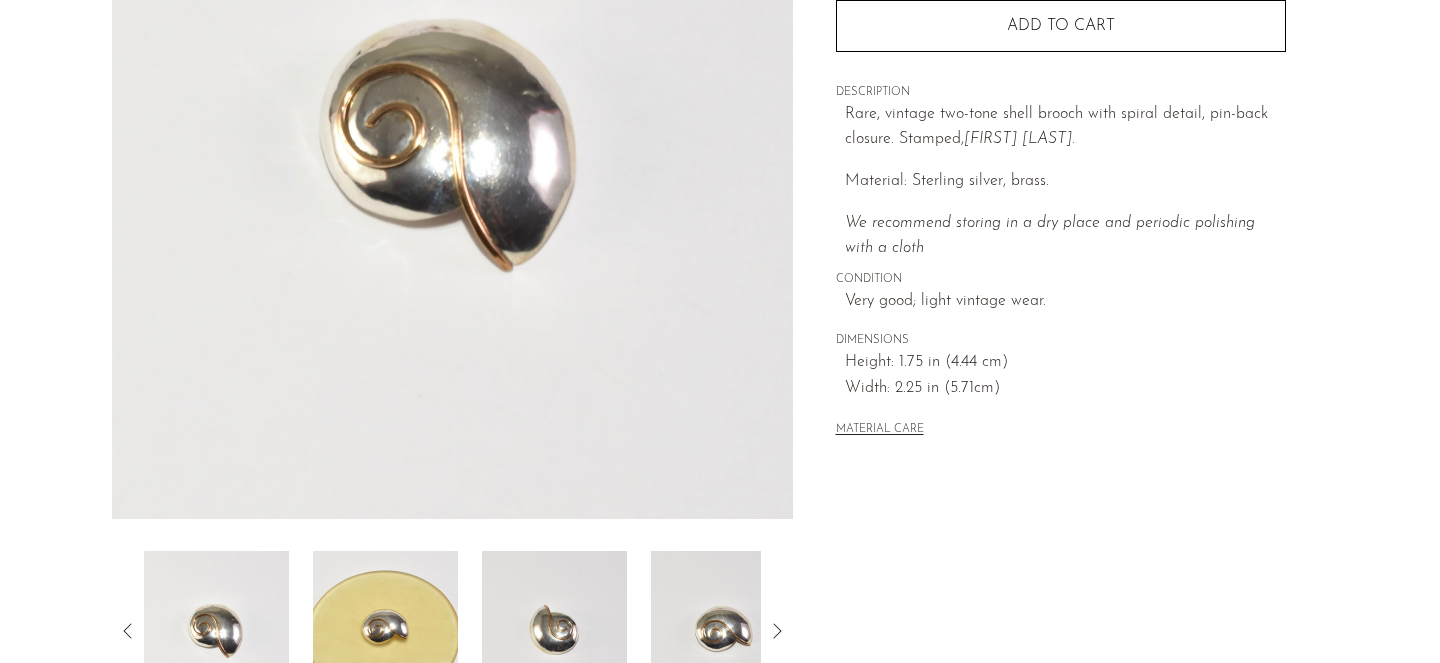 scroll, scrollTop: 488, scrollLeft: 0, axis: vertical 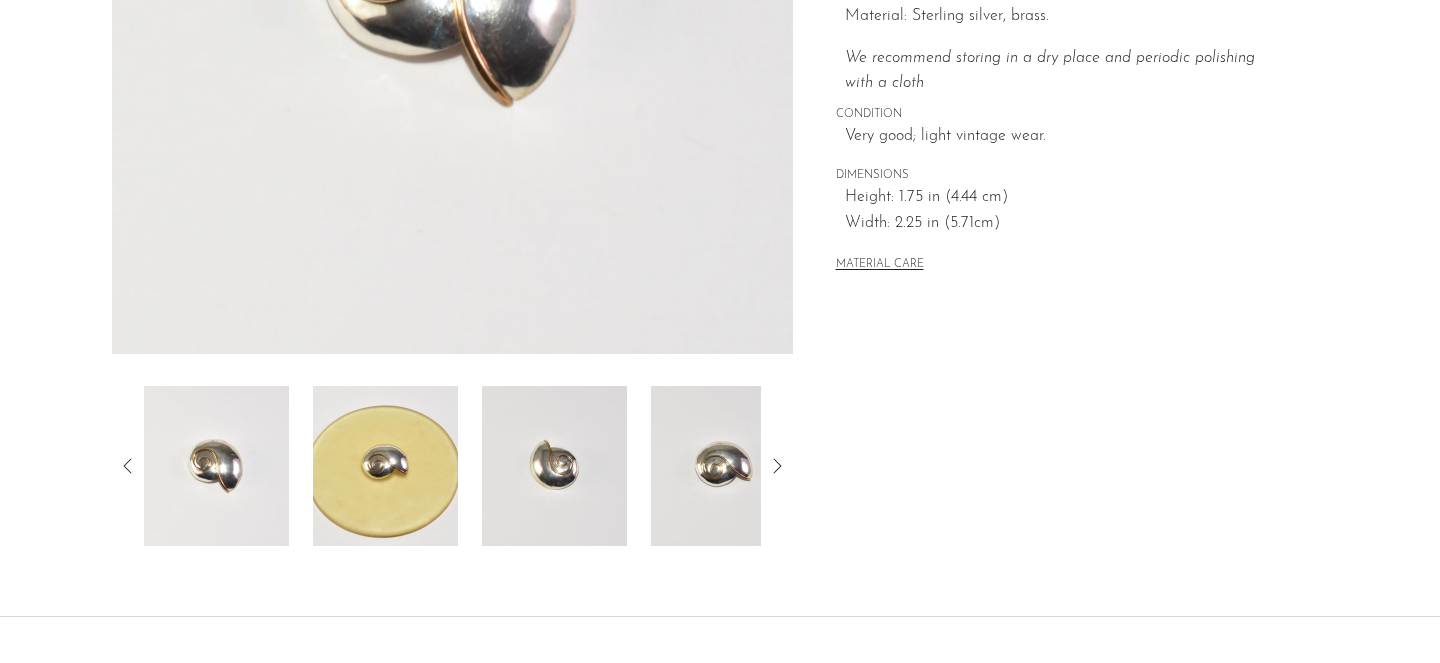 click at bounding box center [554, 466] 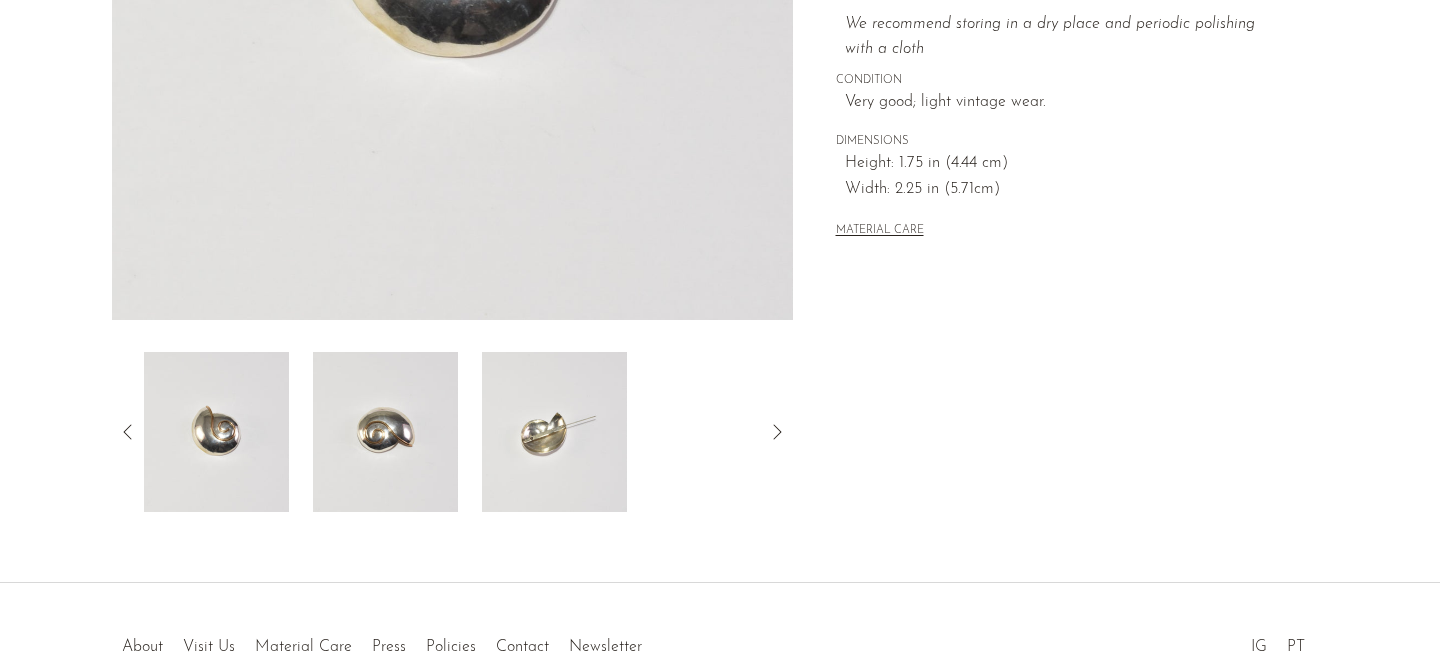scroll, scrollTop: 528, scrollLeft: 0, axis: vertical 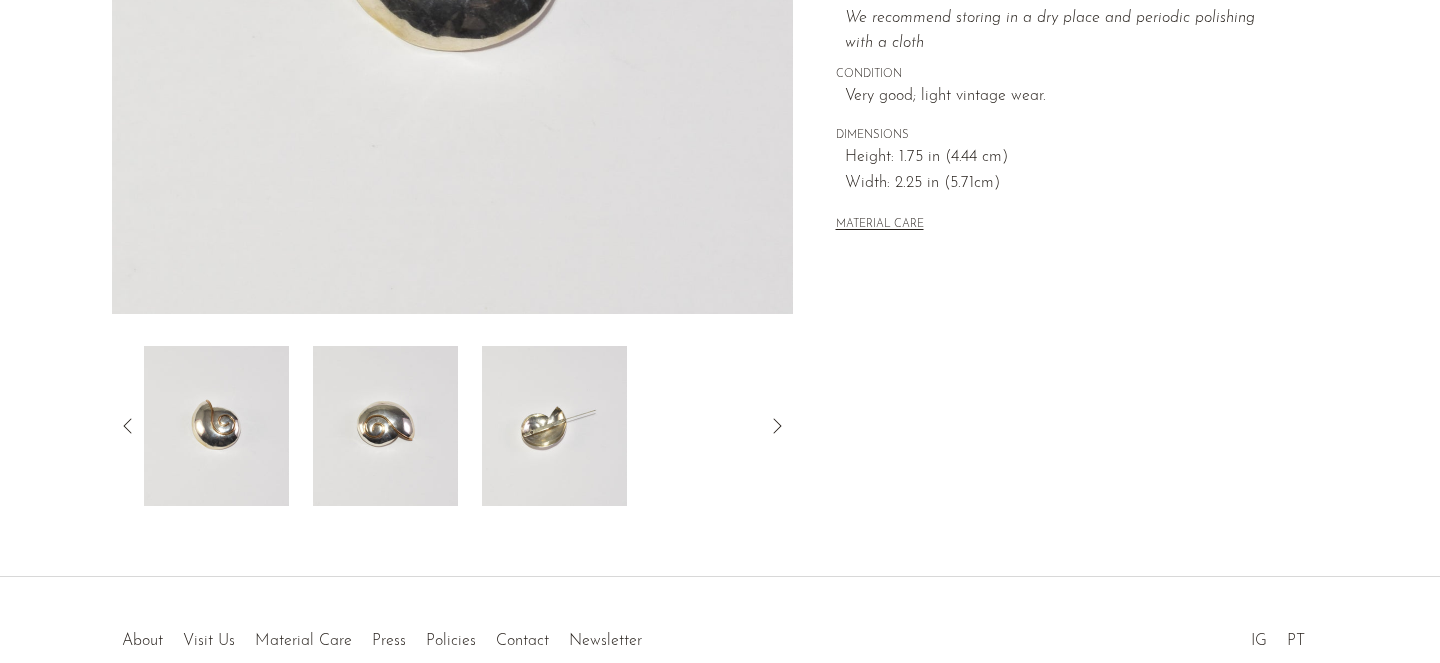 click at bounding box center (554, 426) 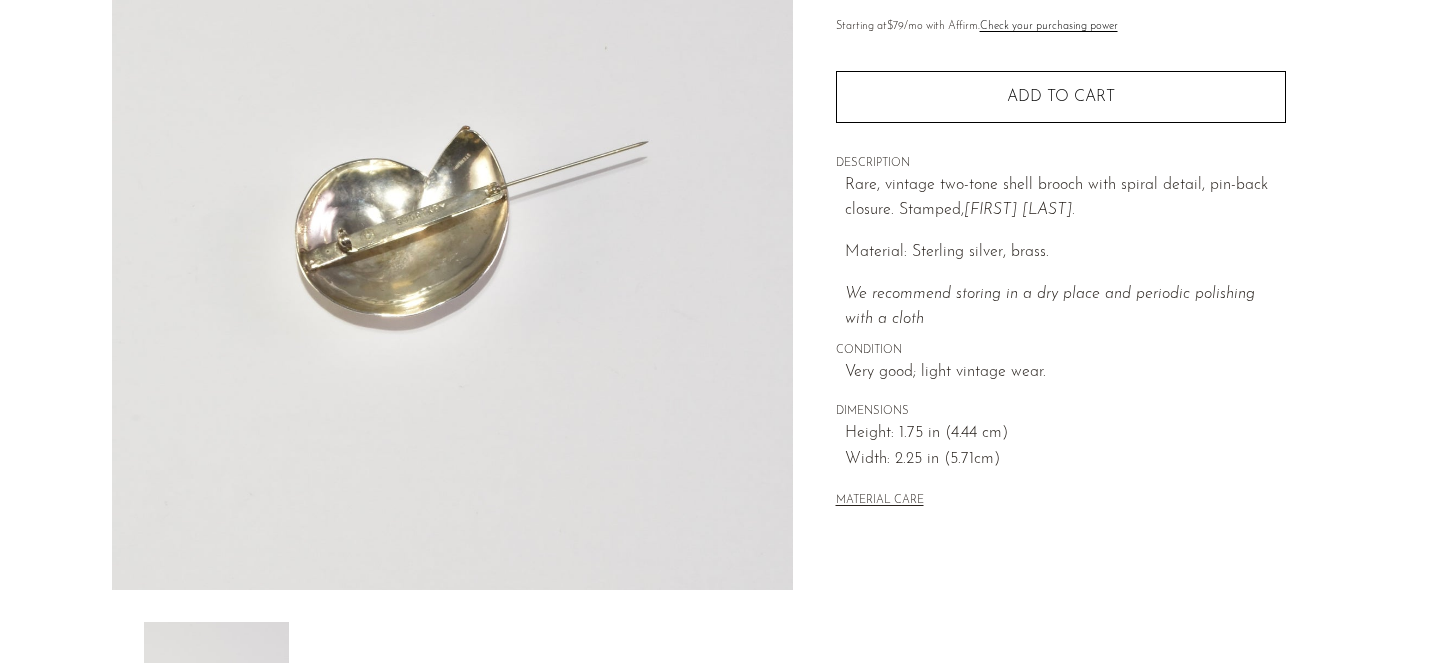 scroll, scrollTop: 257, scrollLeft: 0, axis: vertical 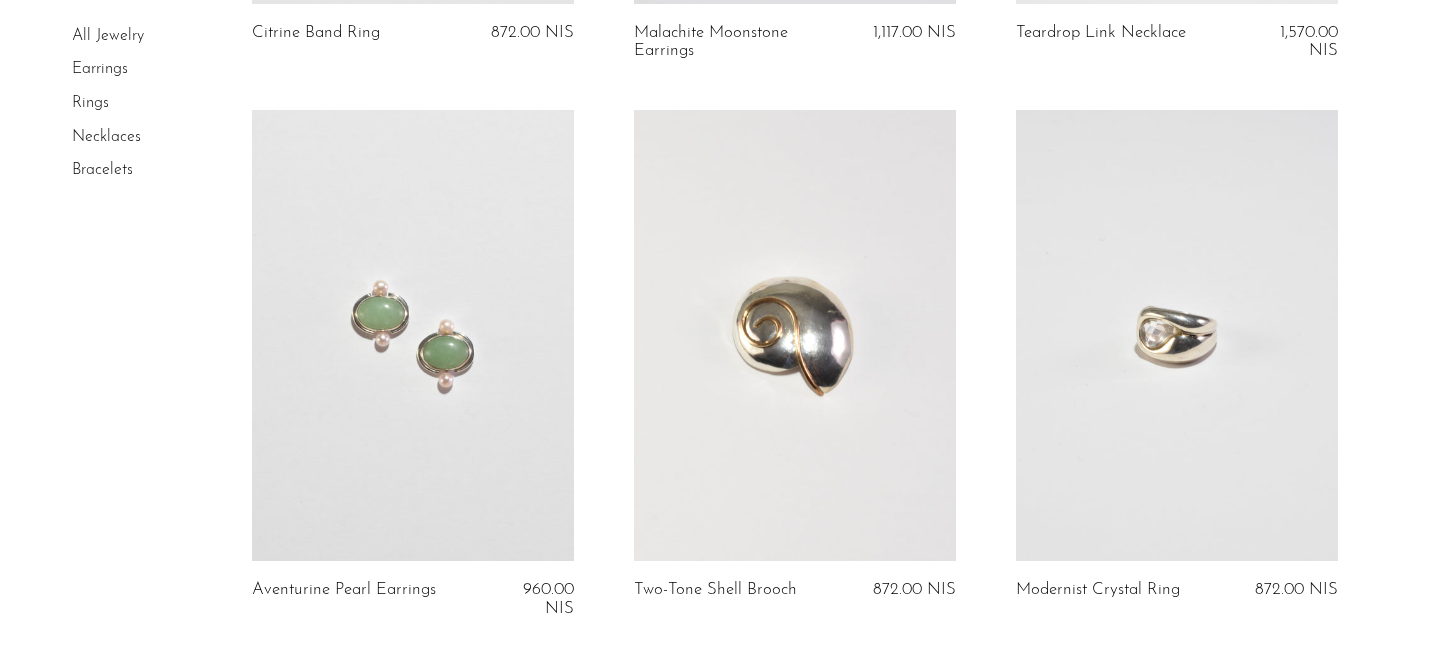 click at bounding box center [413, 335] 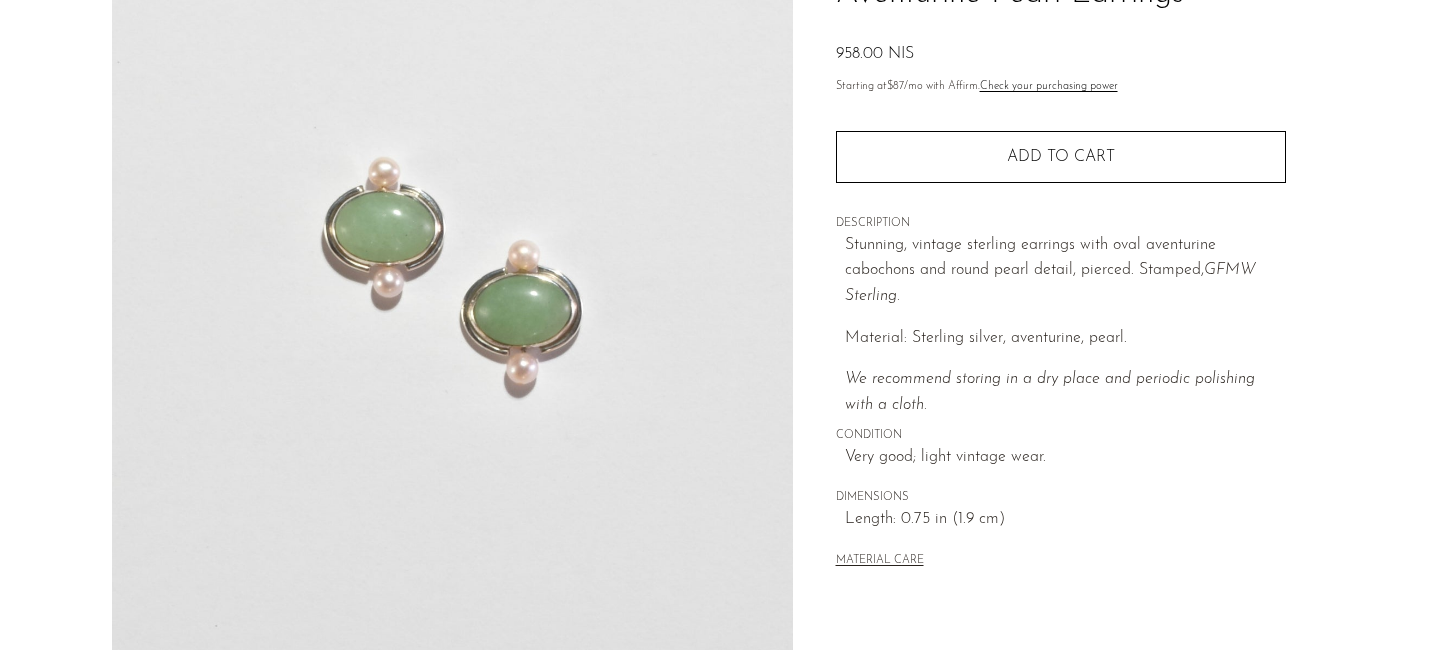 scroll, scrollTop: 639, scrollLeft: 0, axis: vertical 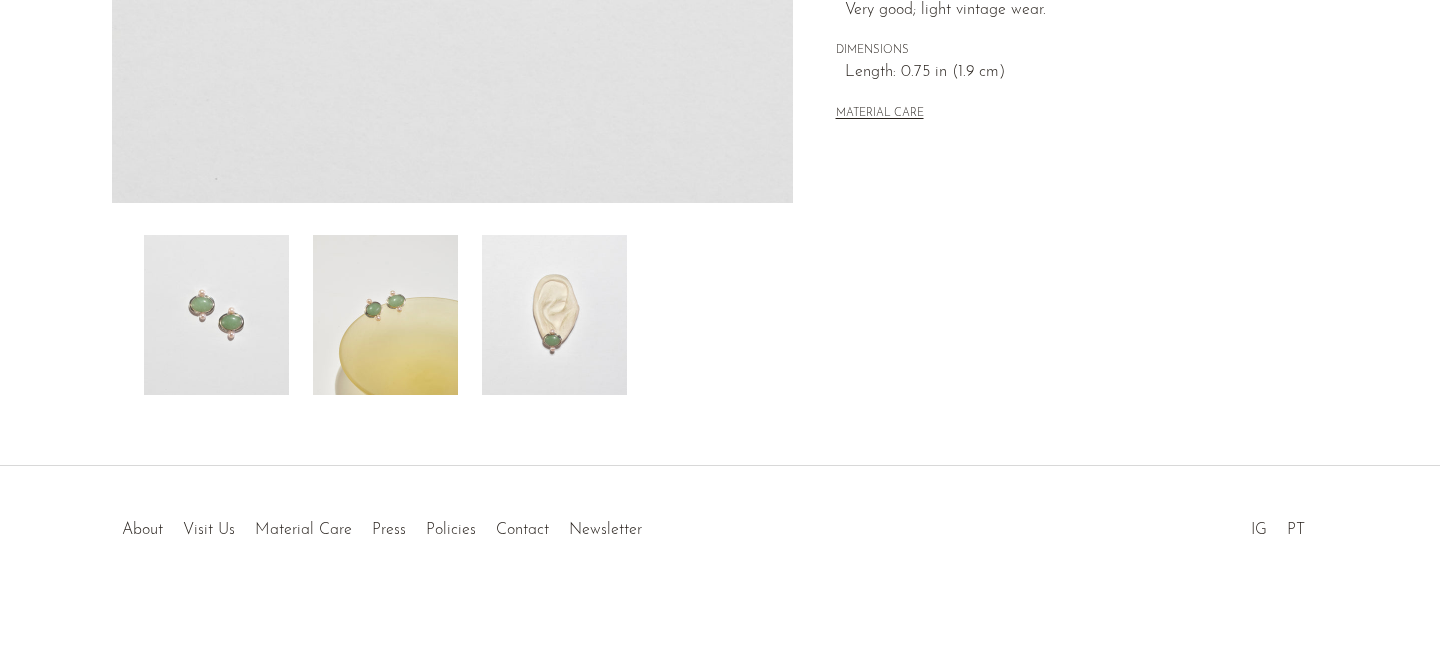click at bounding box center [385, 315] 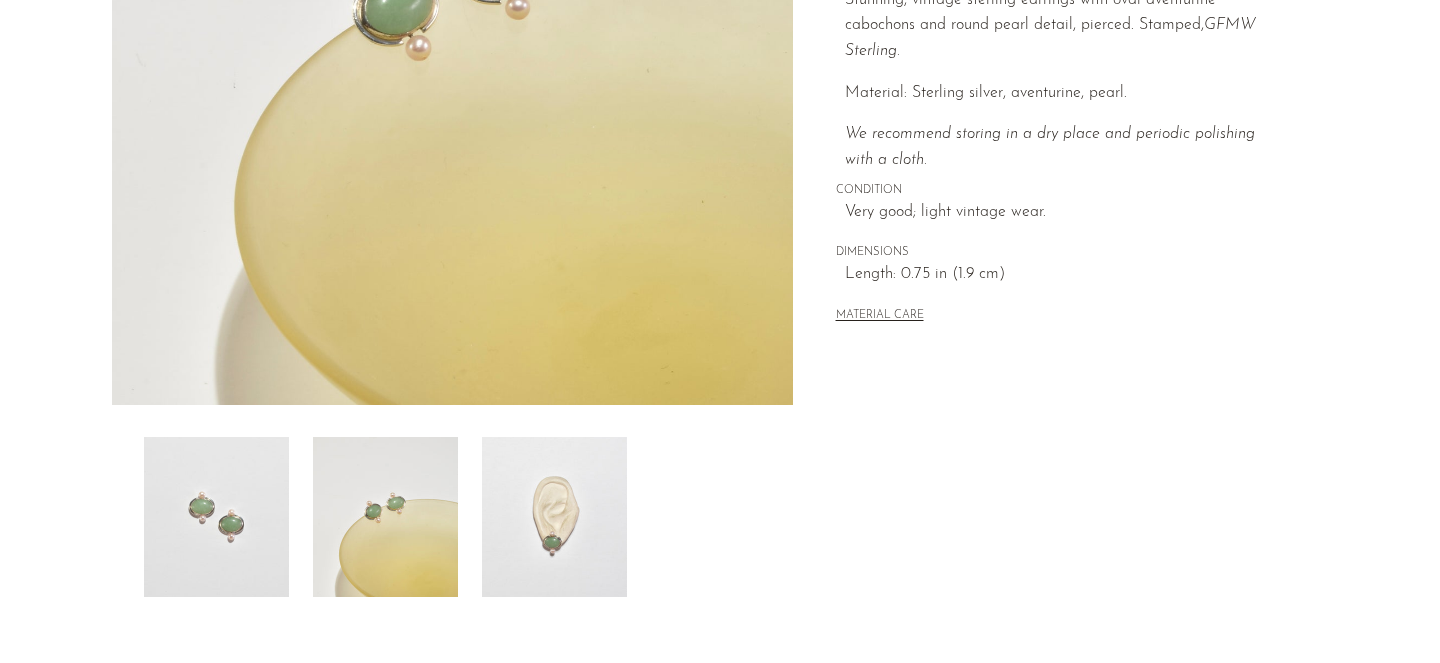 scroll, scrollTop: 463, scrollLeft: 0, axis: vertical 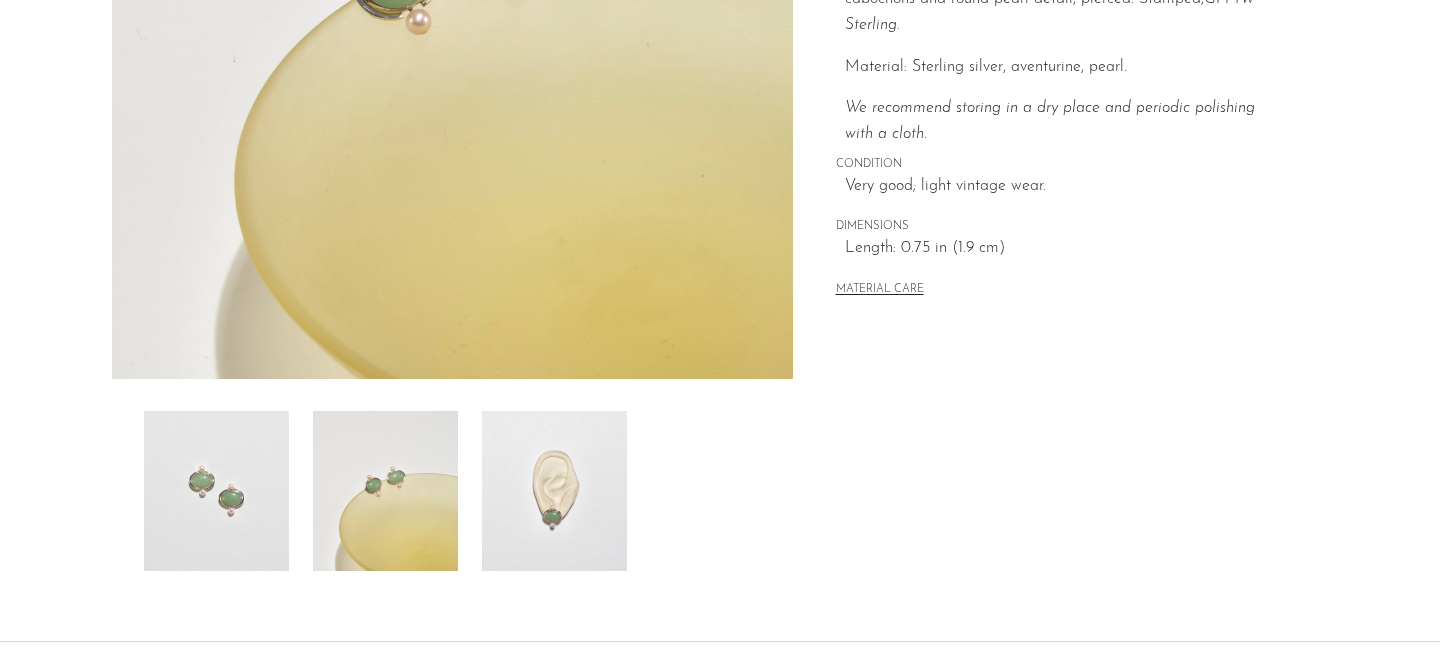 click at bounding box center (554, 491) 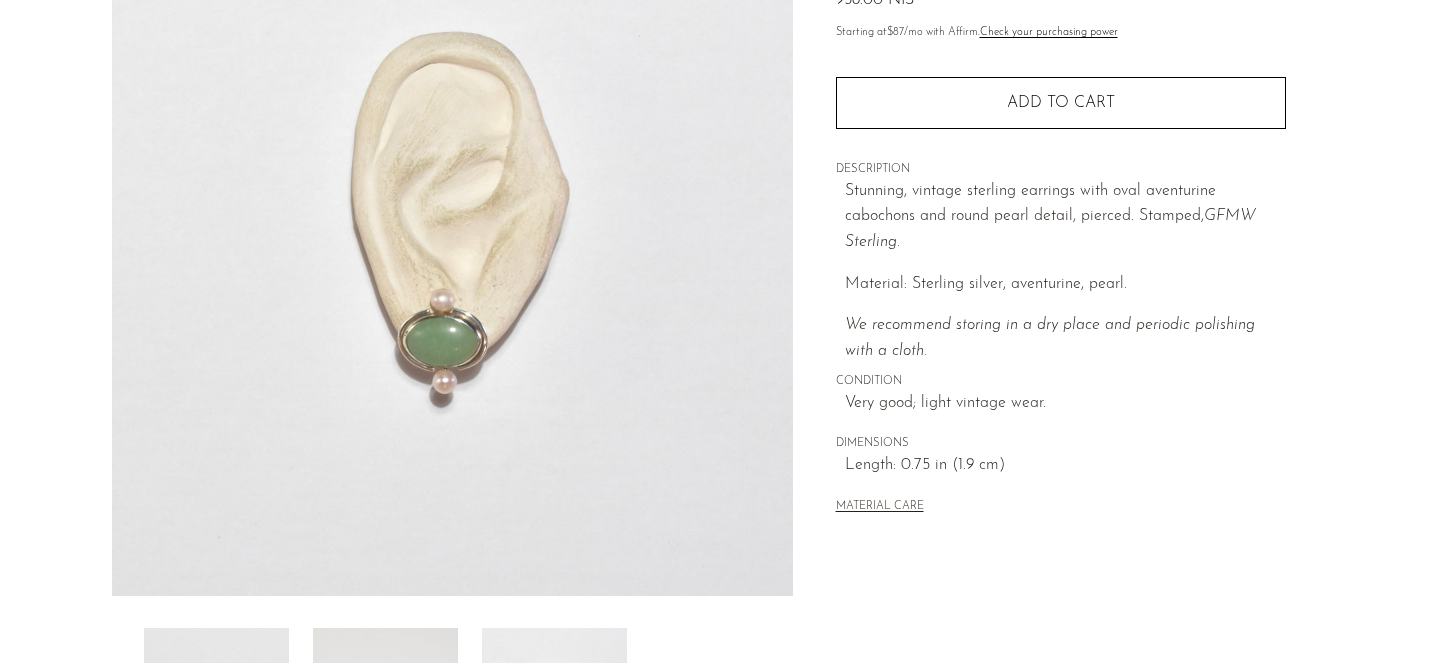scroll, scrollTop: 639, scrollLeft: 0, axis: vertical 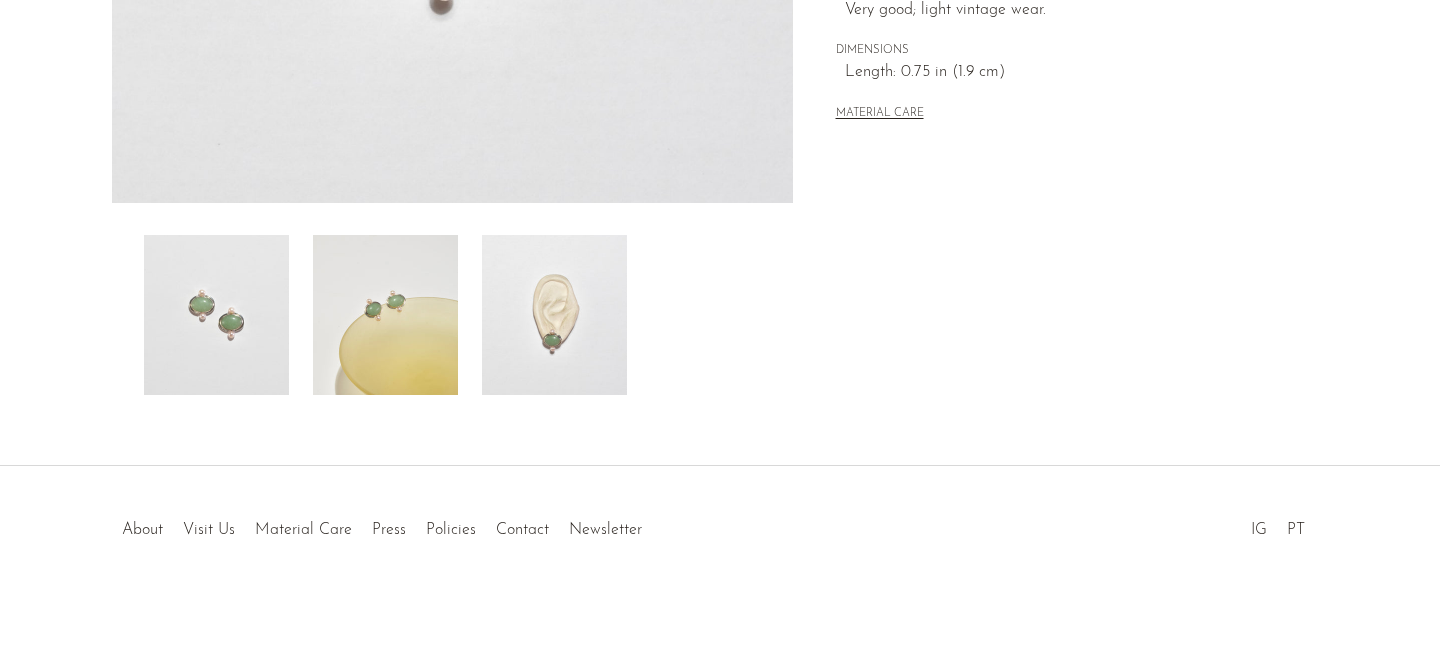 click at bounding box center [216, 315] 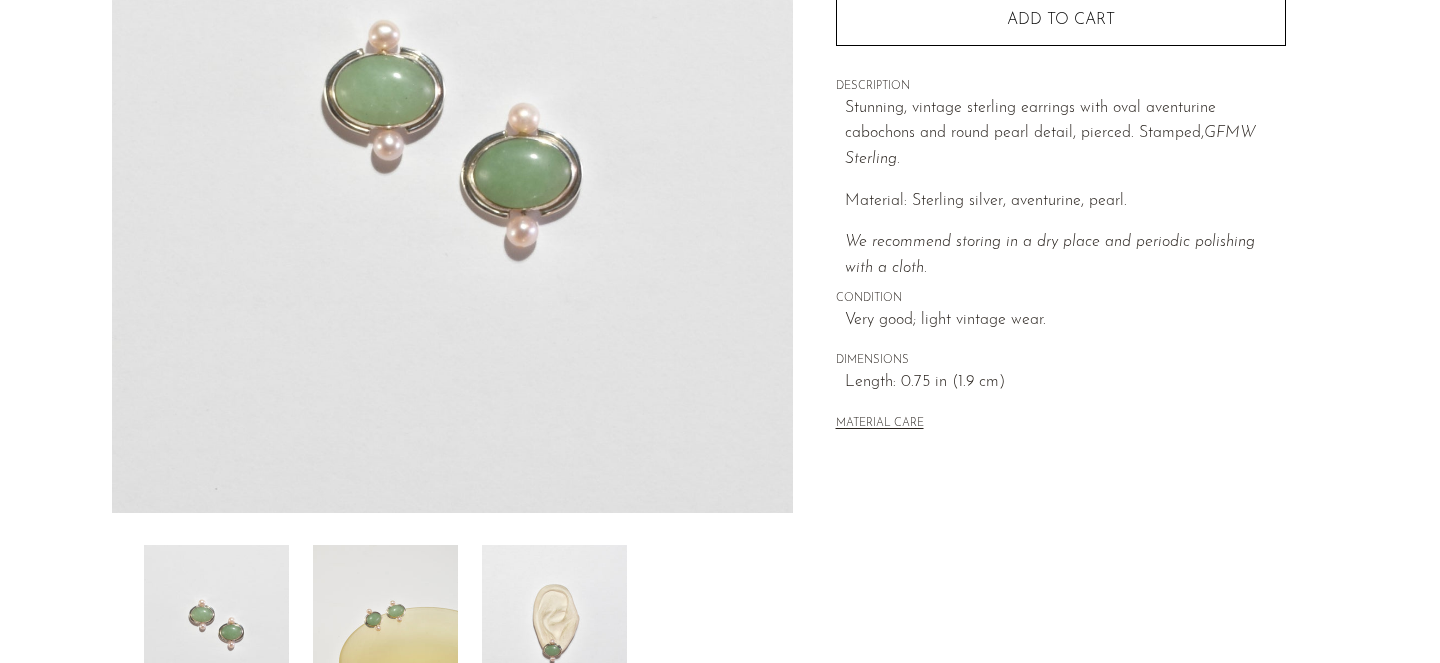 scroll, scrollTop: 328, scrollLeft: 0, axis: vertical 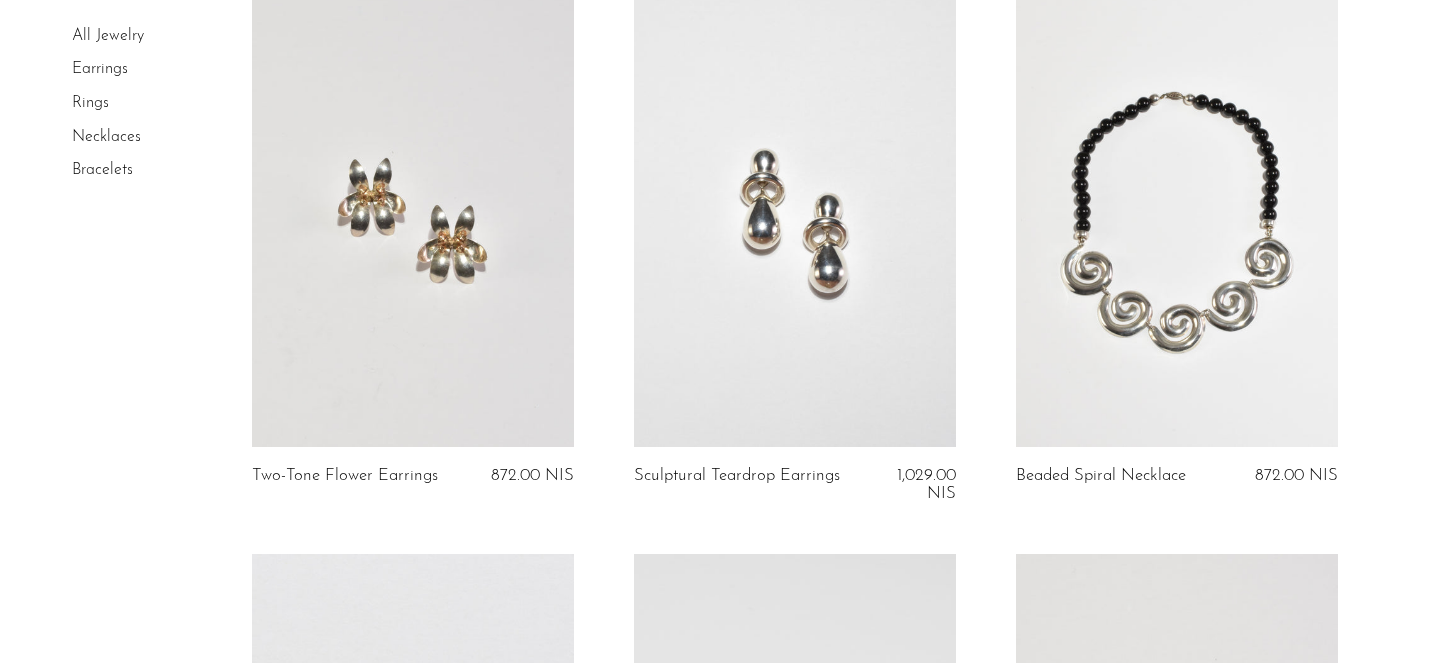 click at bounding box center (795, 221) 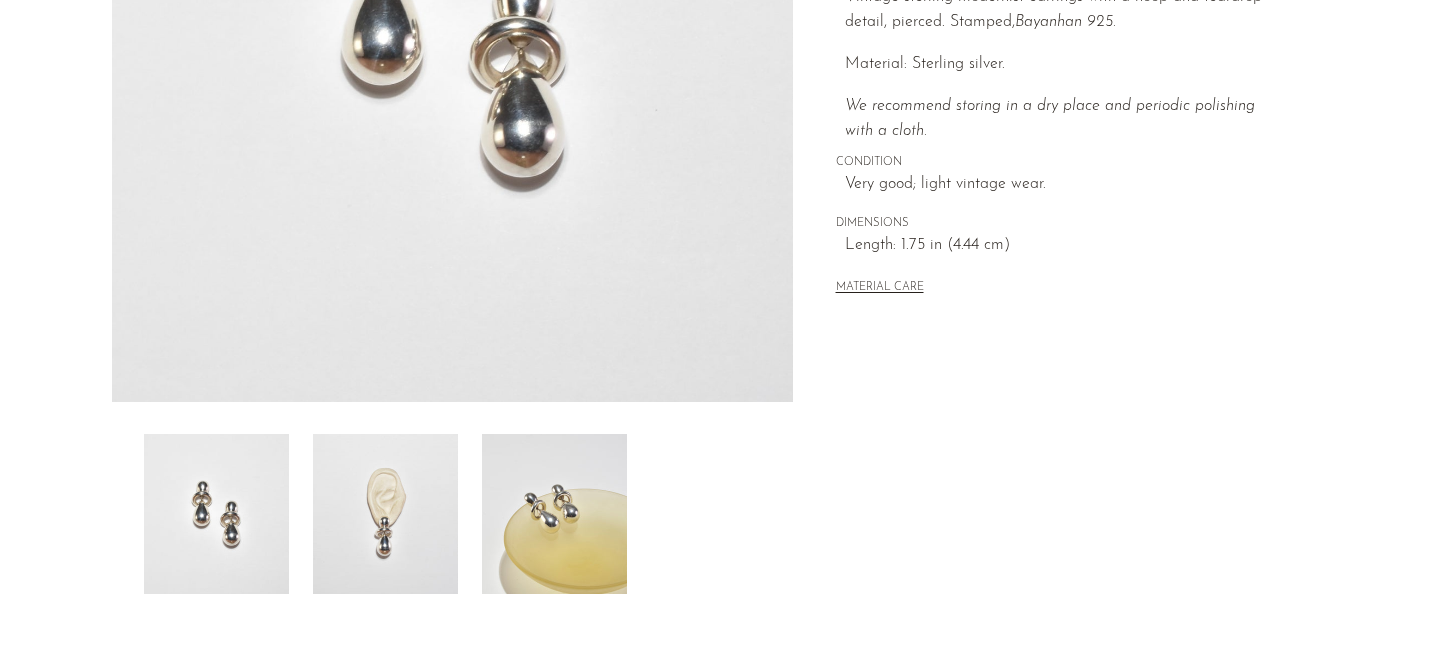 scroll, scrollTop: 457, scrollLeft: 0, axis: vertical 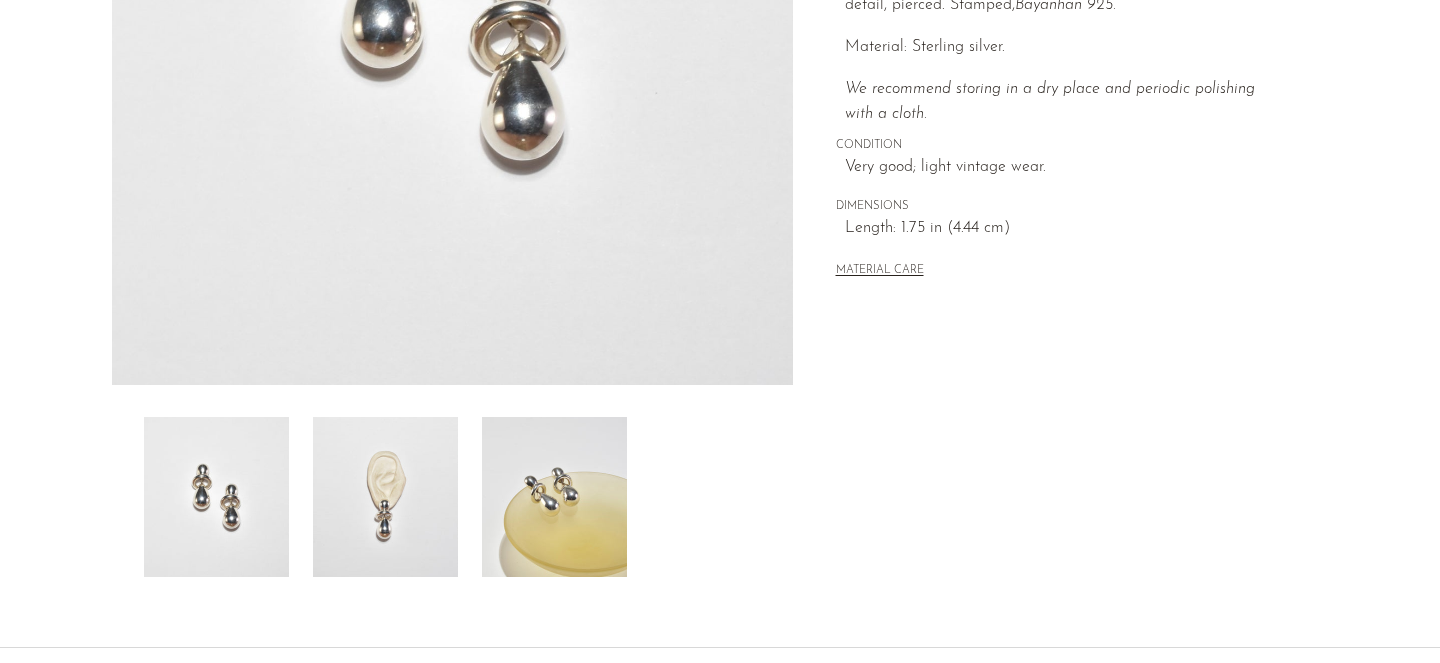 click at bounding box center [385, 497] 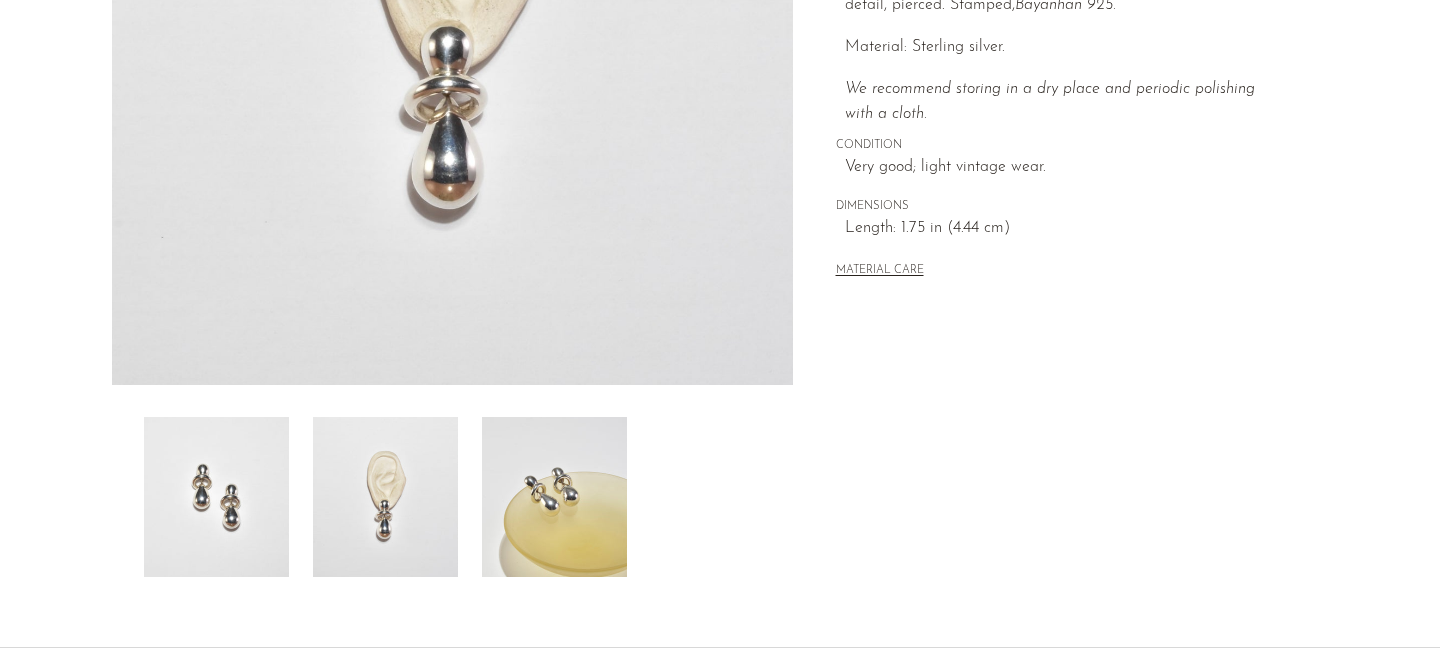 click at bounding box center [554, 497] 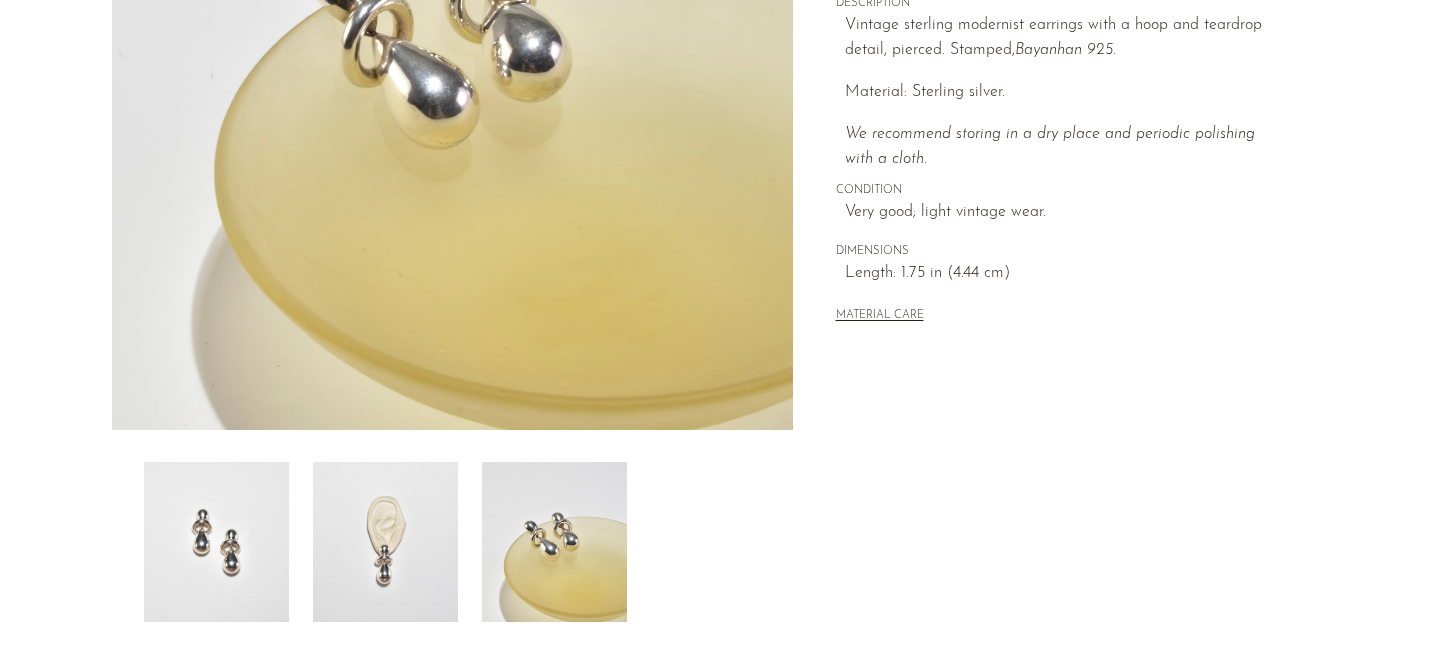 scroll, scrollTop: 413, scrollLeft: 0, axis: vertical 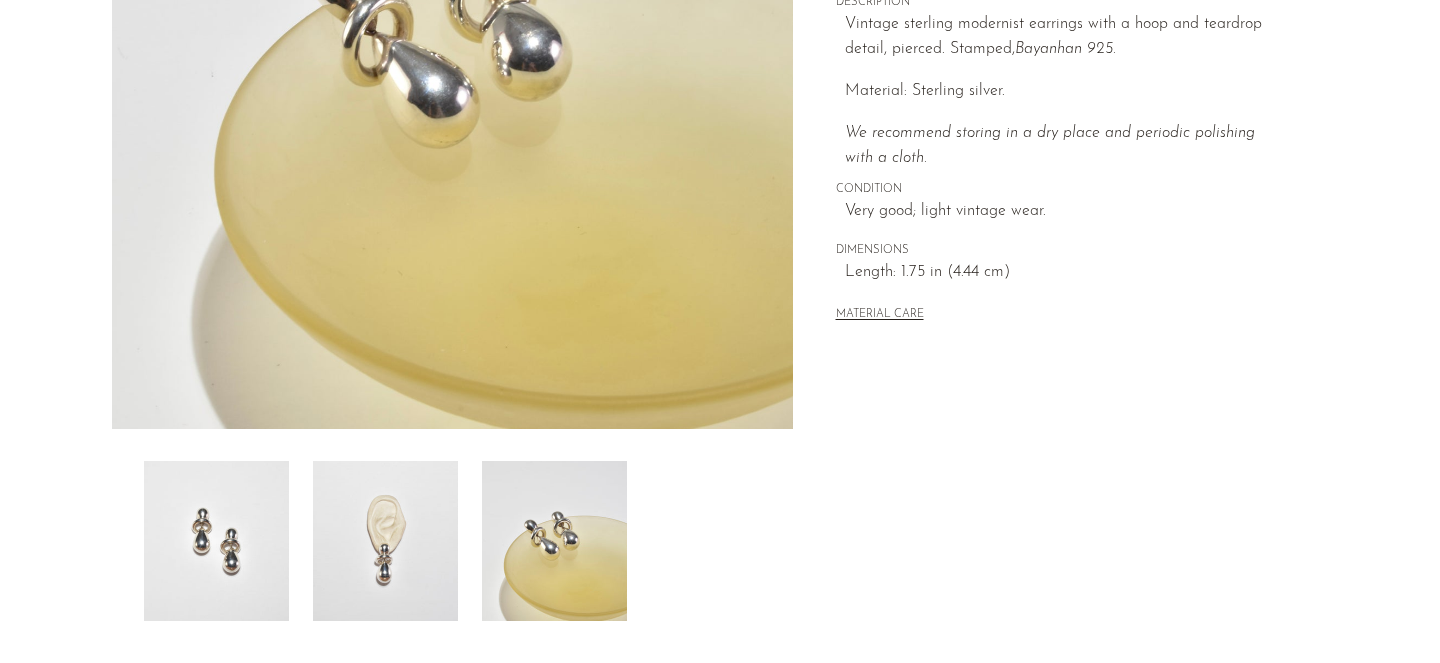 click at bounding box center [216, 541] 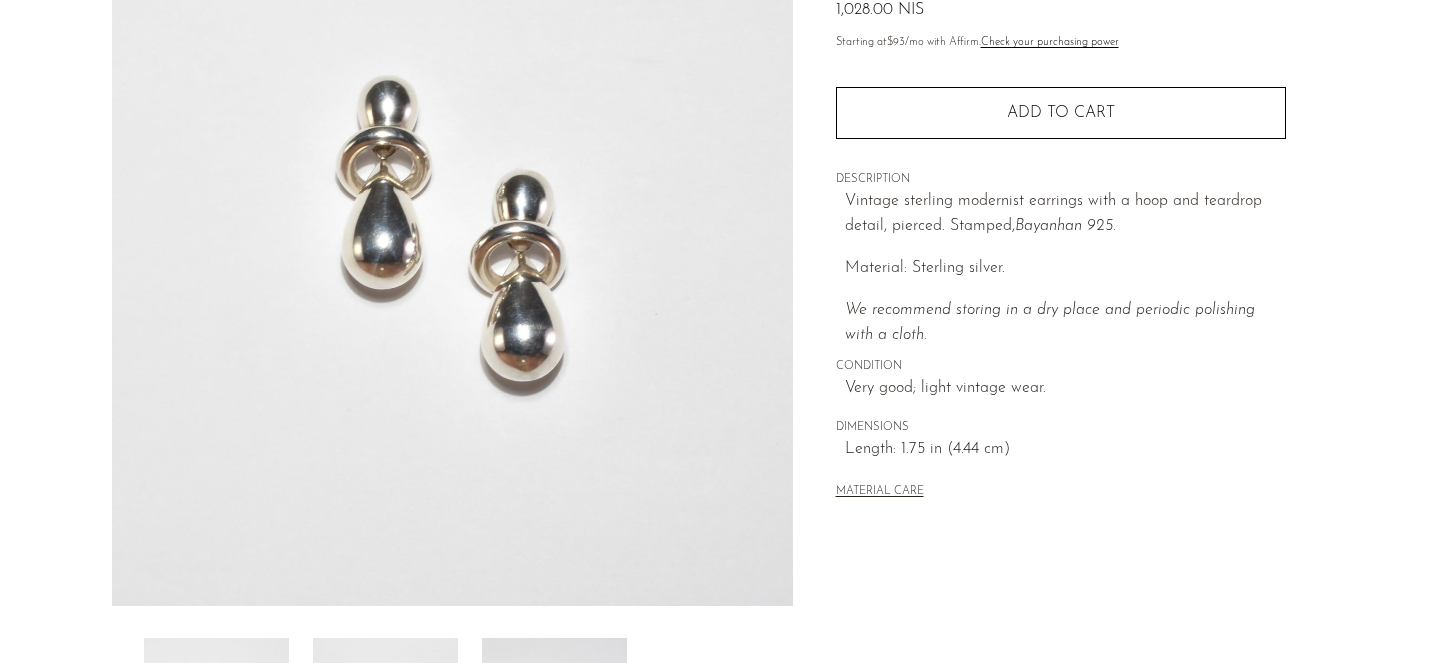 scroll, scrollTop: 239, scrollLeft: 0, axis: vertical 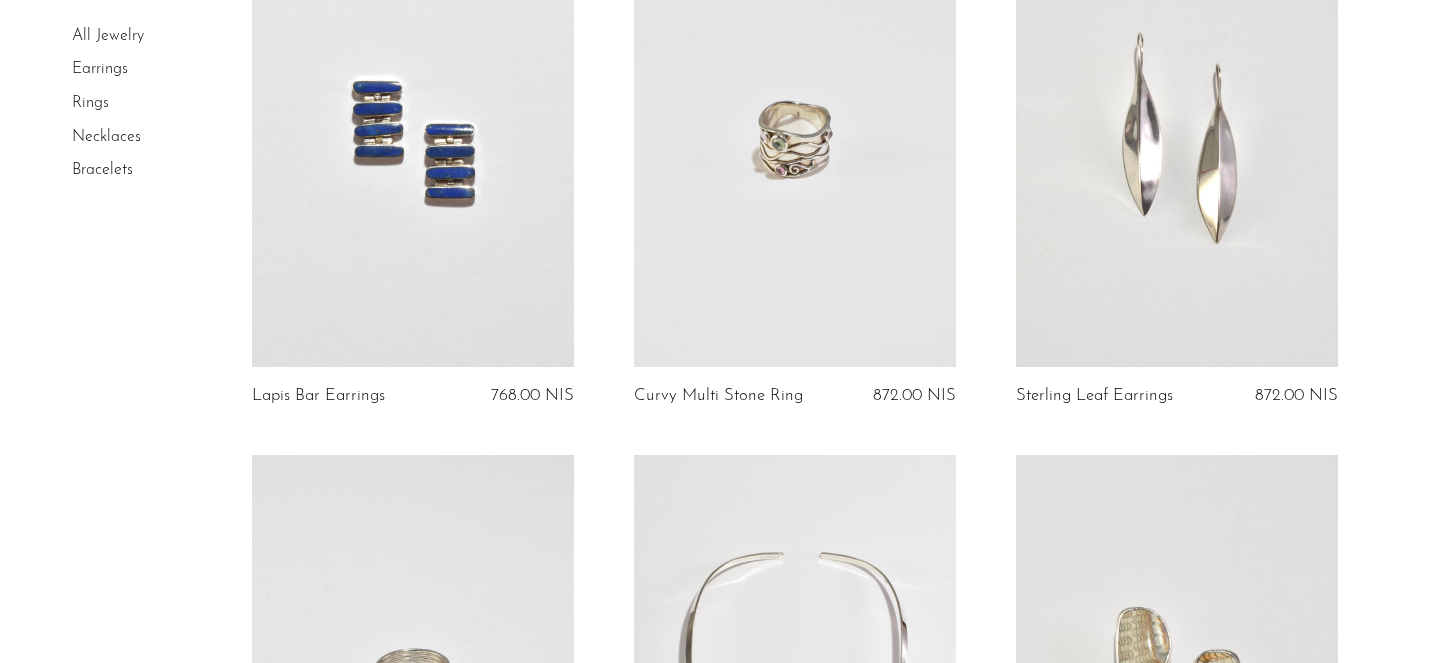 click at bounding box center (413, 141) 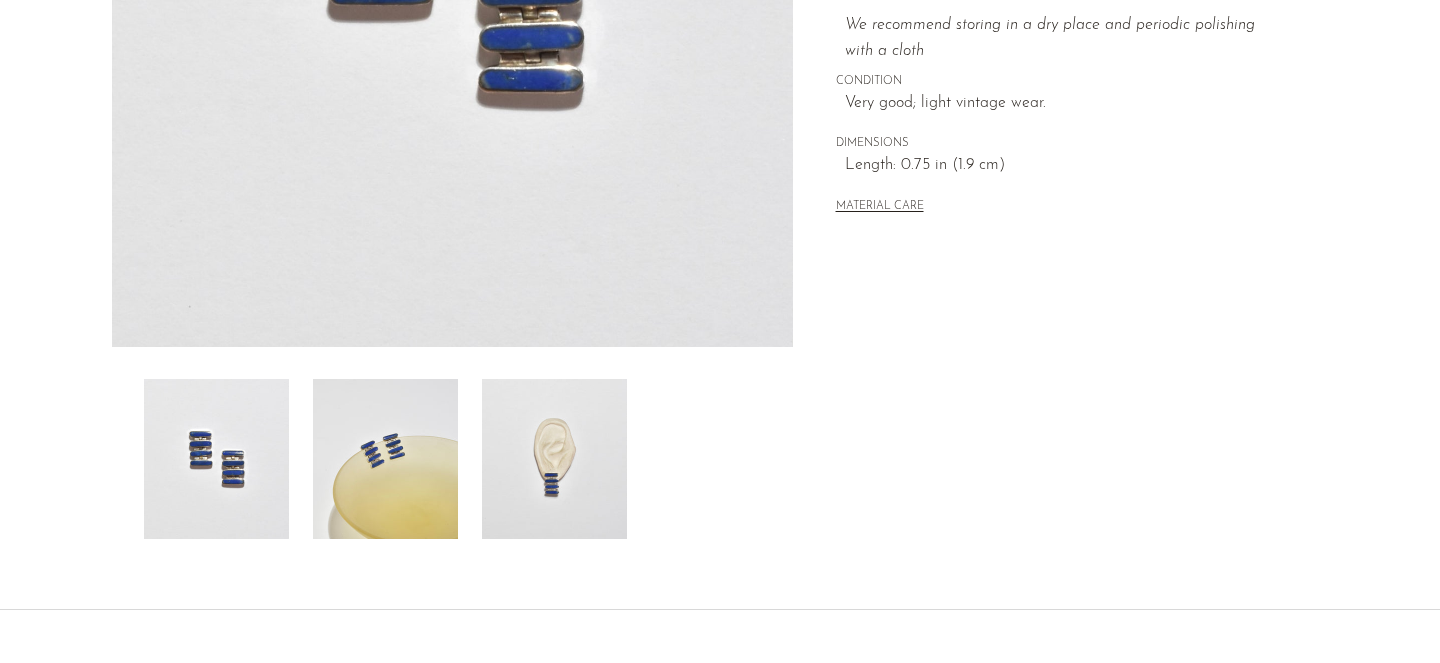 scroll, scrollTop: 496, scrollLeft: 0, axis: vertical 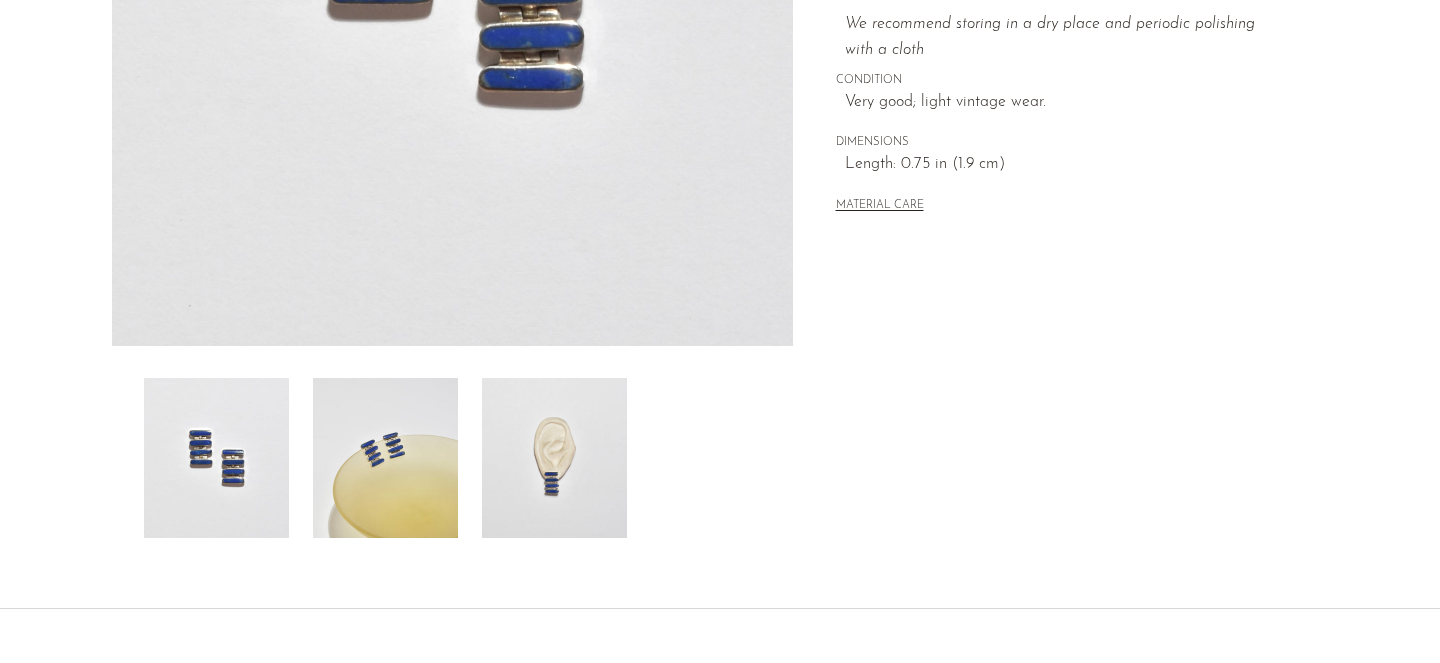 click at bounding box center [385, 458] 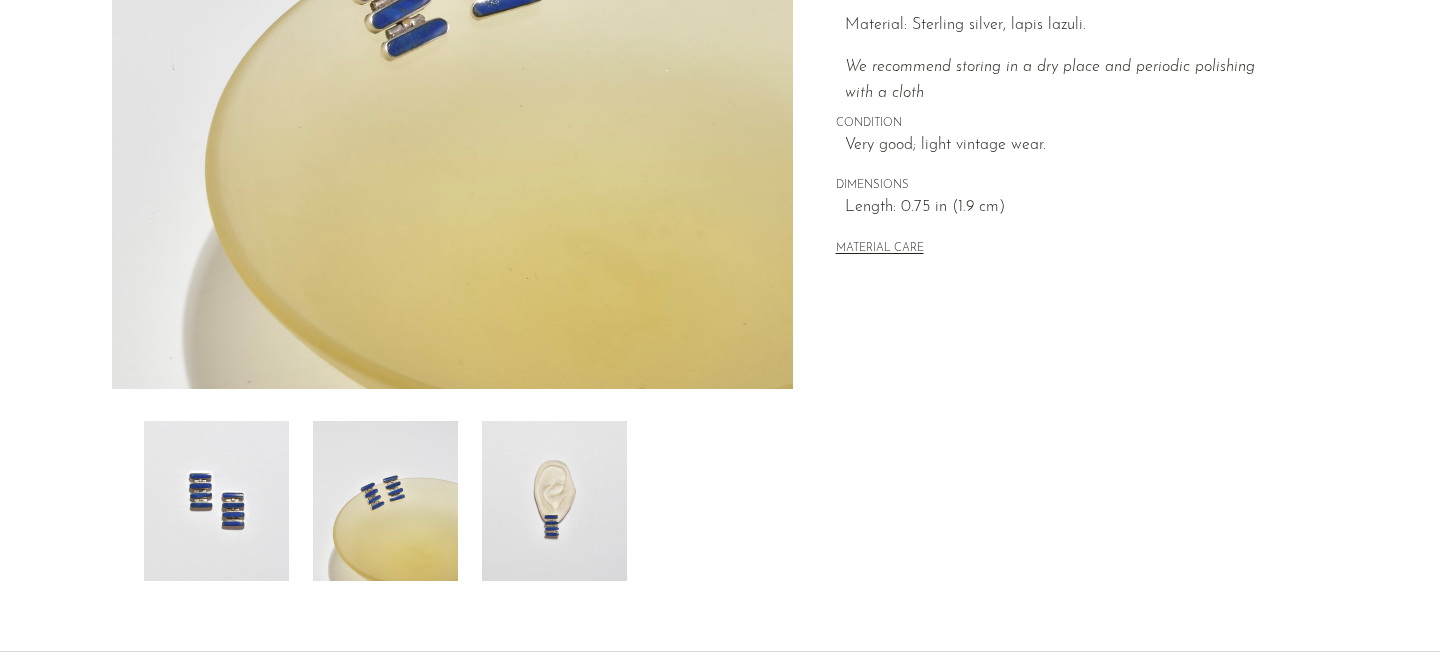 scroll, scrollTop: 471, scrollLeft: 0, axis: vertical 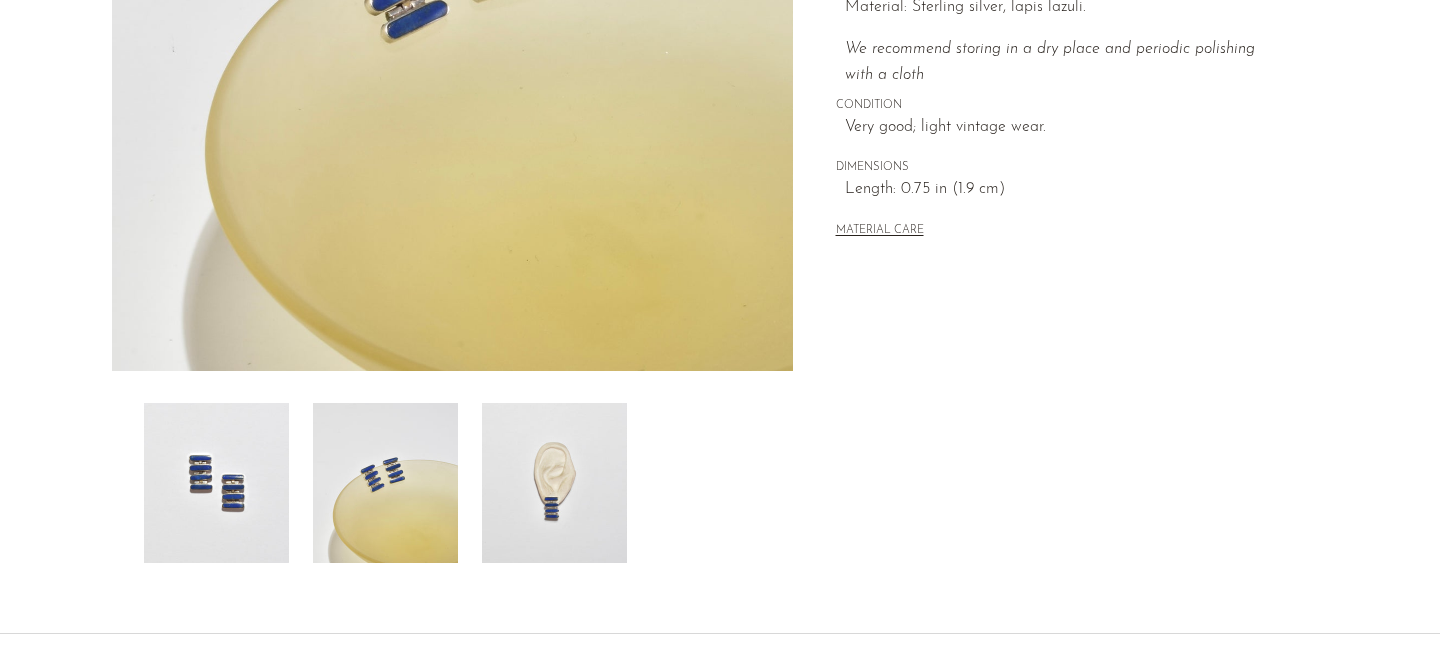 click at bounding box center [554, 483] 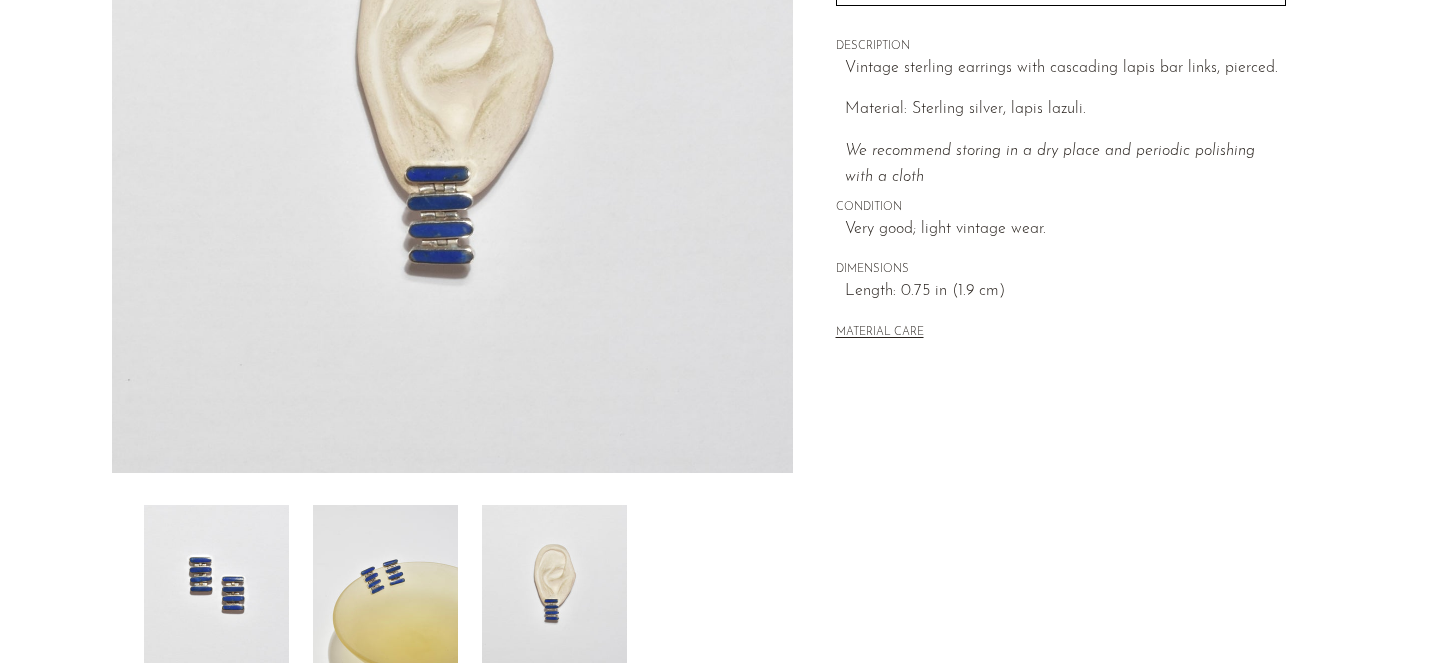 scroll, scrollTop: 368, scrollLeft: 0, axis: vertical 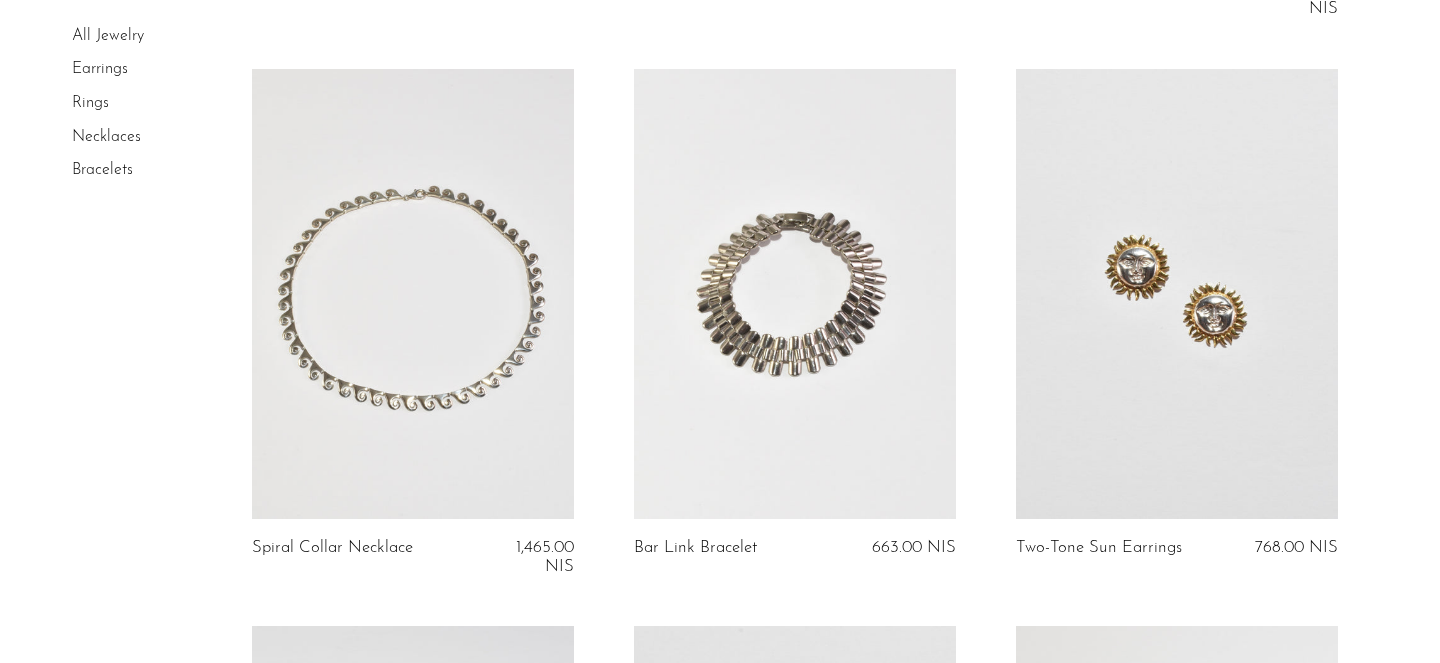 click at bounding box center [1177, 294] 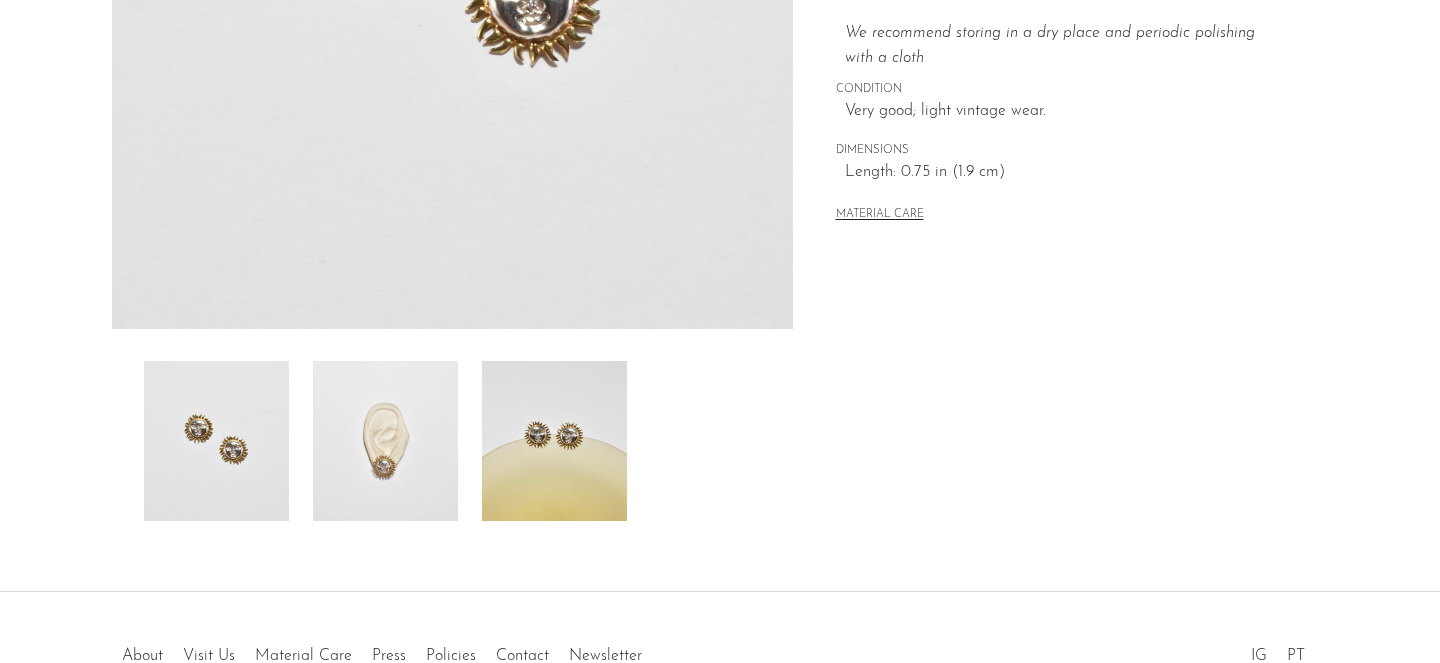 scroll, scrollTop: 515, scrollLeft: 0, axis: vertical 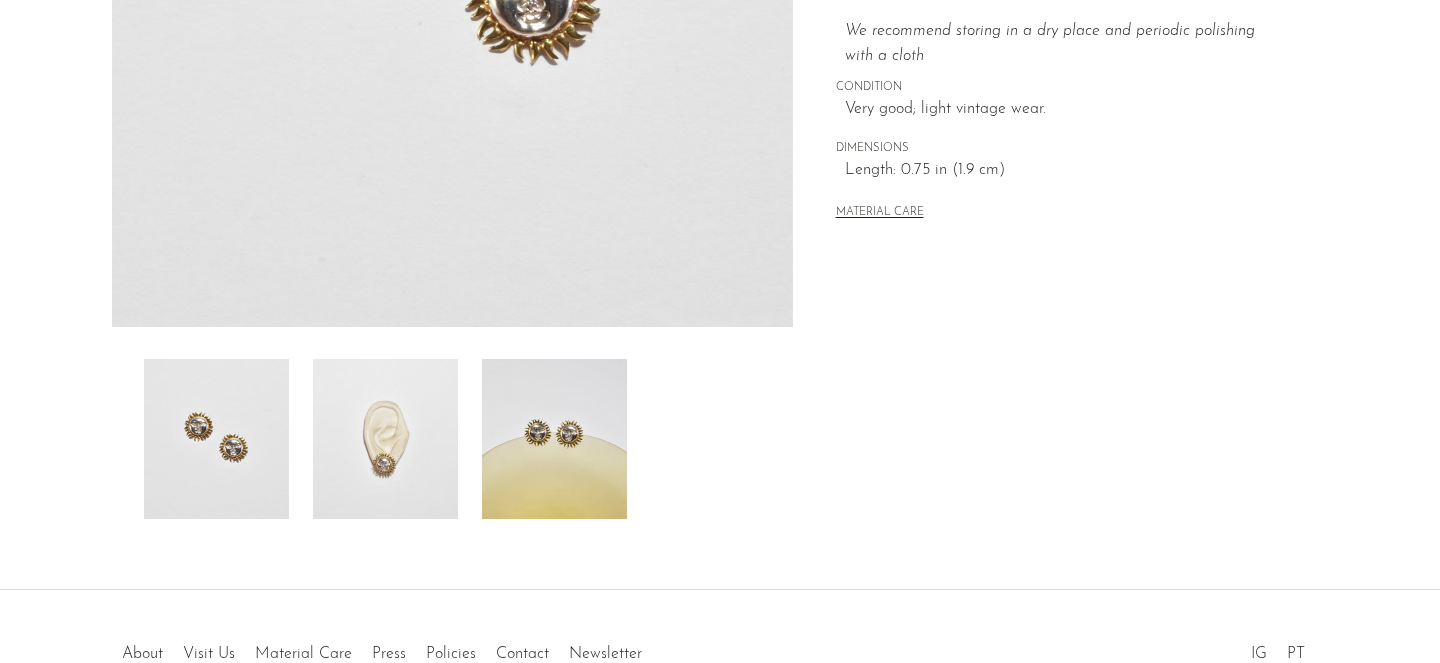 click at bounding box center (385, 439) 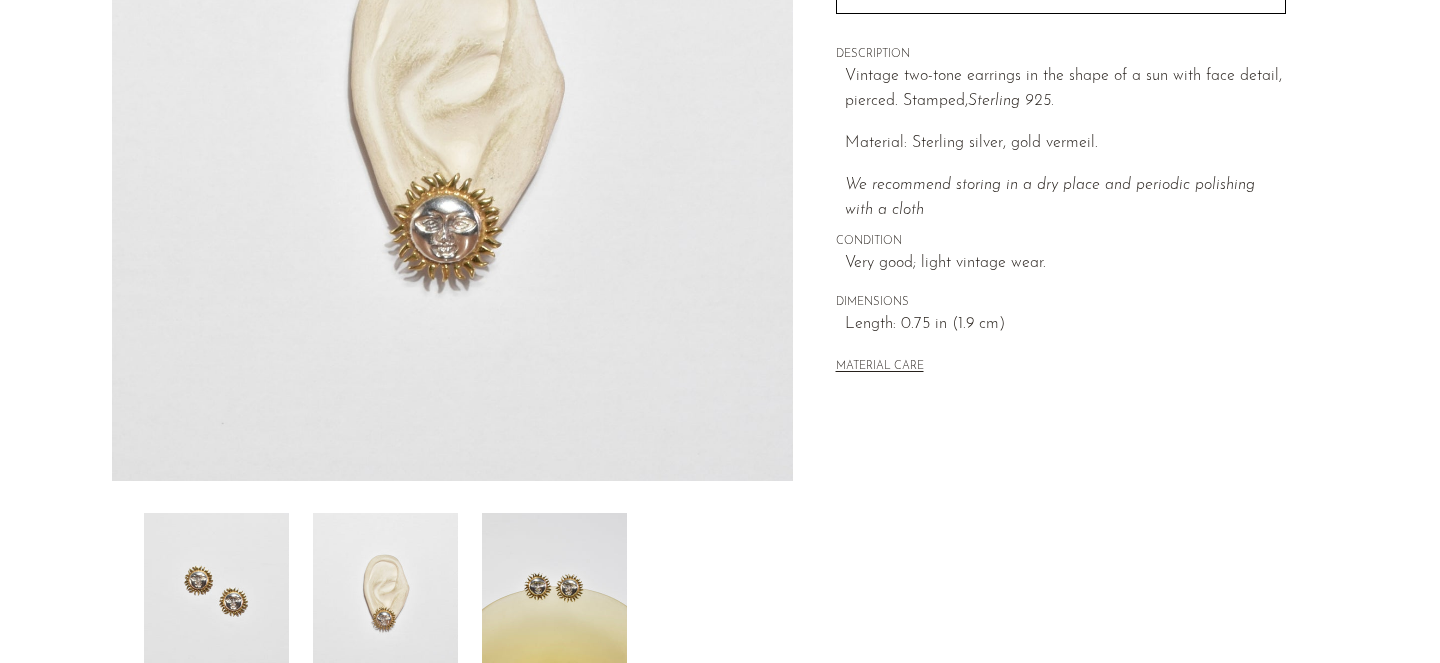 scroll, scrollTop: 367, scrollLeft: 0, axis: vertical 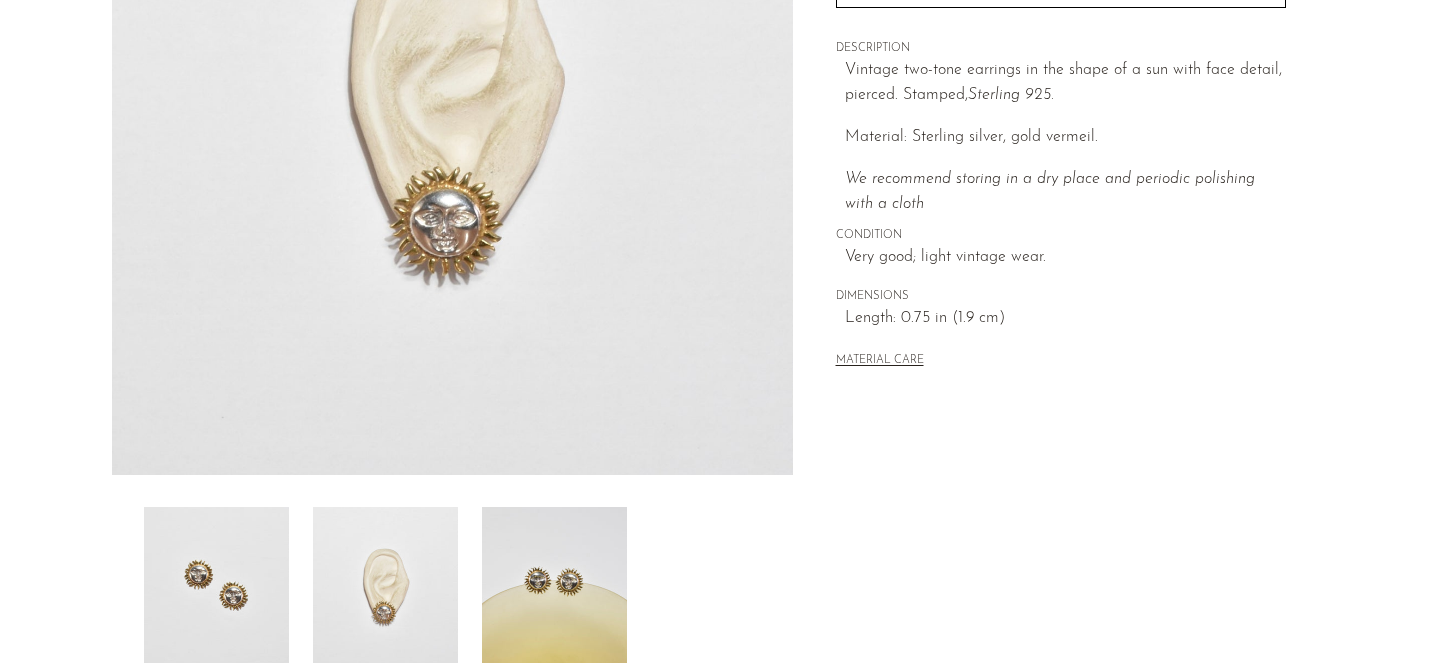click at bounding box center (554, 587) 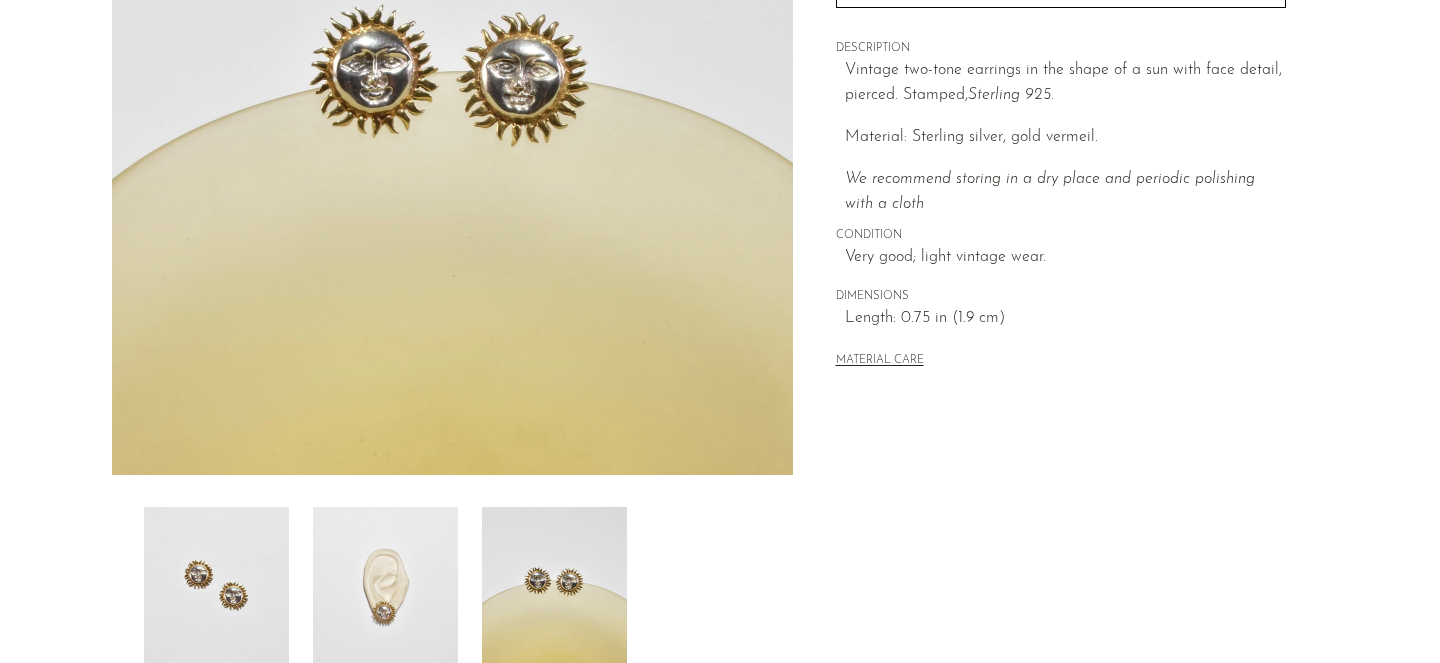 click at bounding box center (216, 587) 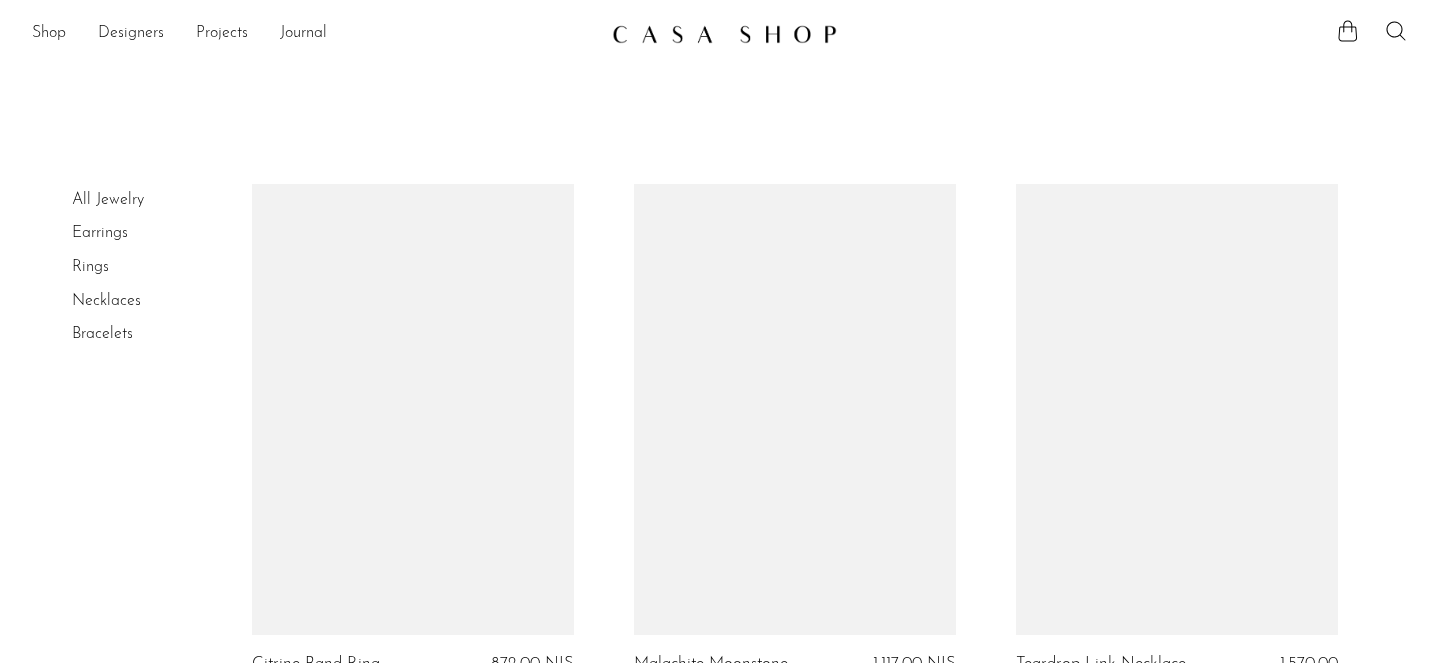 scroll, scrollTop: 2885, scrollLeft: 0, axis: vertical 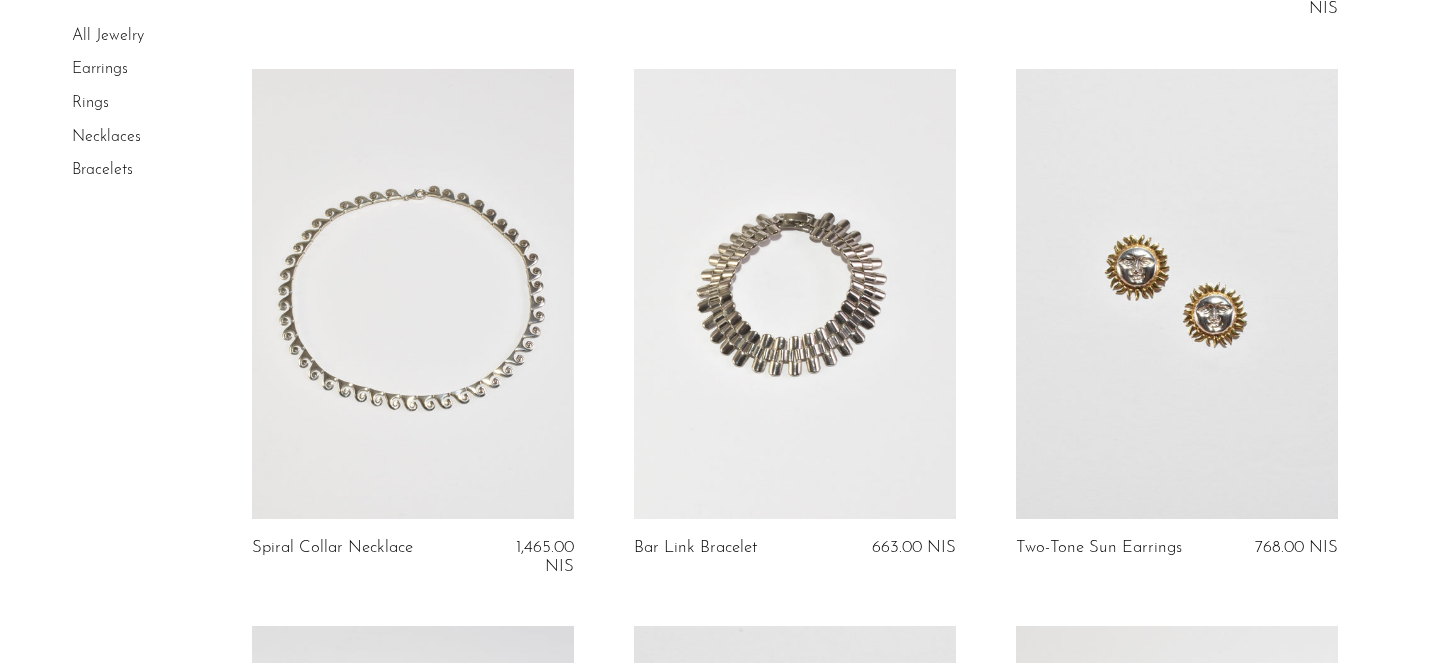 click at bounding box center (413, 294) 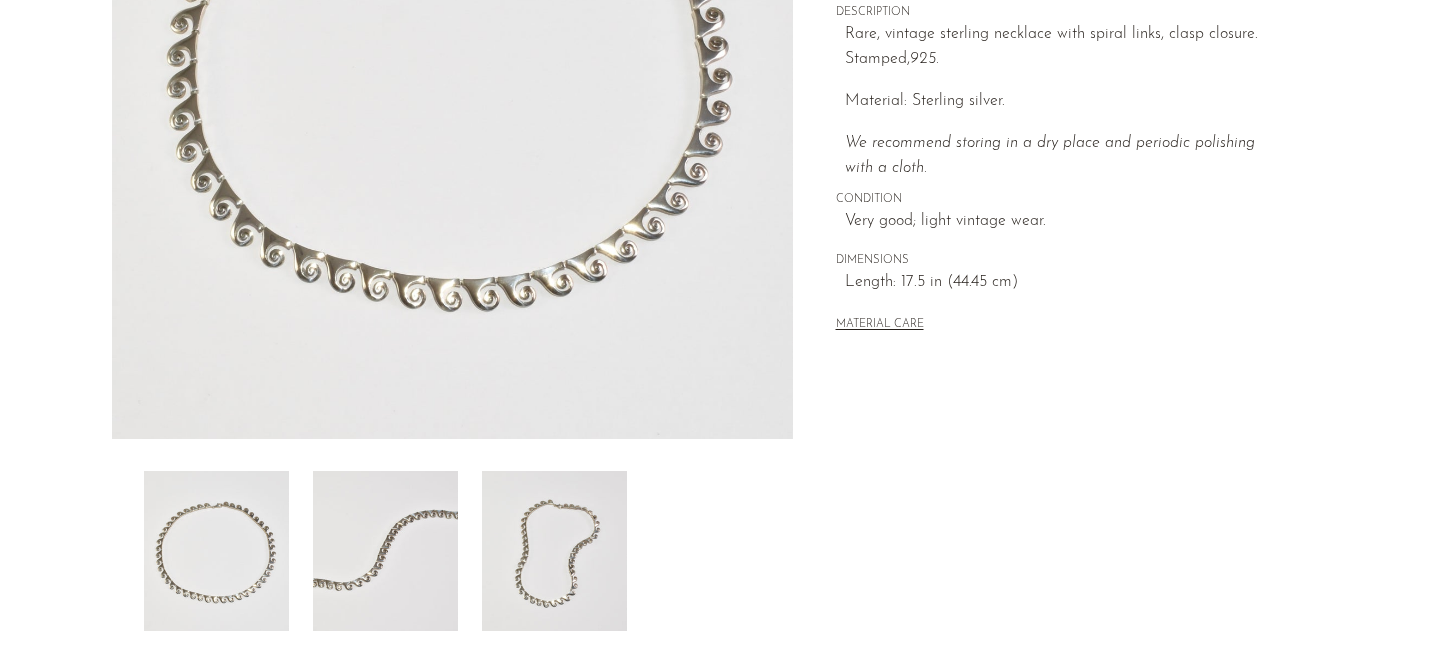 scroll, scrollTop: 419, scrollLeft: 0, axis: vertical 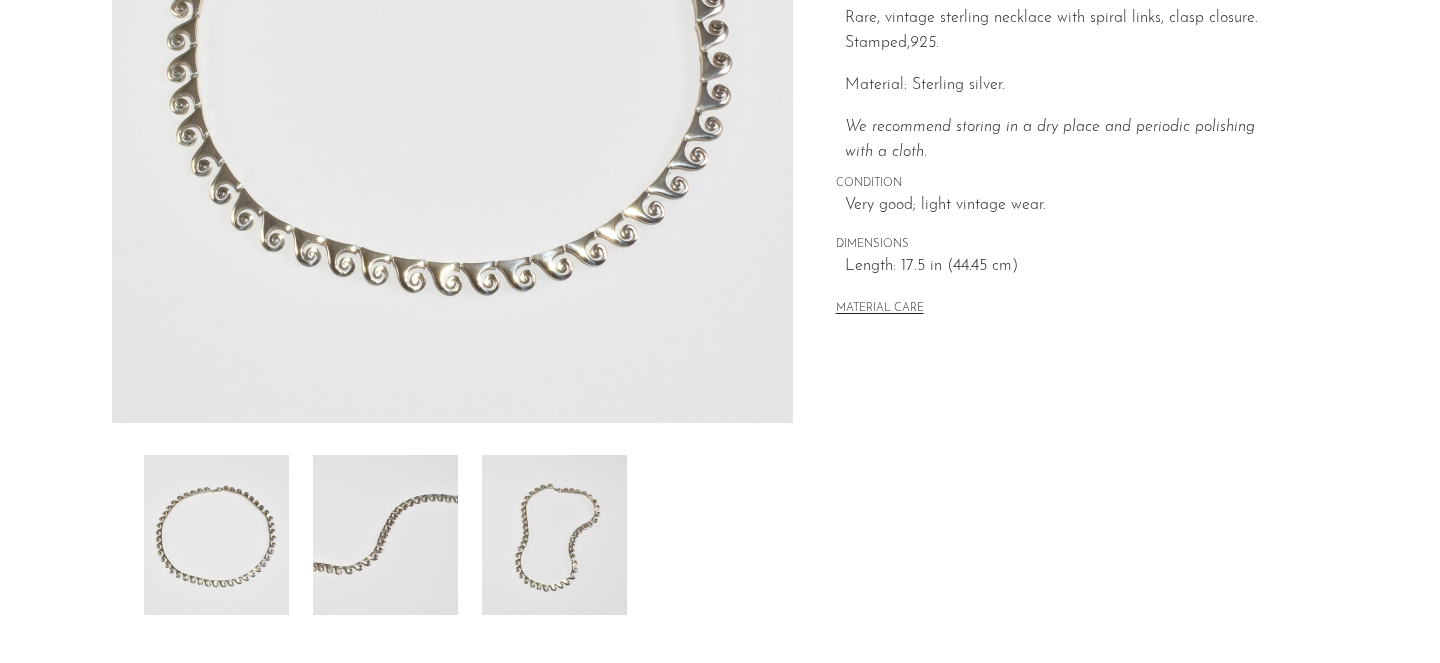 click at bounding box center [385, 535] 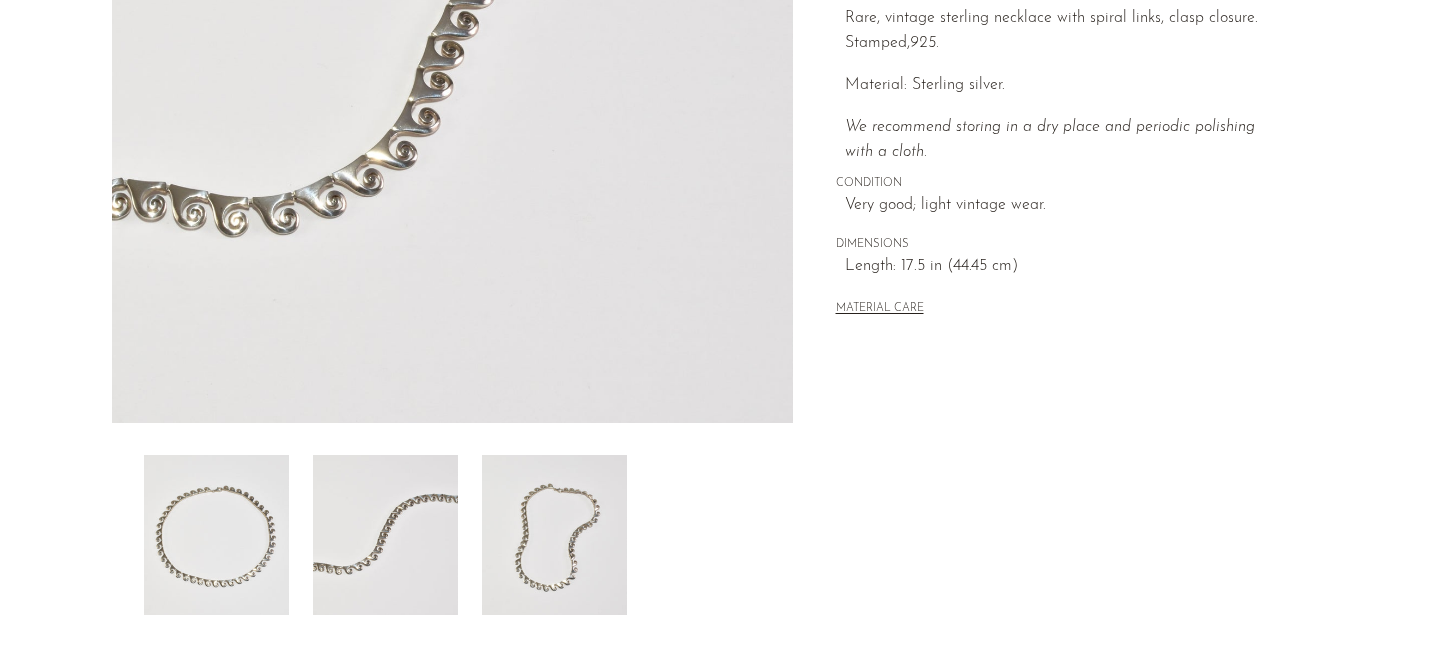 click at bounding box center (554, 535) 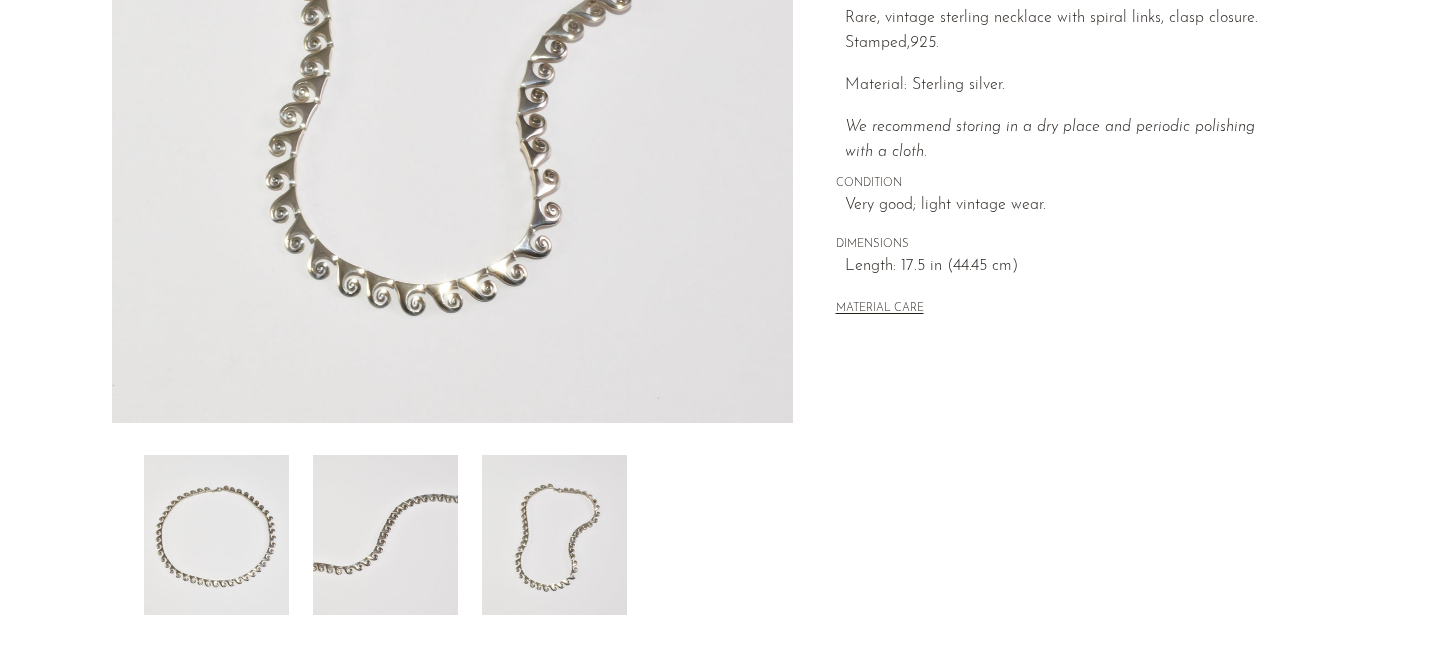 click at bounding box center (216, 535) 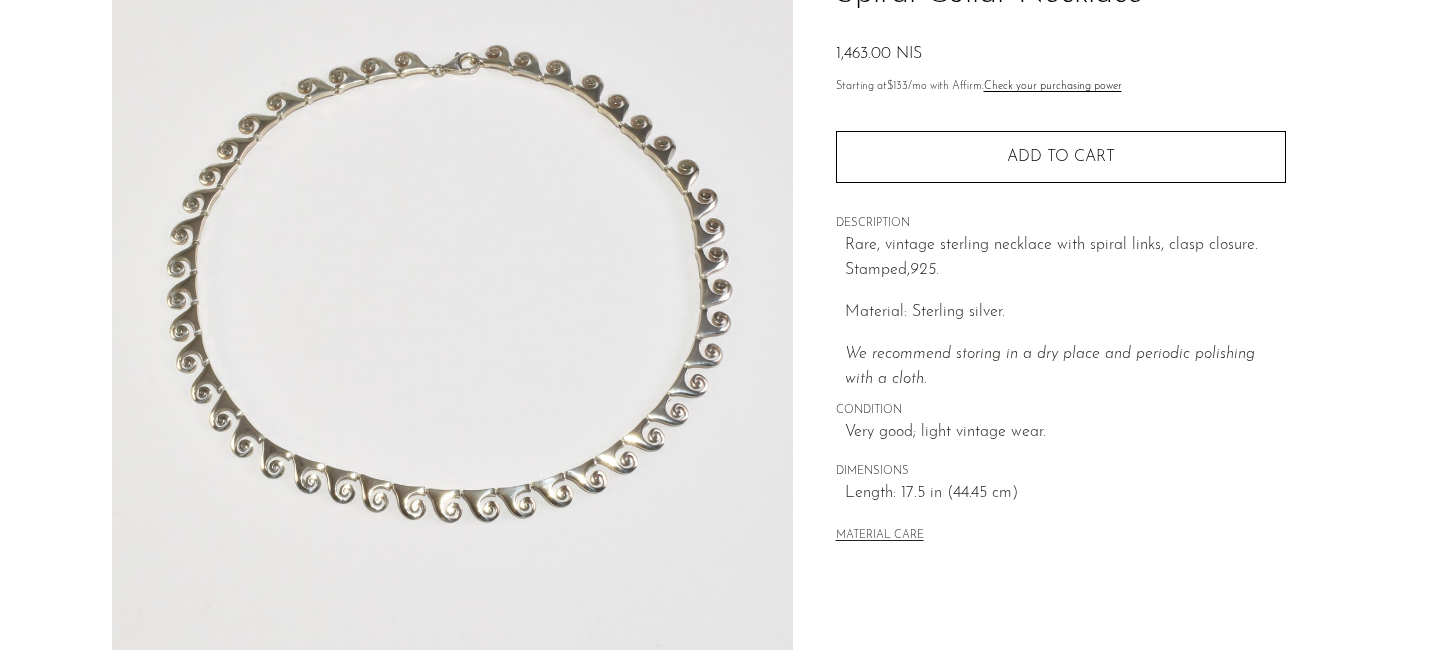 scroll, scrollTop: 194, scrollLeft: 0, axis: vertical 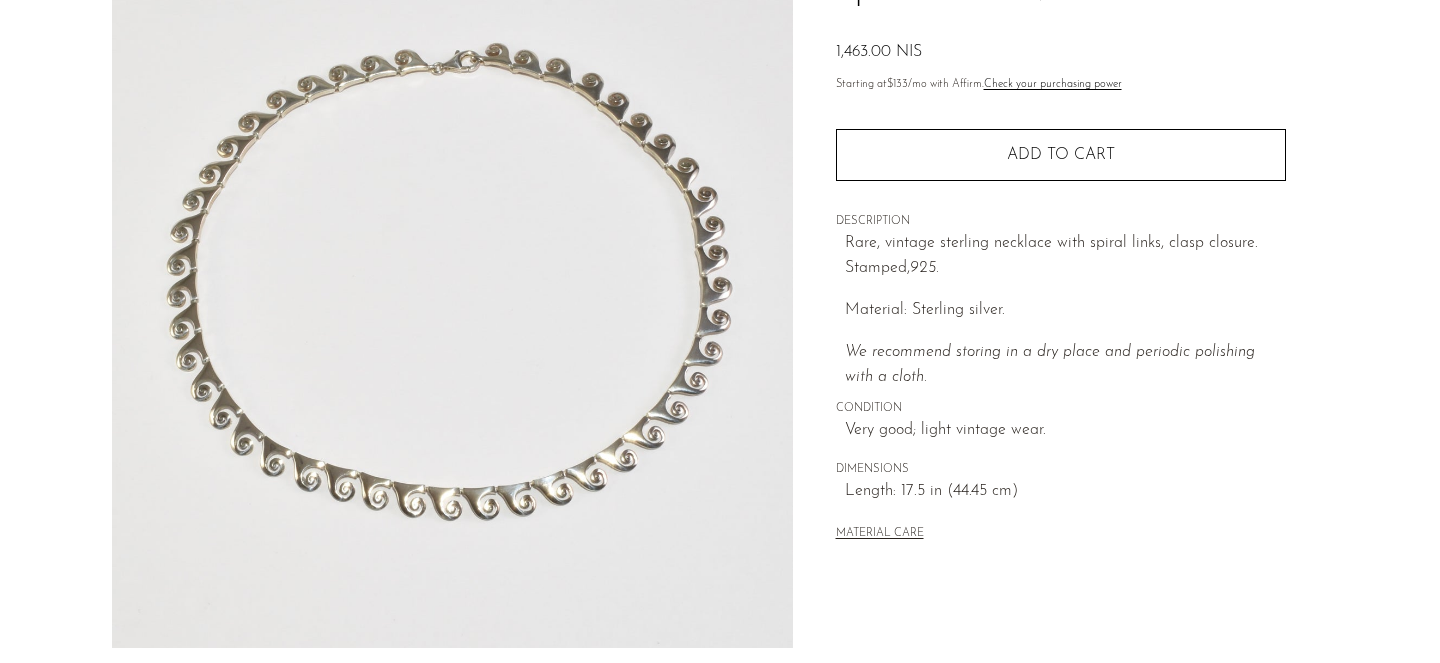 click at bounding box center (452, 273) 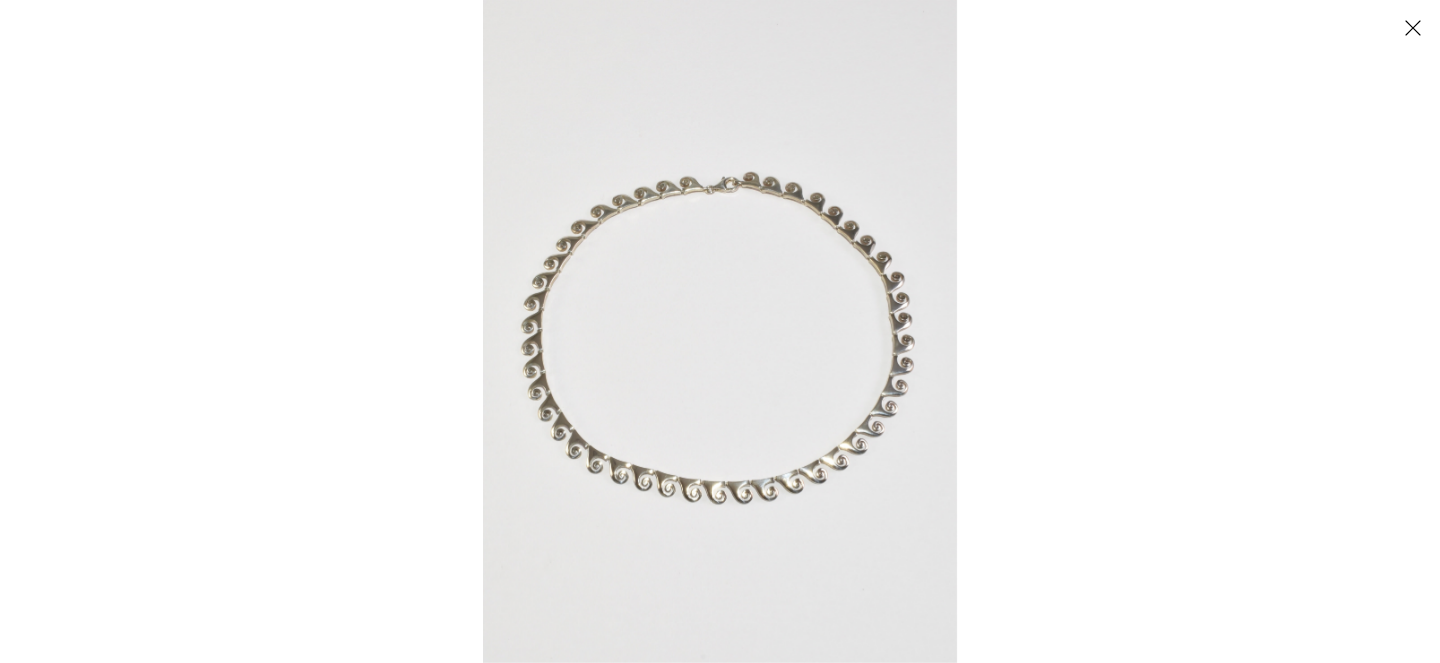 click at bounding box center [720, 331] 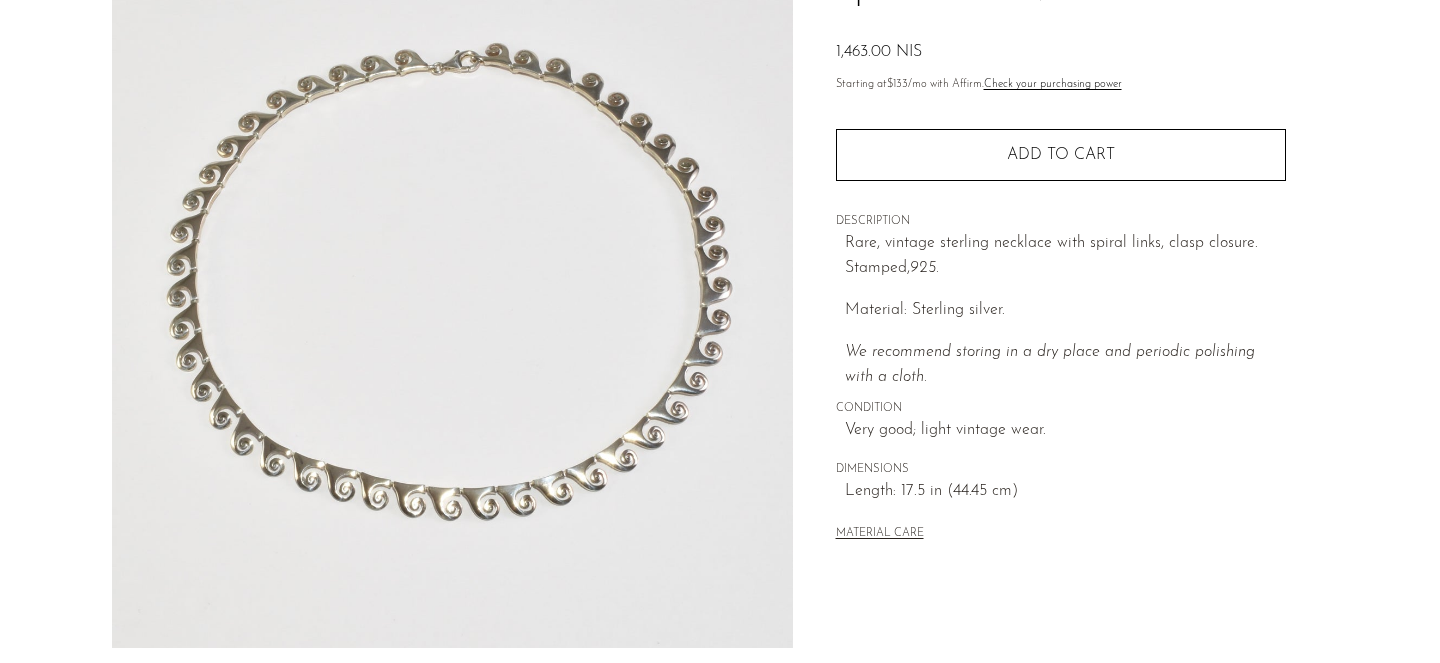 click on "Spiral Collar Necklace
1,463.00 NIS" at bounding box center (720, 369) 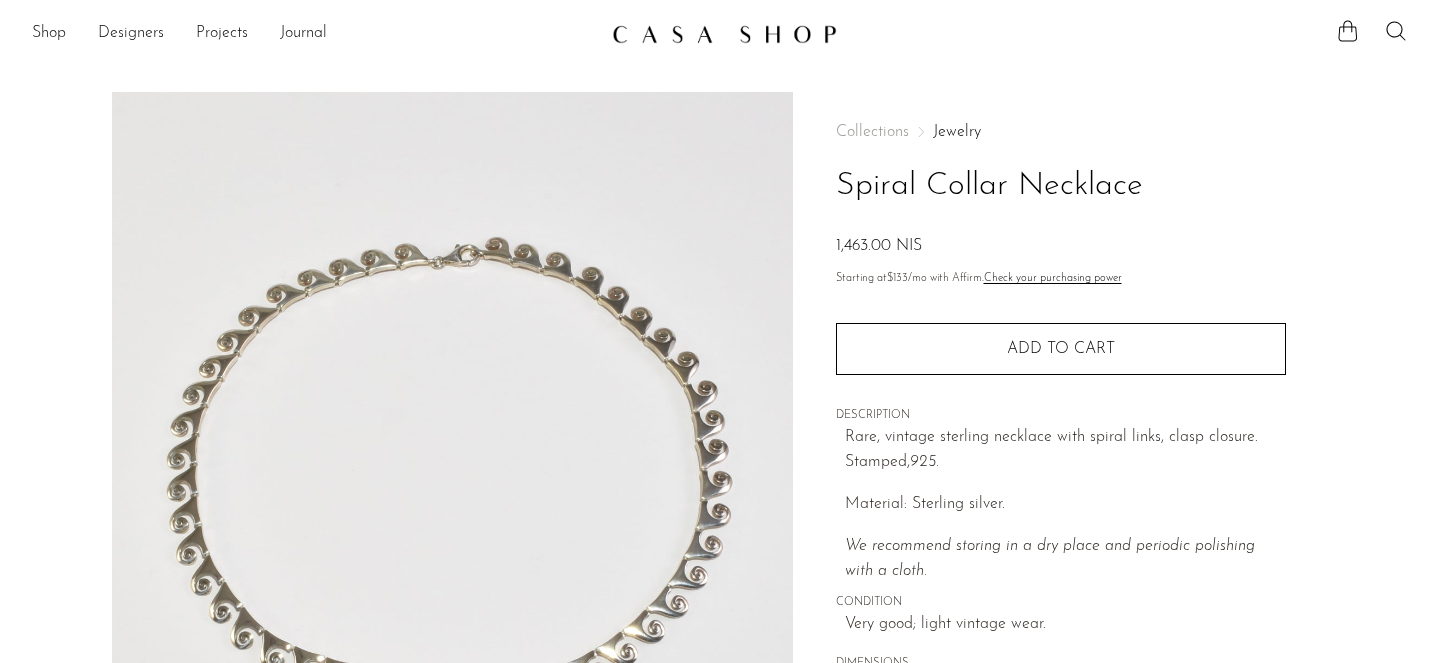click at bounding box center (452, 467) 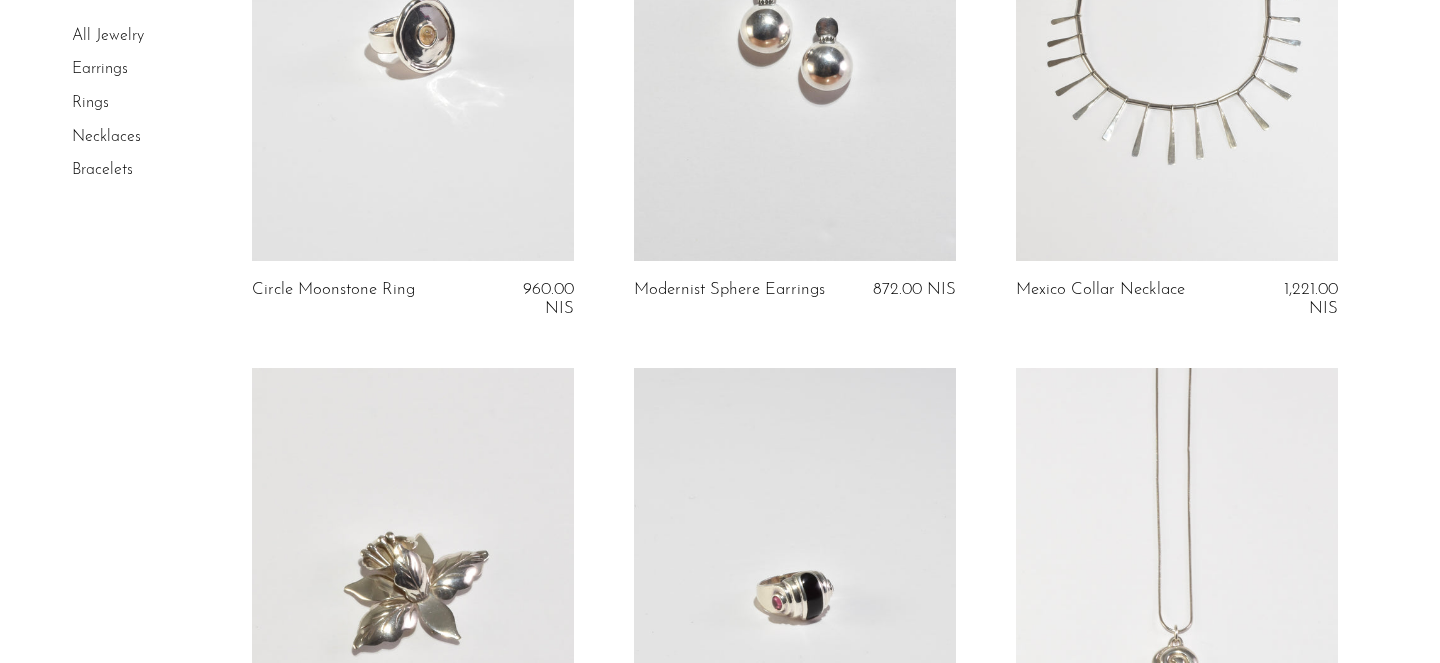 scroll, scrollTop: 3702, scrollLeft: 0, axis: vertical 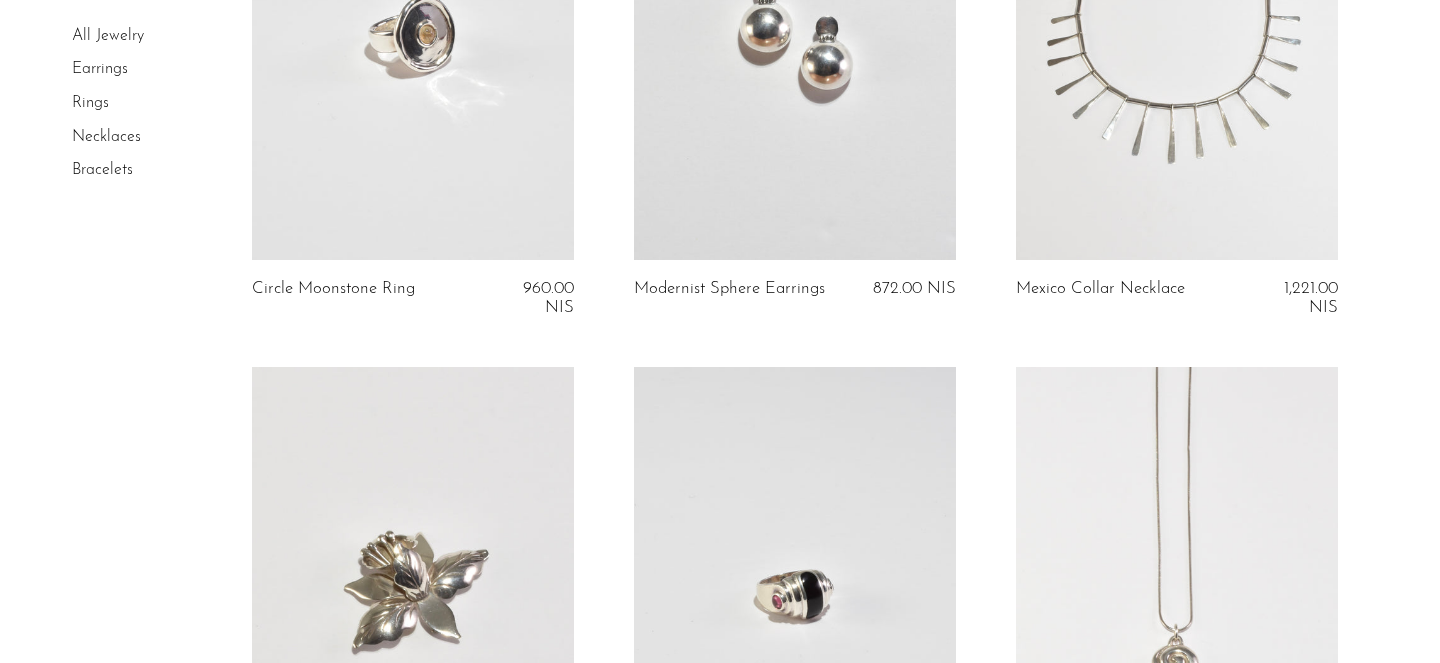 click at bounding box center [1177, 34] 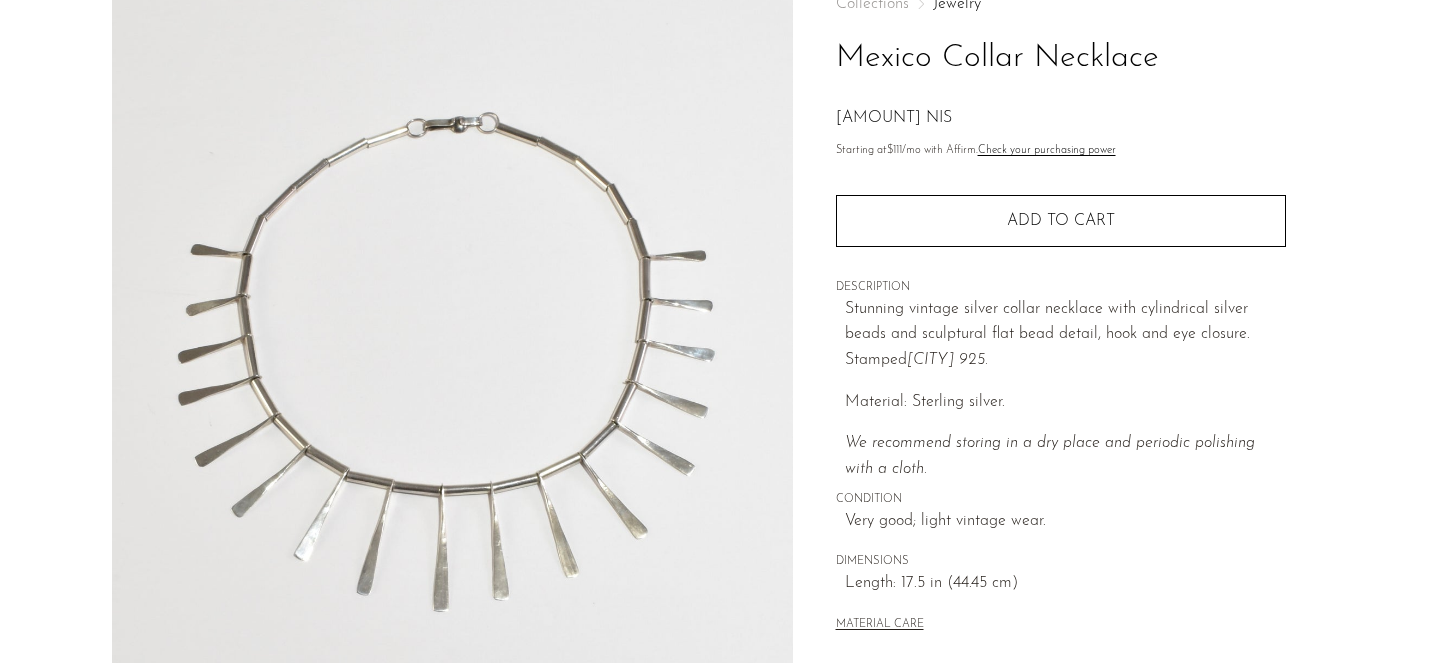 scroll, scrollTop: 132, scrollLeft: 0, axis: vertical 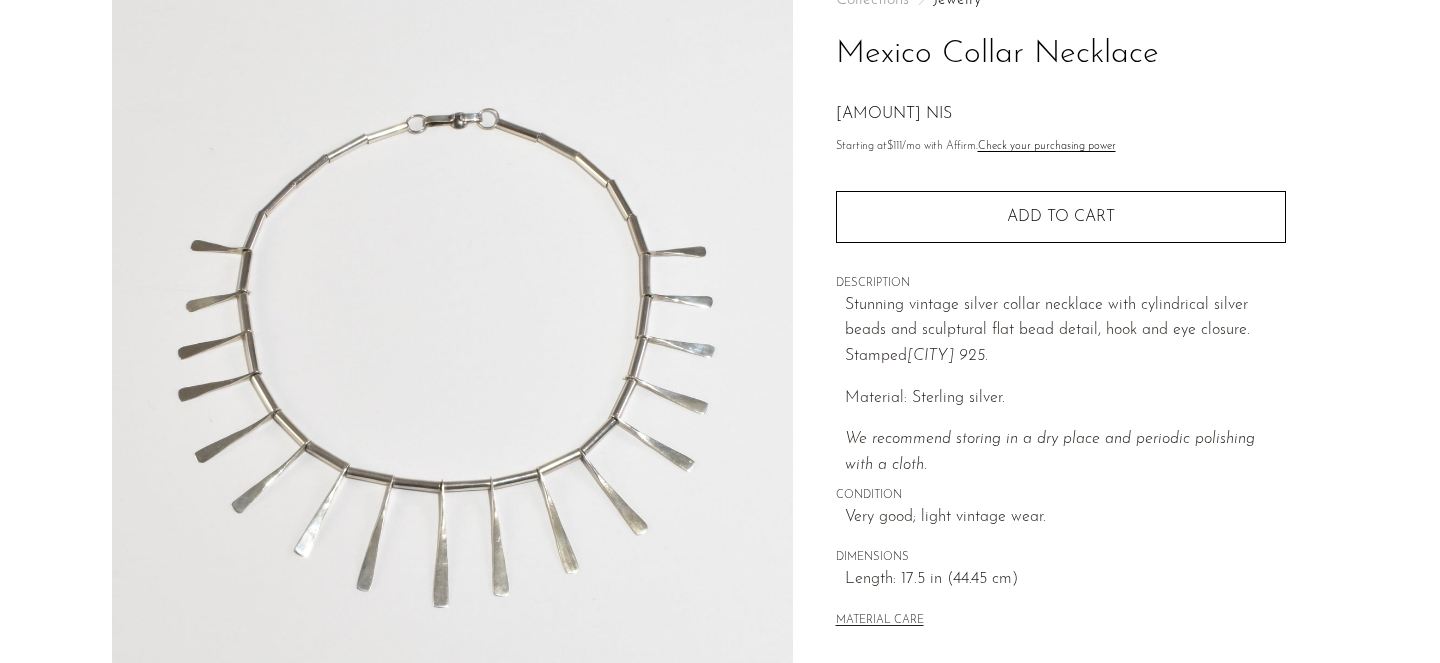 click at bounding box center [452, 335] 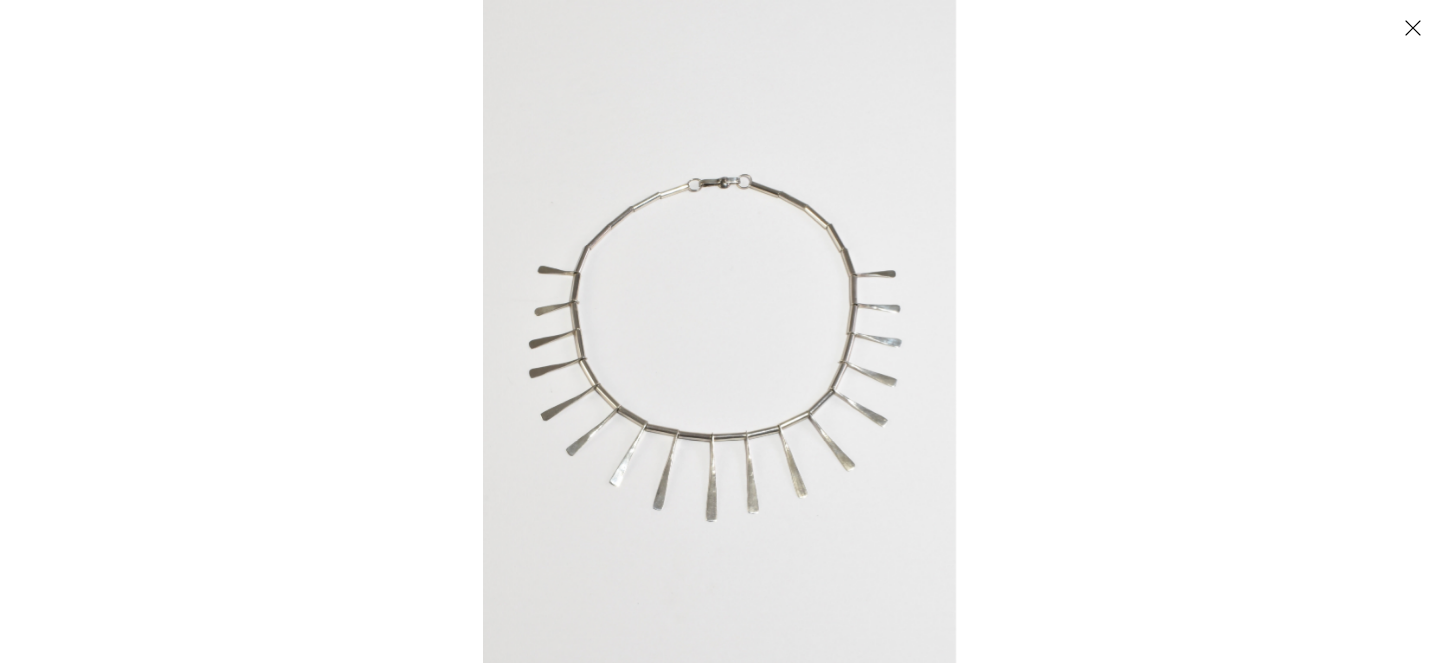 click at bounding box center (719, 331) 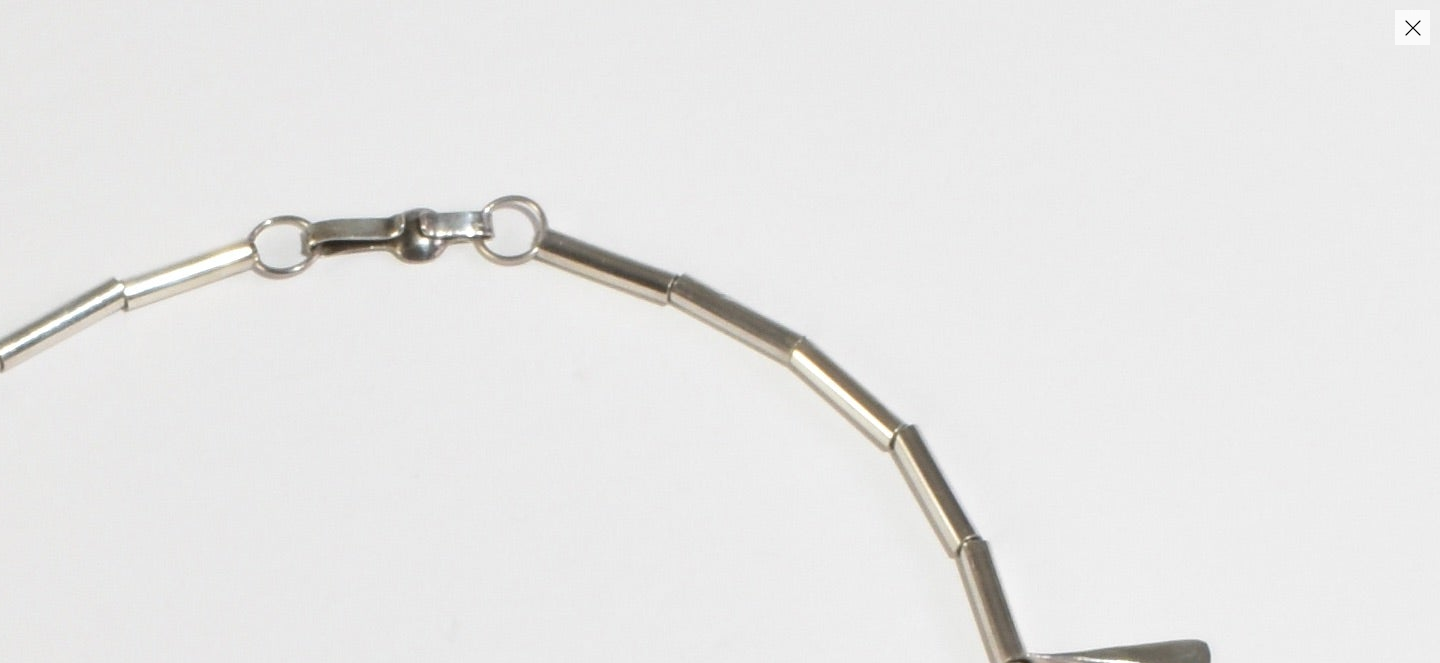click at bounding box center [1412, 27] 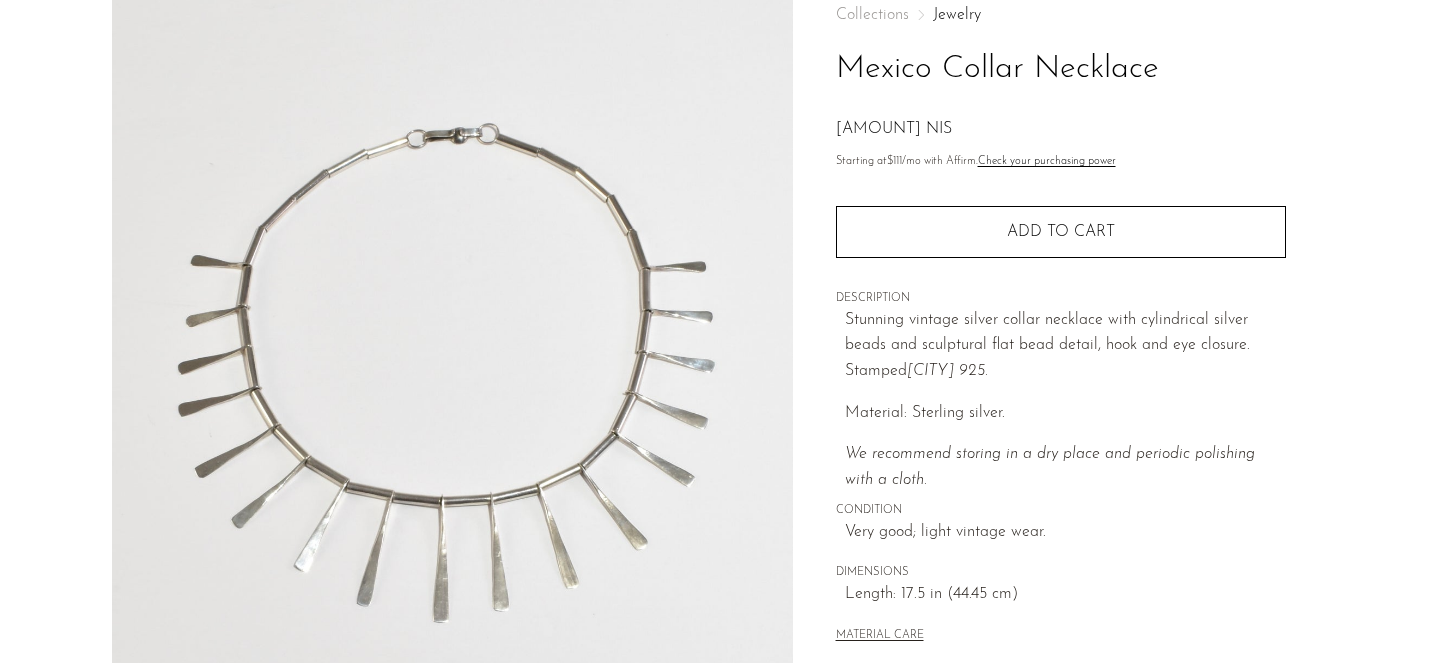 scroll, scrollTop: 113, scrollLeft: 0, axis: vertical 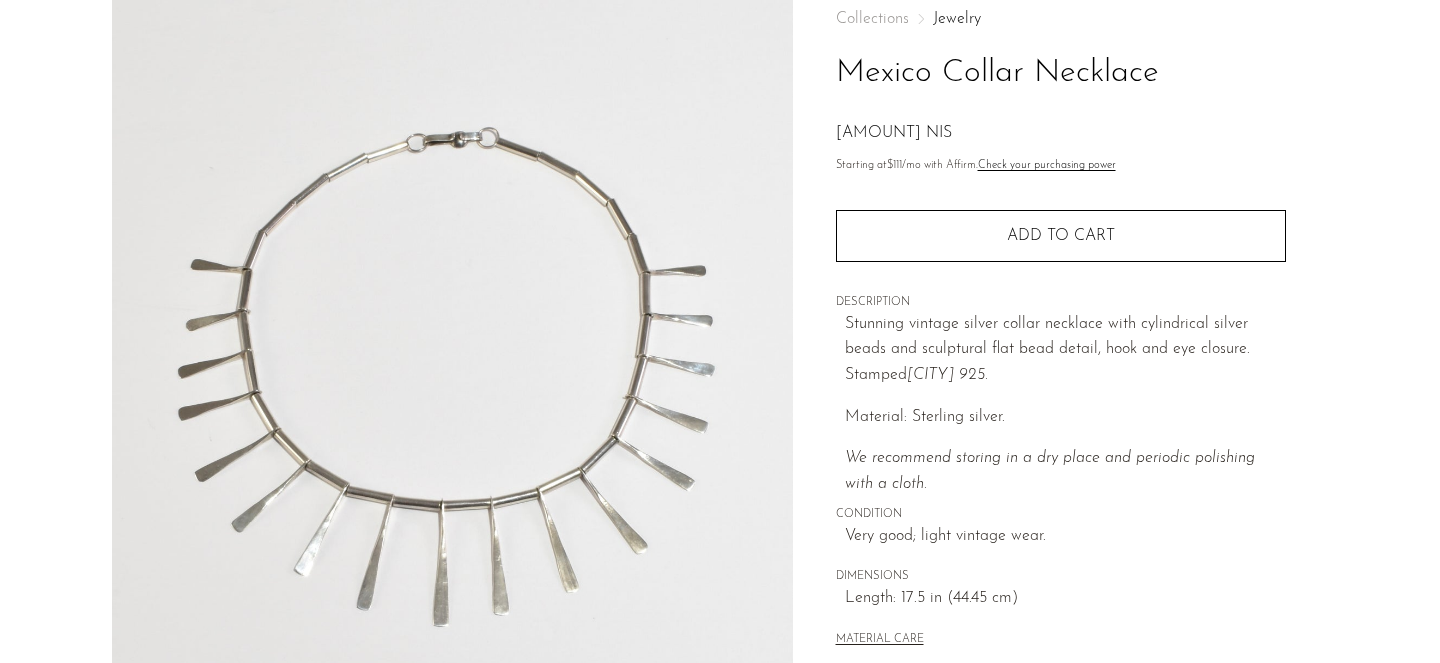 click on "Mexico Collar Necklace
1,219.00 NIS" at bounding box center [720, 450] 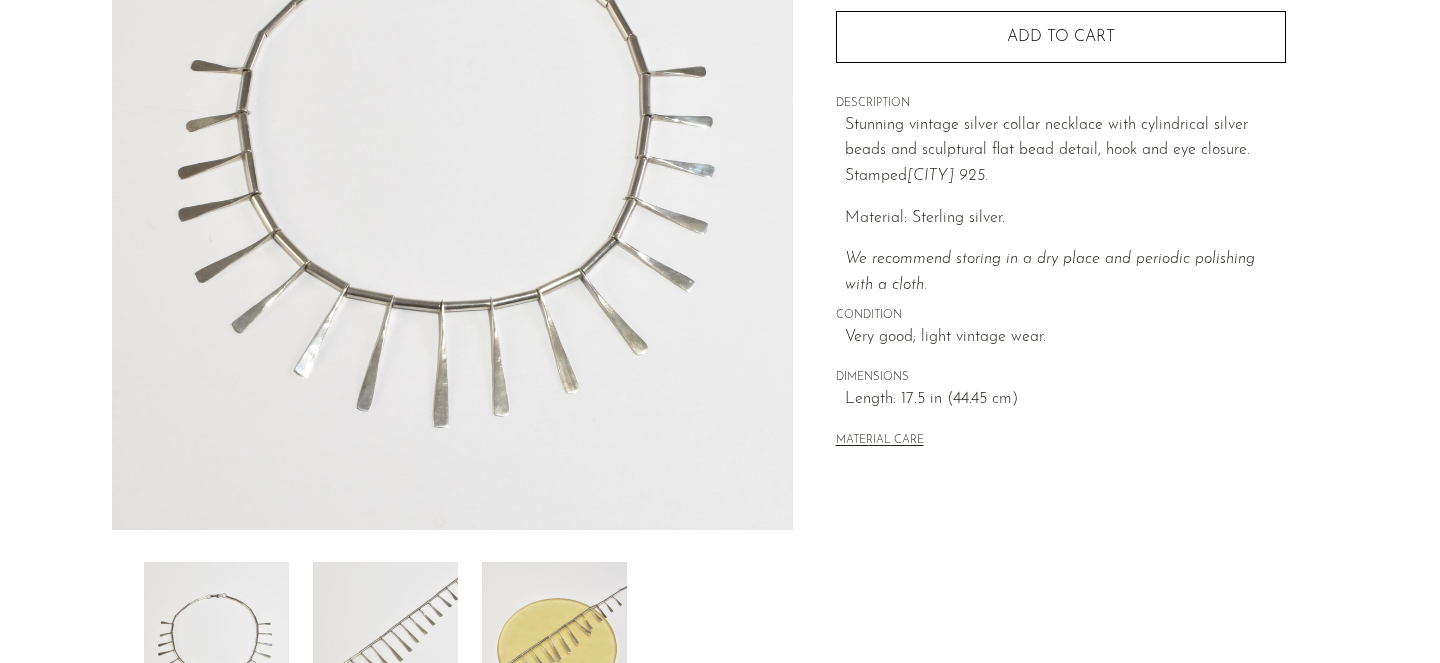 scroll, scrollTop: 390, scrollLeft: 0, axis: vertical 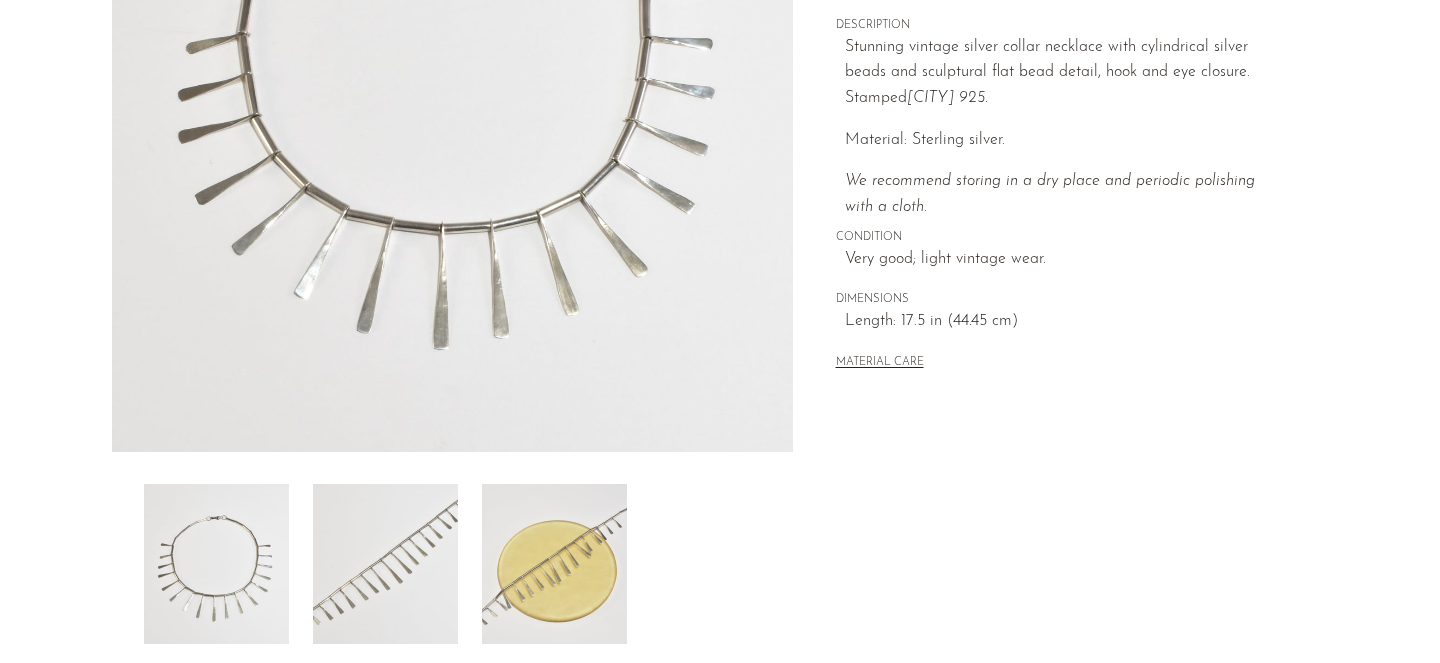click at bounding box center (385, 564) 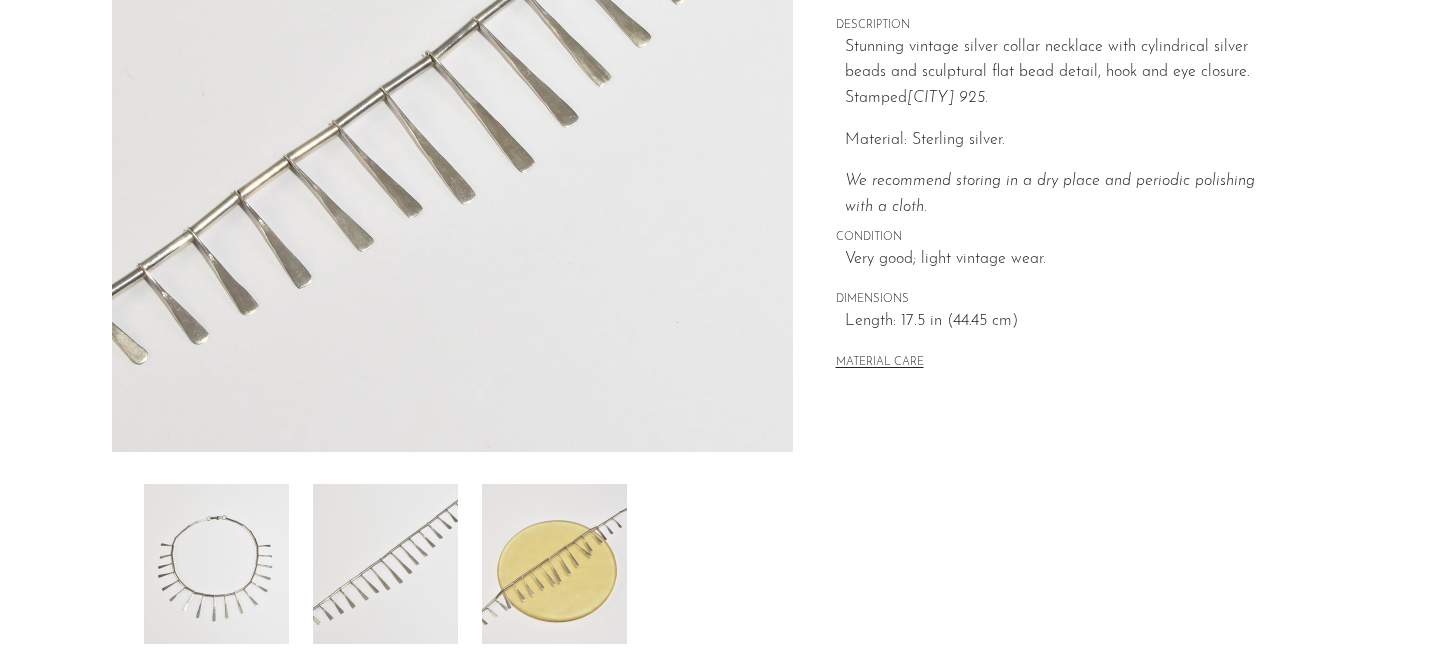 click at bounding box center [554, 564] 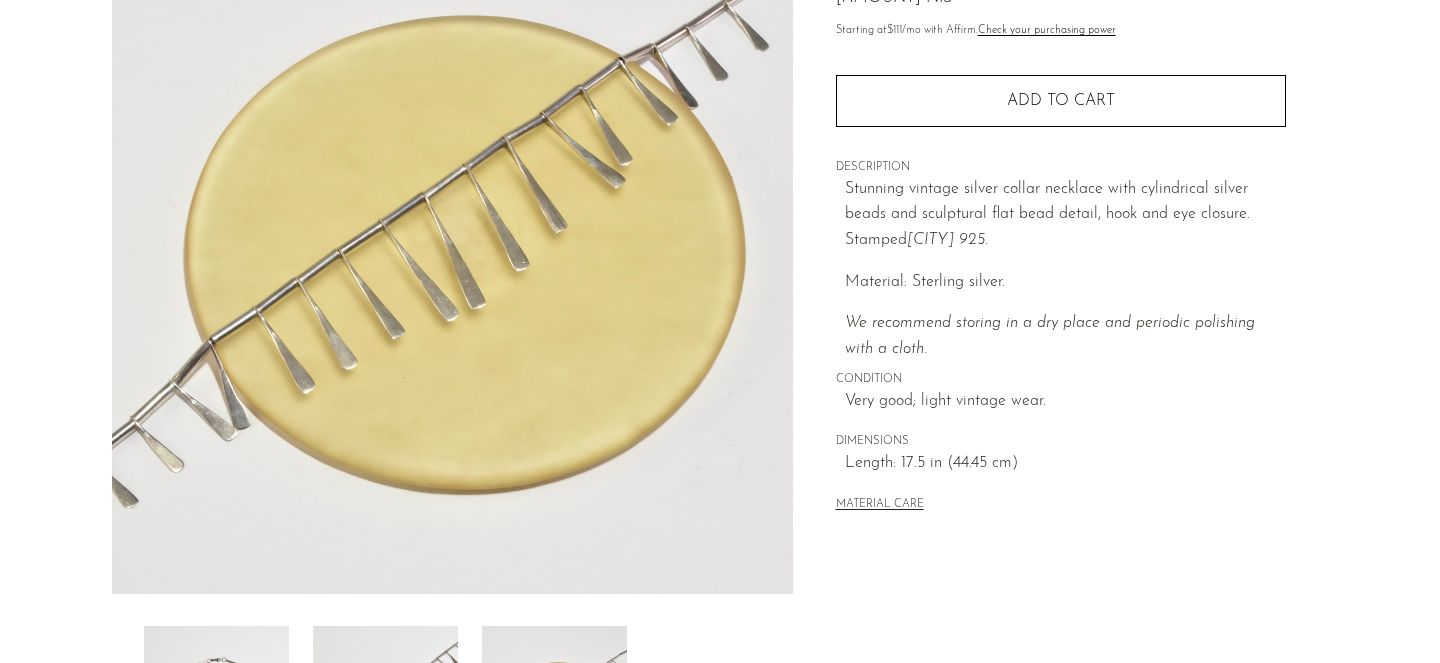 scroll, scrollTop: 246, scrollLeft: 0, axis: vertical 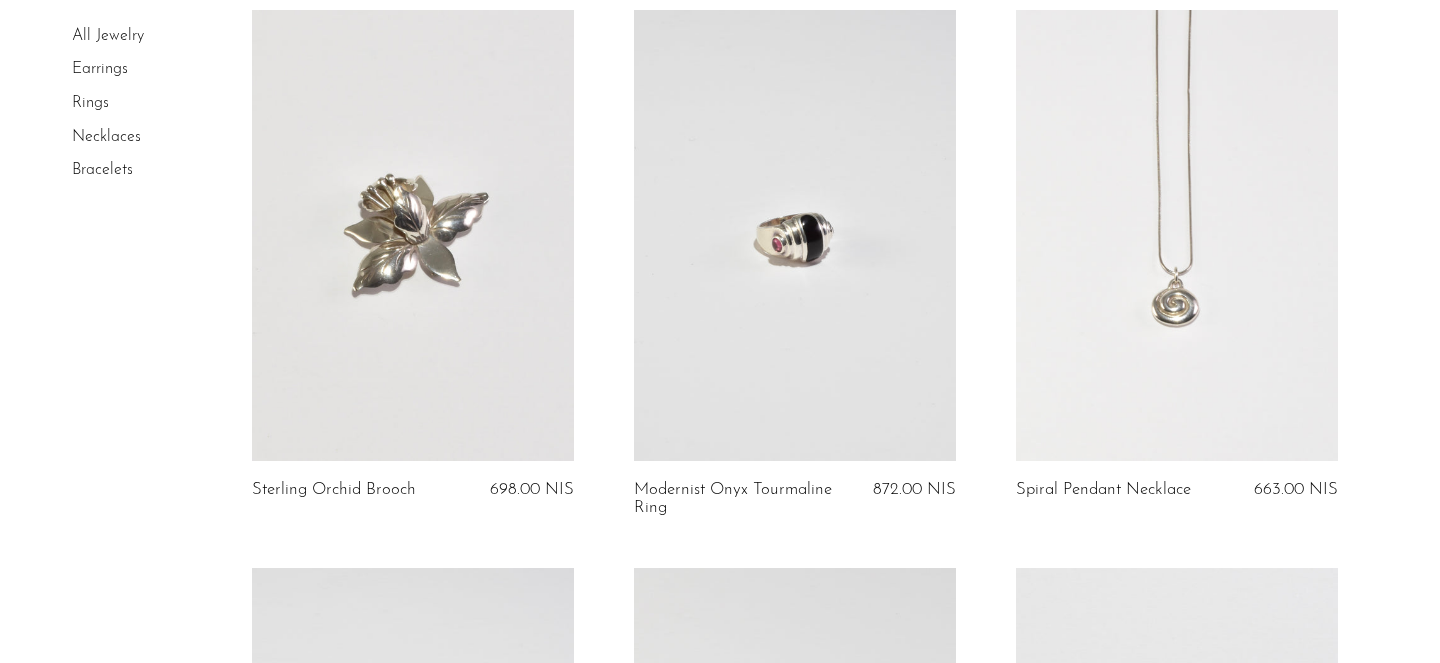 click at bounding box center [1177, 235] 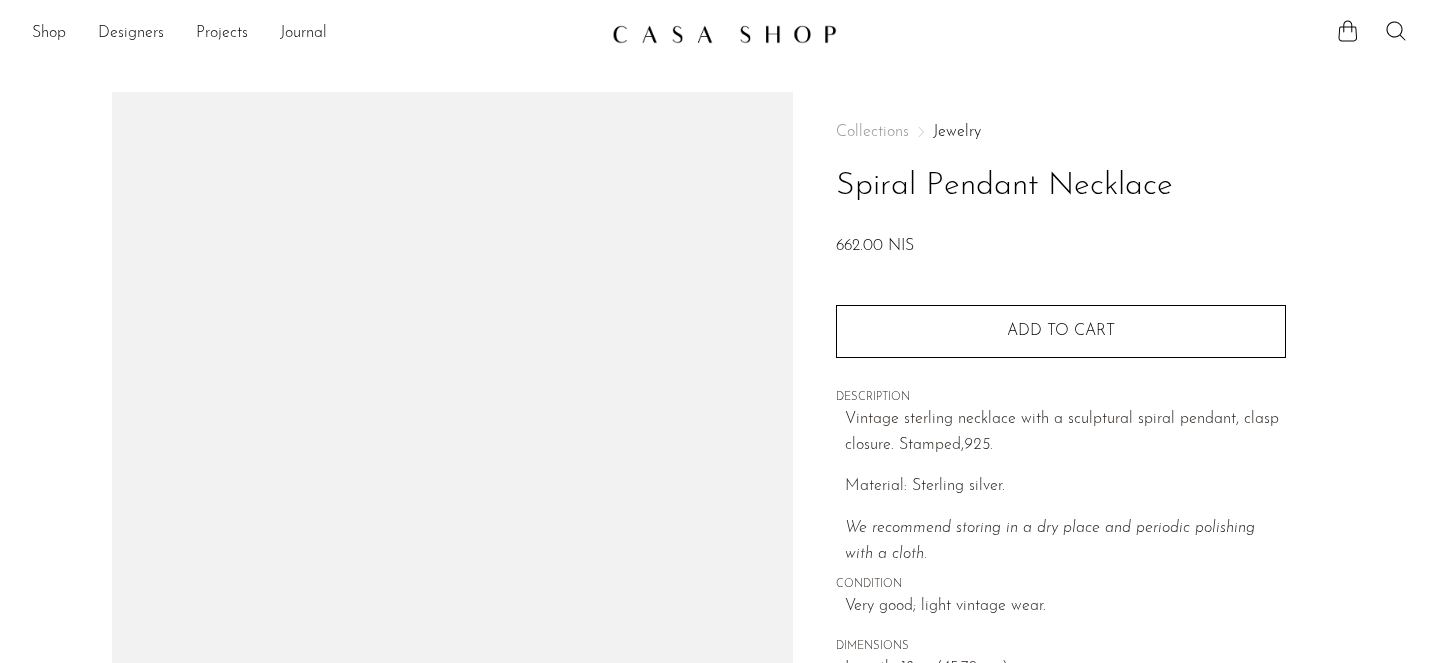 scroll, scrollTop: 0, scrollLeft: 0, axis: both 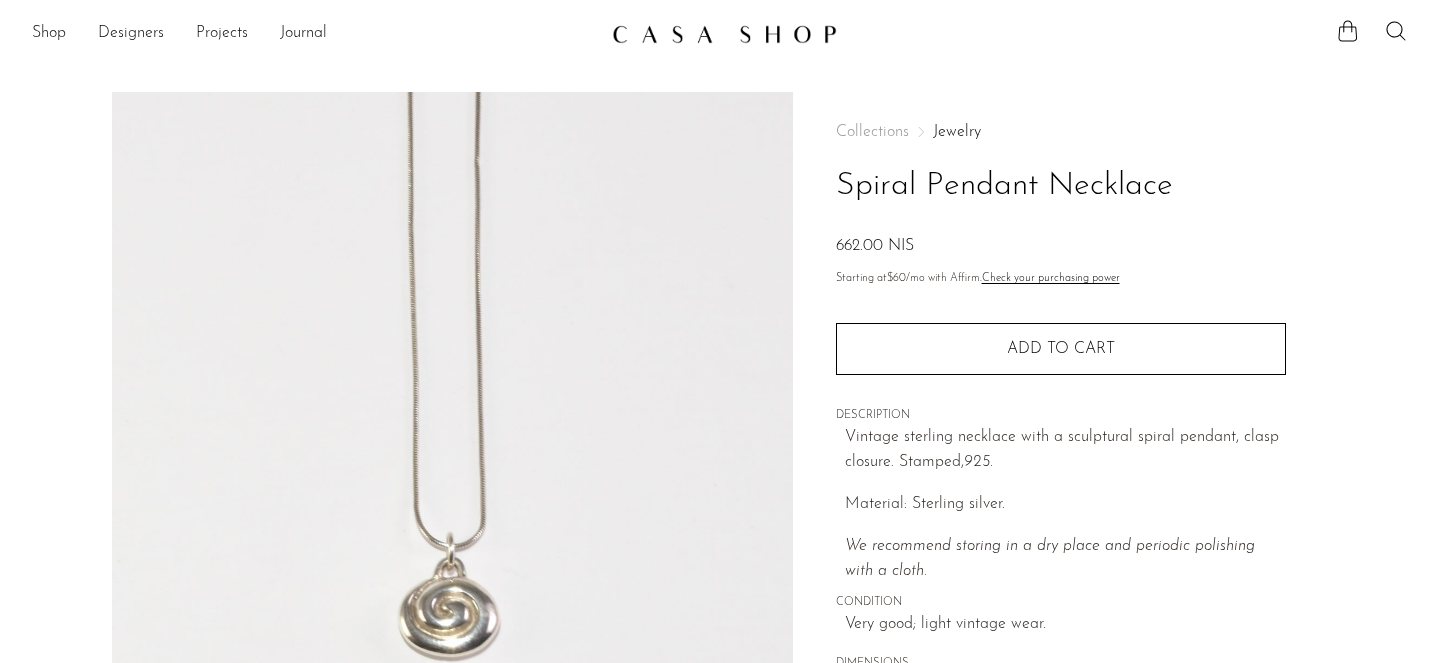 click at bounding box center [452, 467] 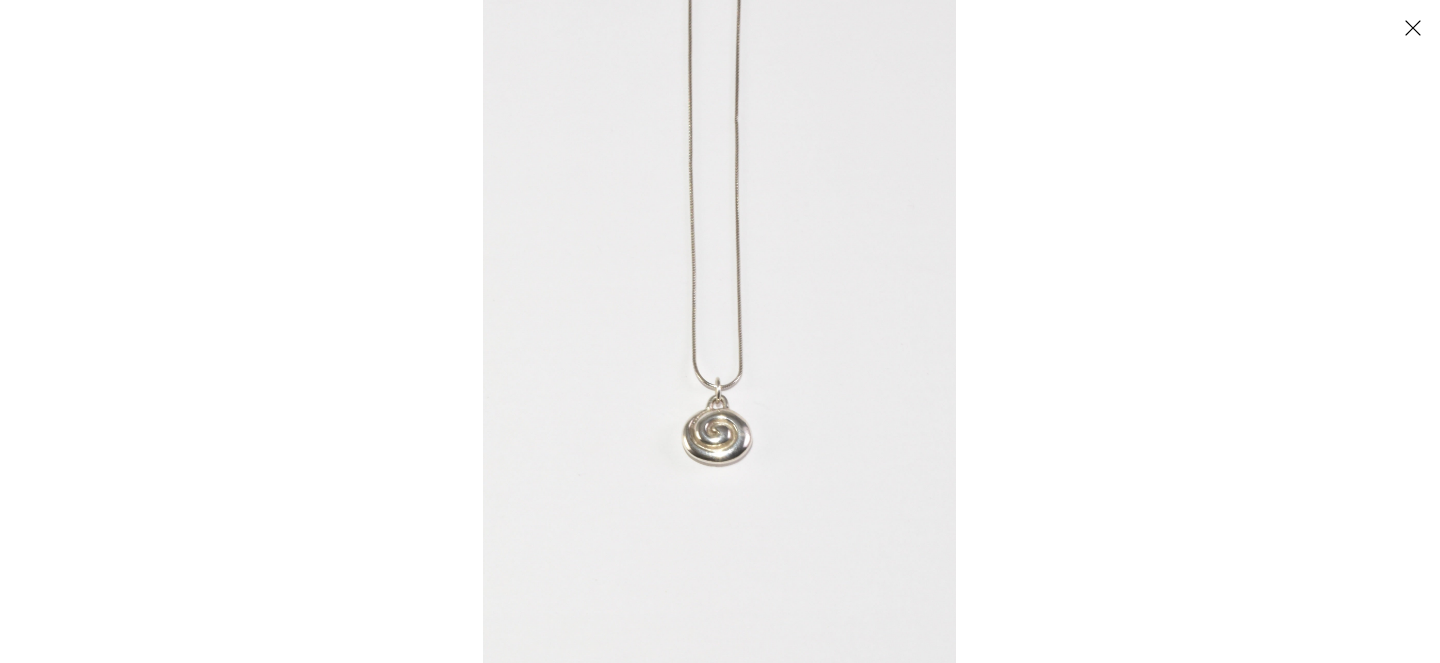 click at bounding box center (719, 331) 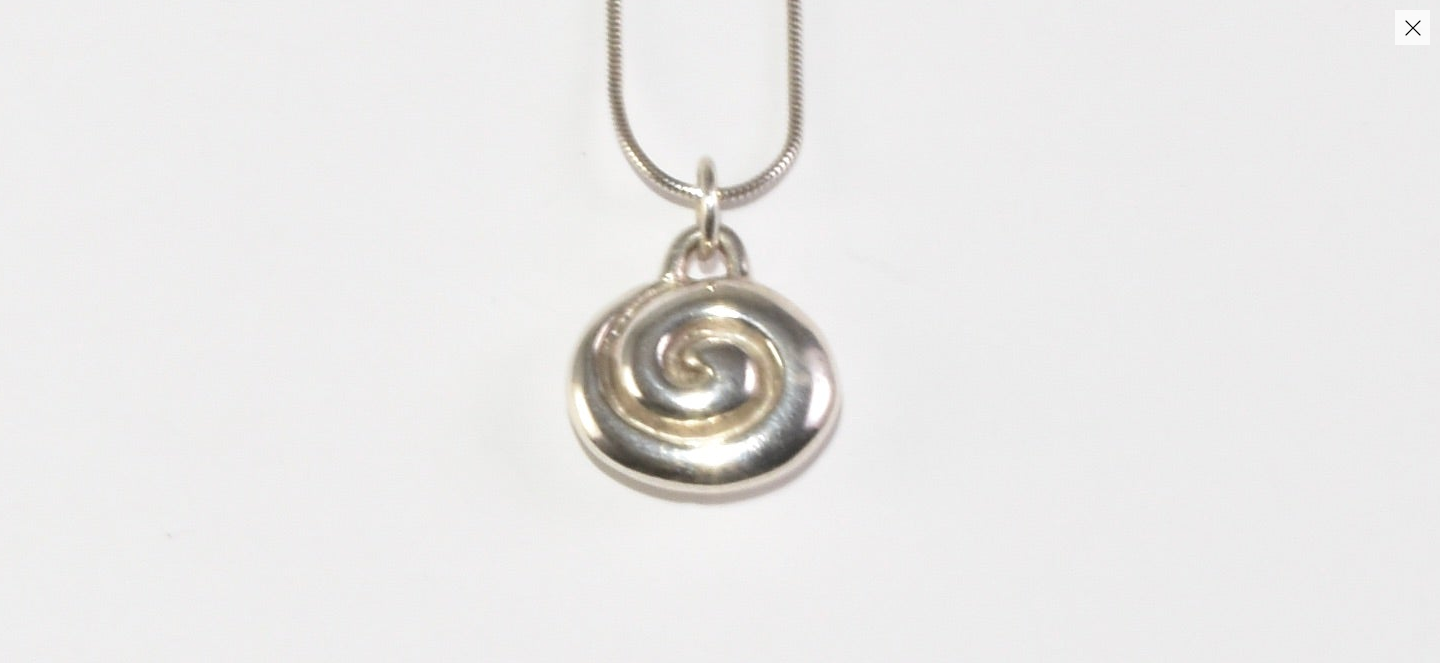 click at bounding box center (713, -20) 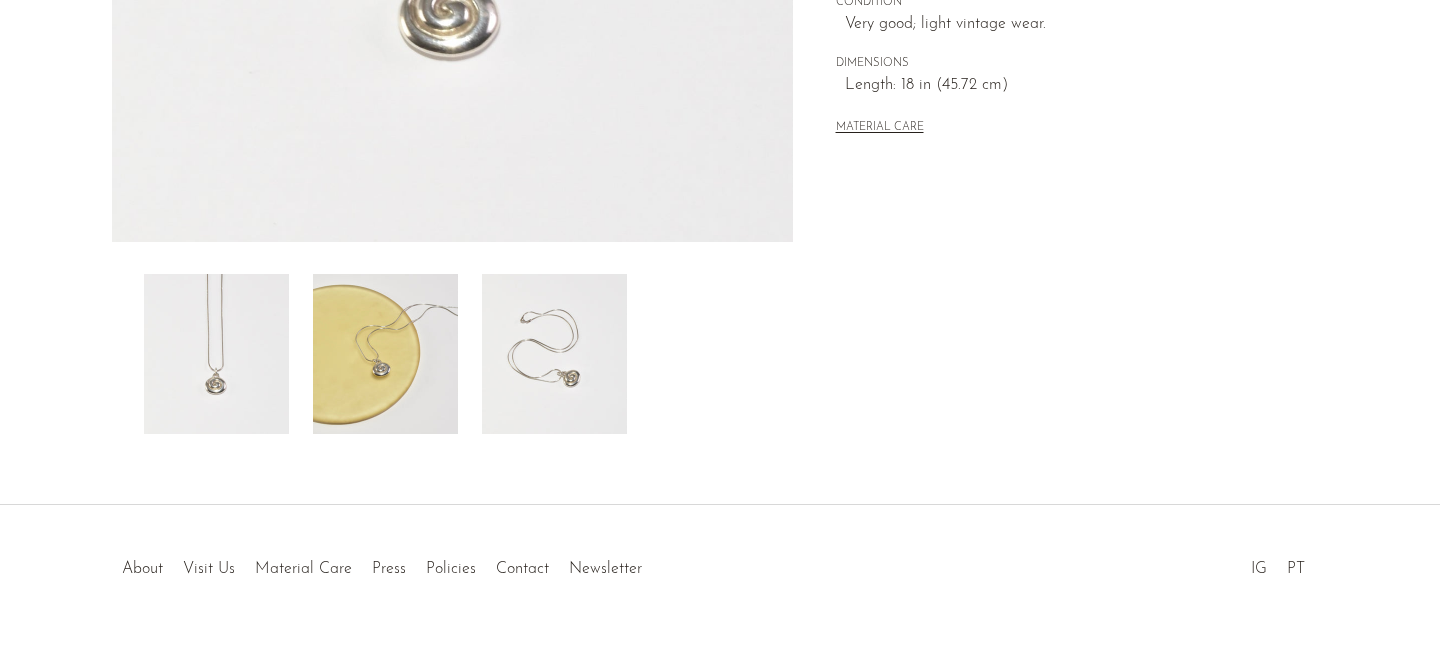 scroll, scrollTop: 615, scrollLeft: 0, axis: vertical 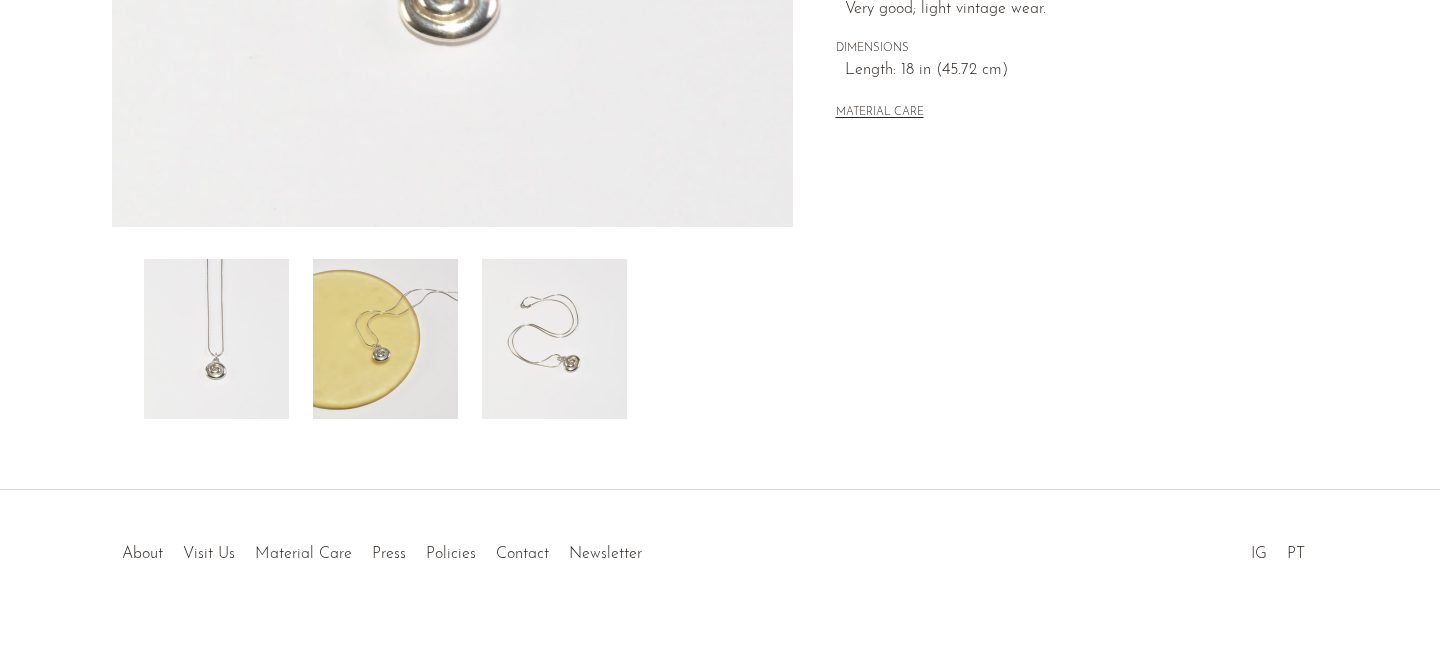 click at bounding box center (385, 339) 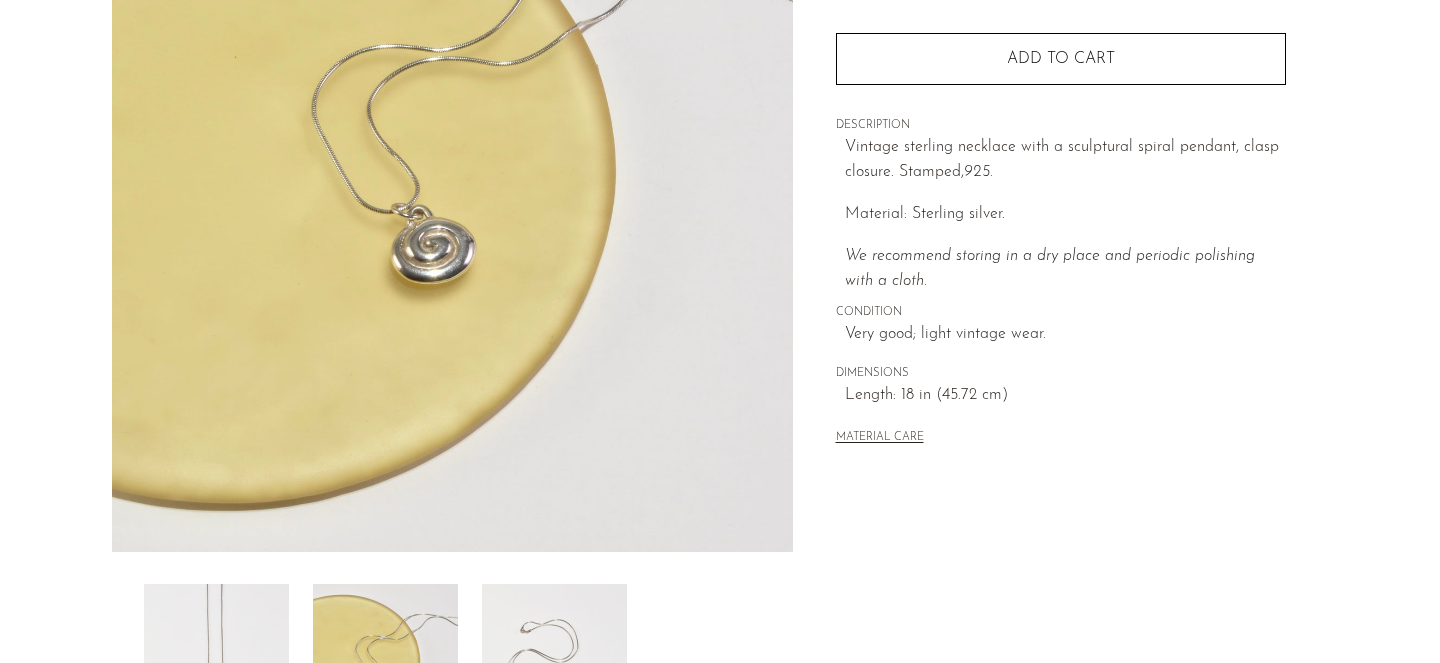 scroll, scrollTop: 295, scrollLeft: 0, axis: vertical 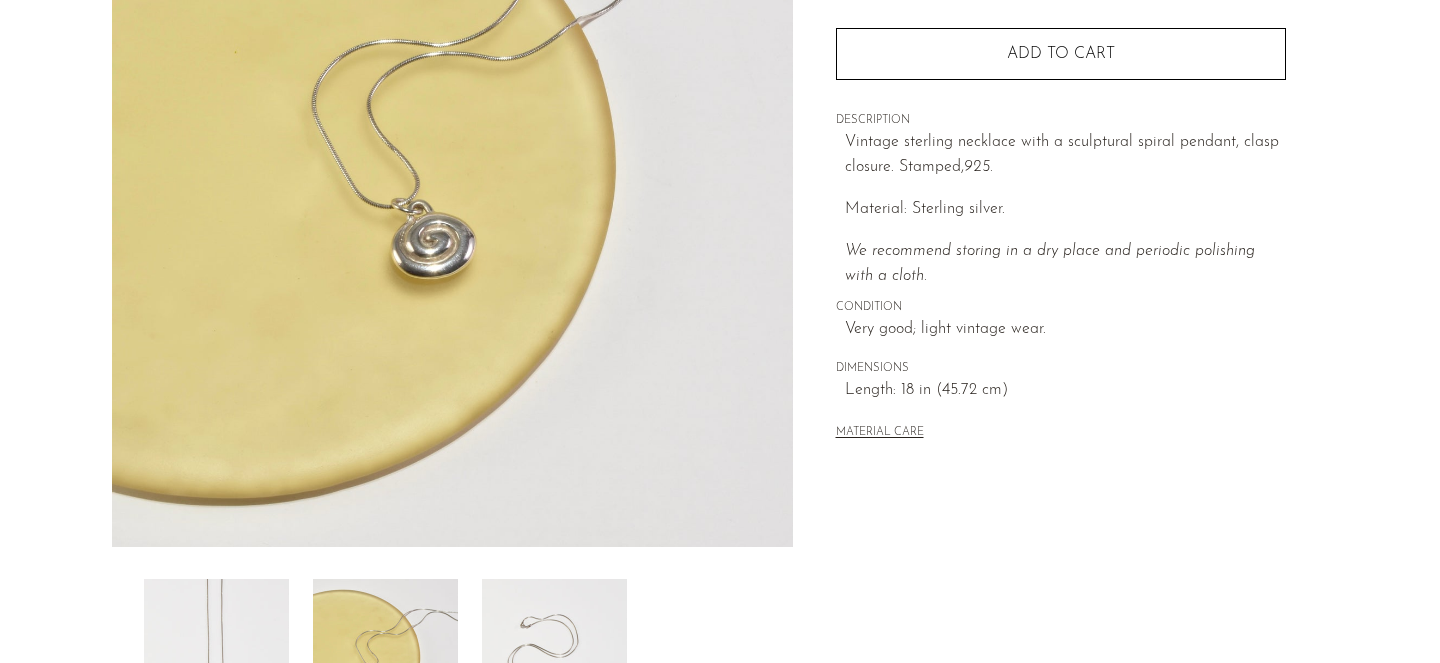 click at bounding box center [452, 172] 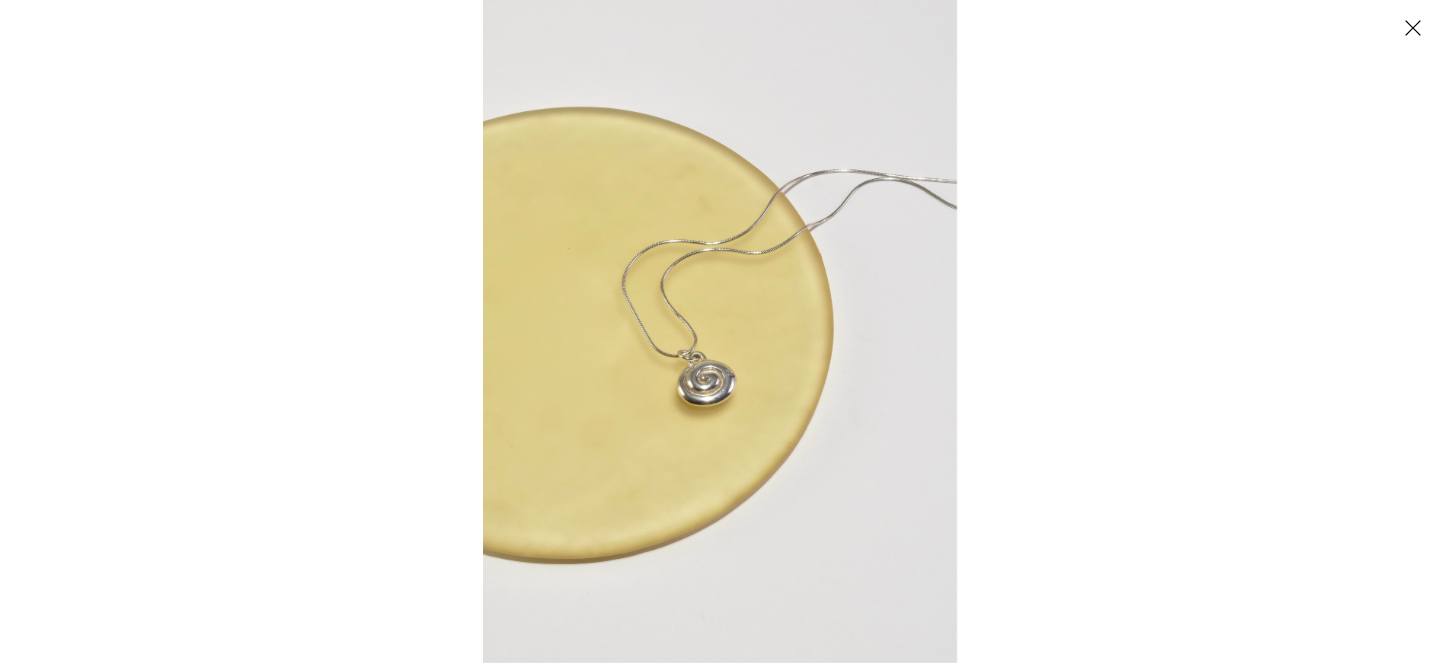 click at bounding box center (720, 331) 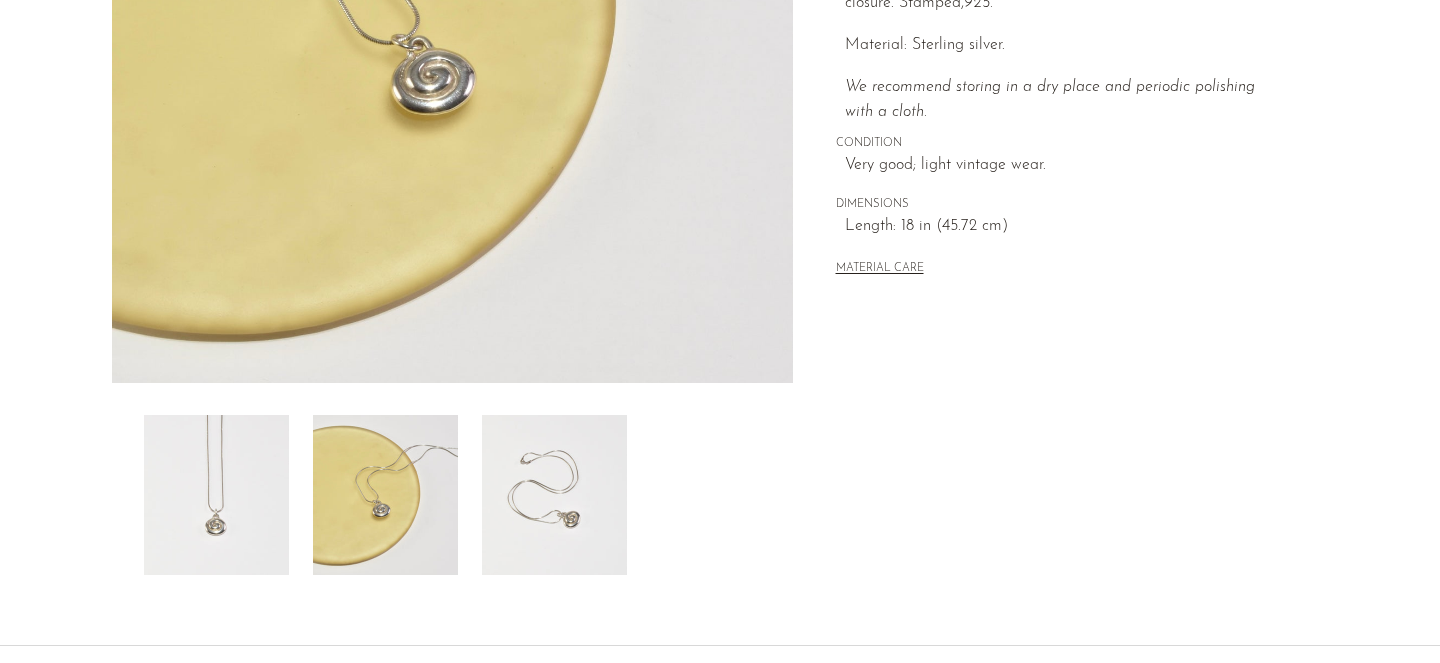 scroll, scrollTop: 476, scrollLeft: 0, axis: vertical 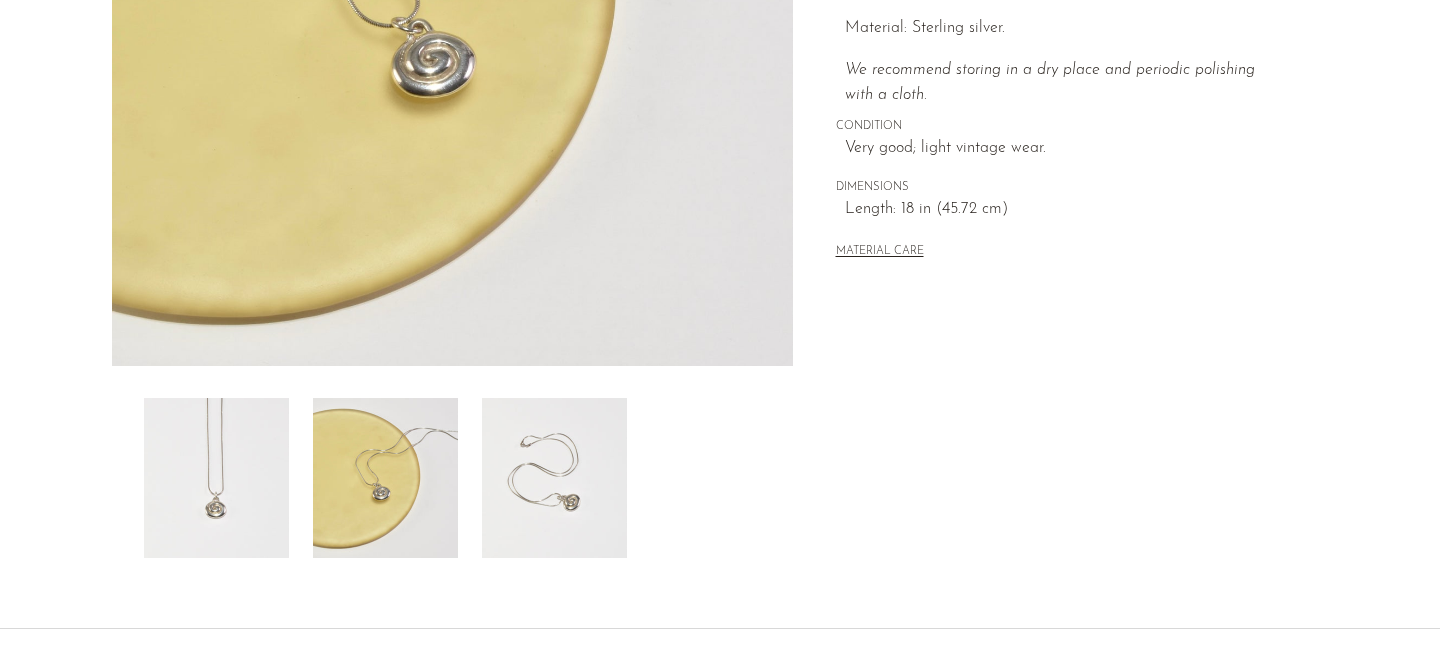 click at bounding box center (554, 478) 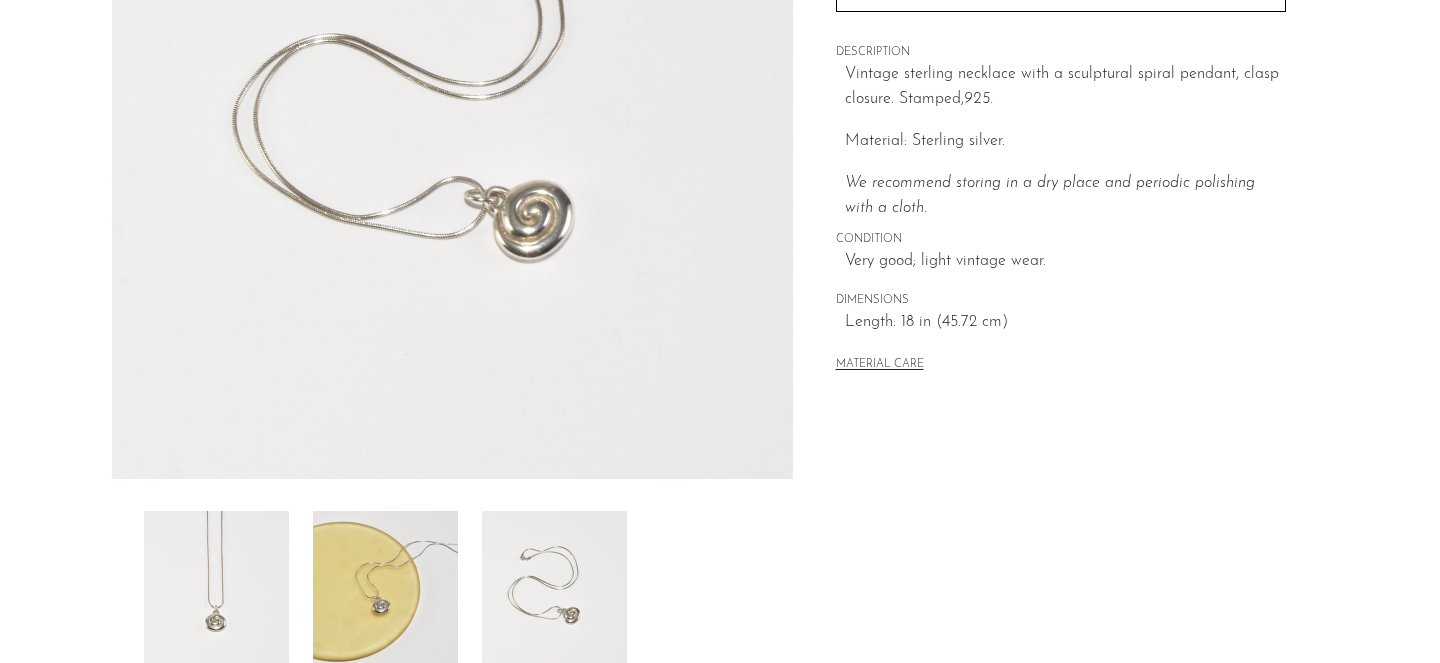 scroll, scrollTop: 359, scrollLeft: 0, axis: vertical 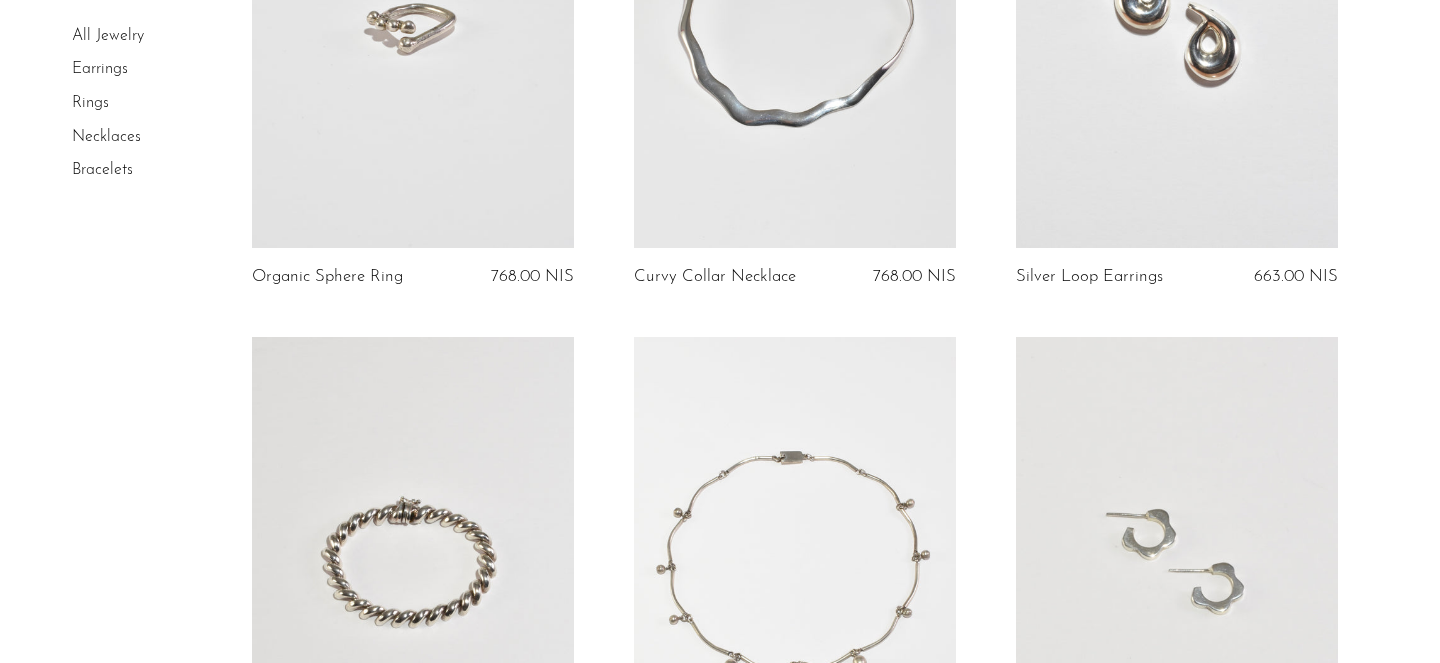 click at bounding box center (413, 23) 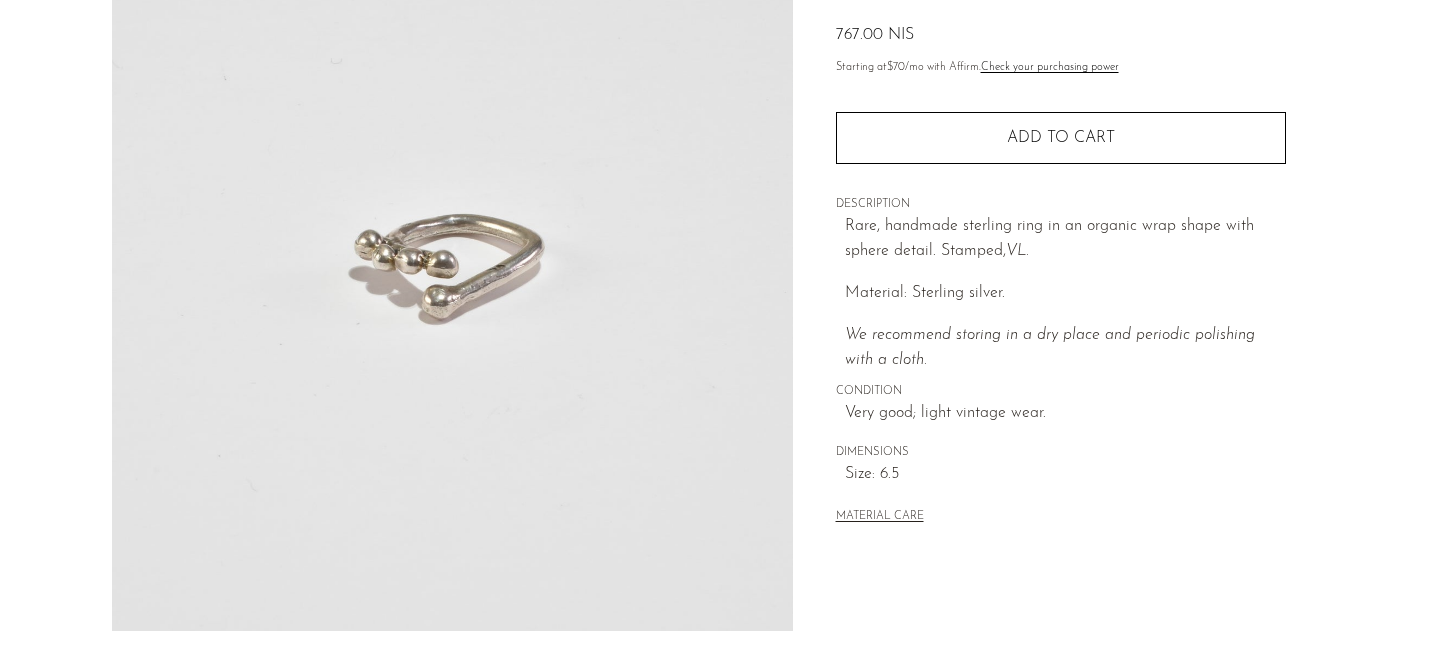 scroll, scrollTop: 212, scrollLeft: 0, axis: vertical 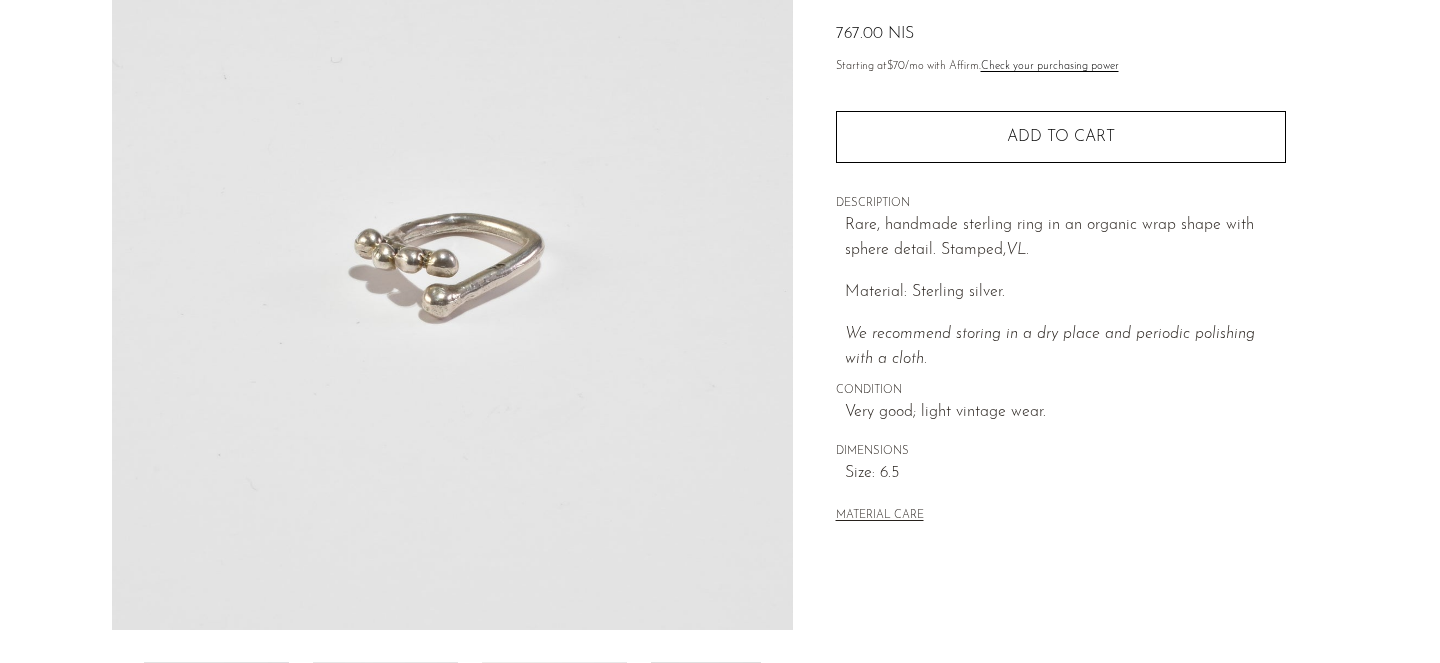 click at bounding box center (452, 255) 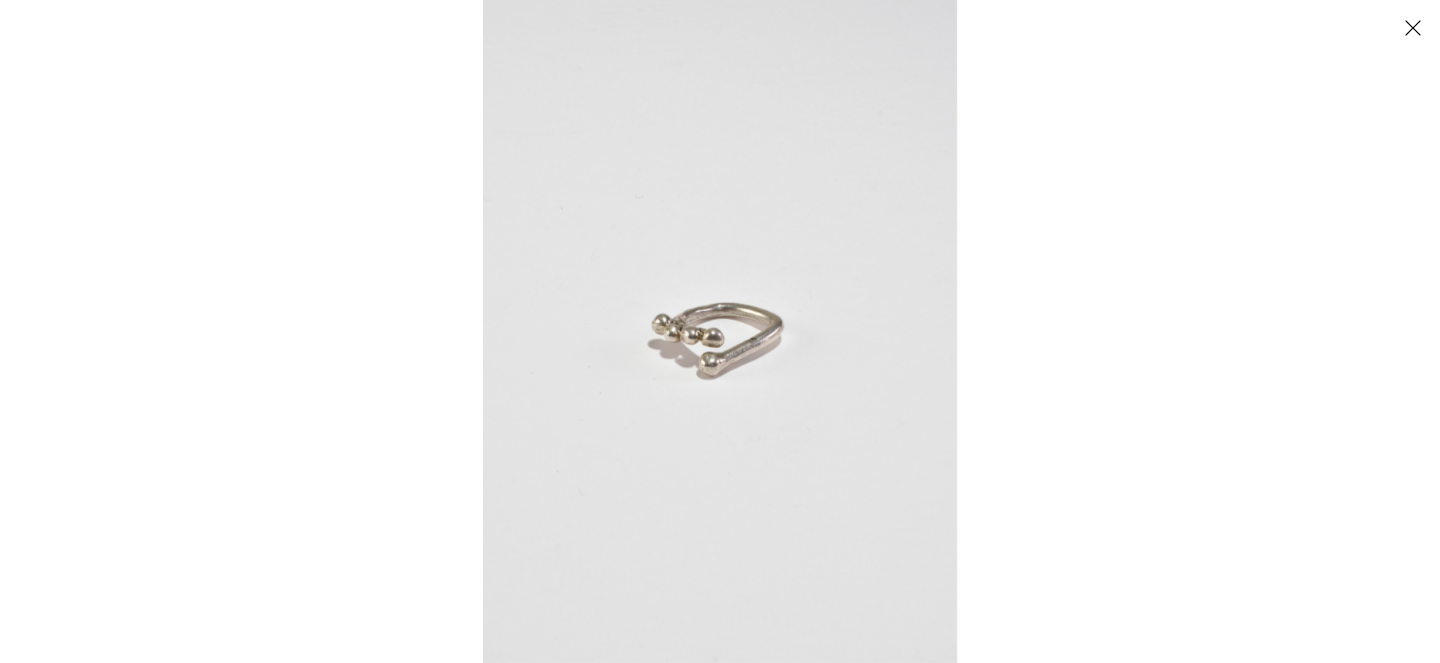 click at bounding box center [720, 331] 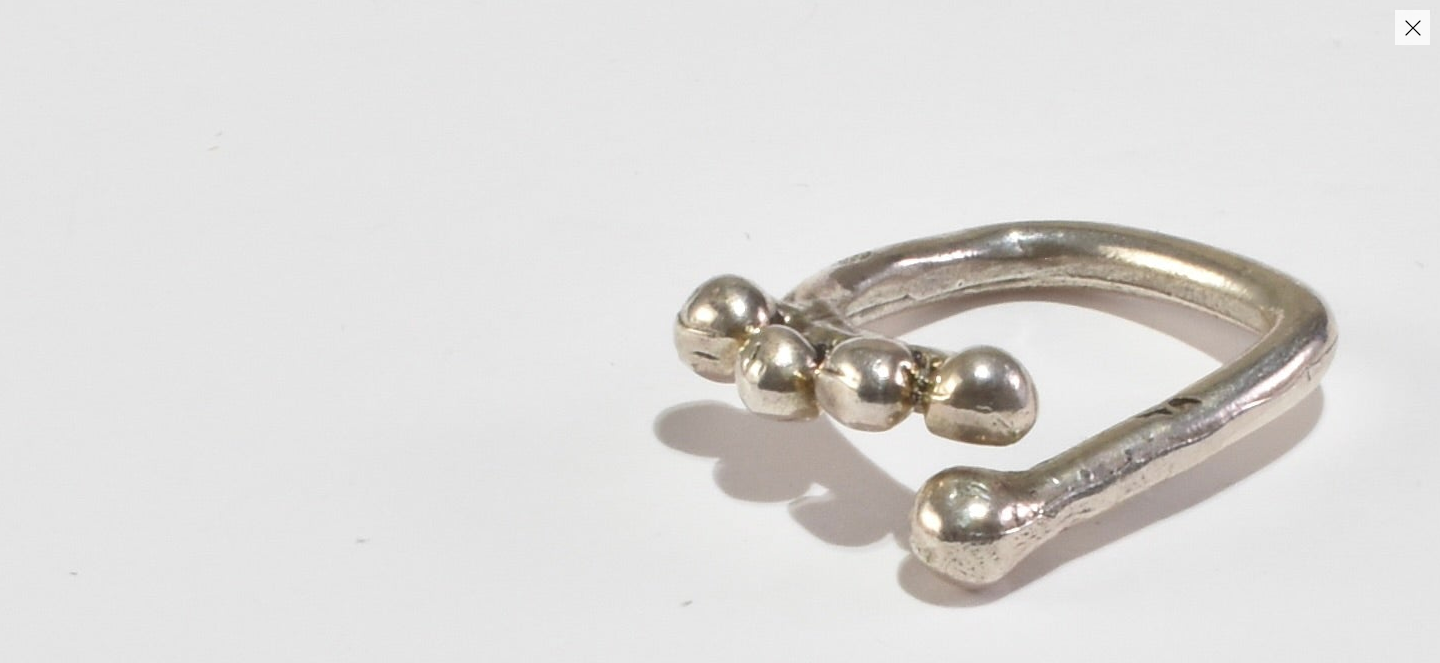 click at bounding box center [1016, 365] 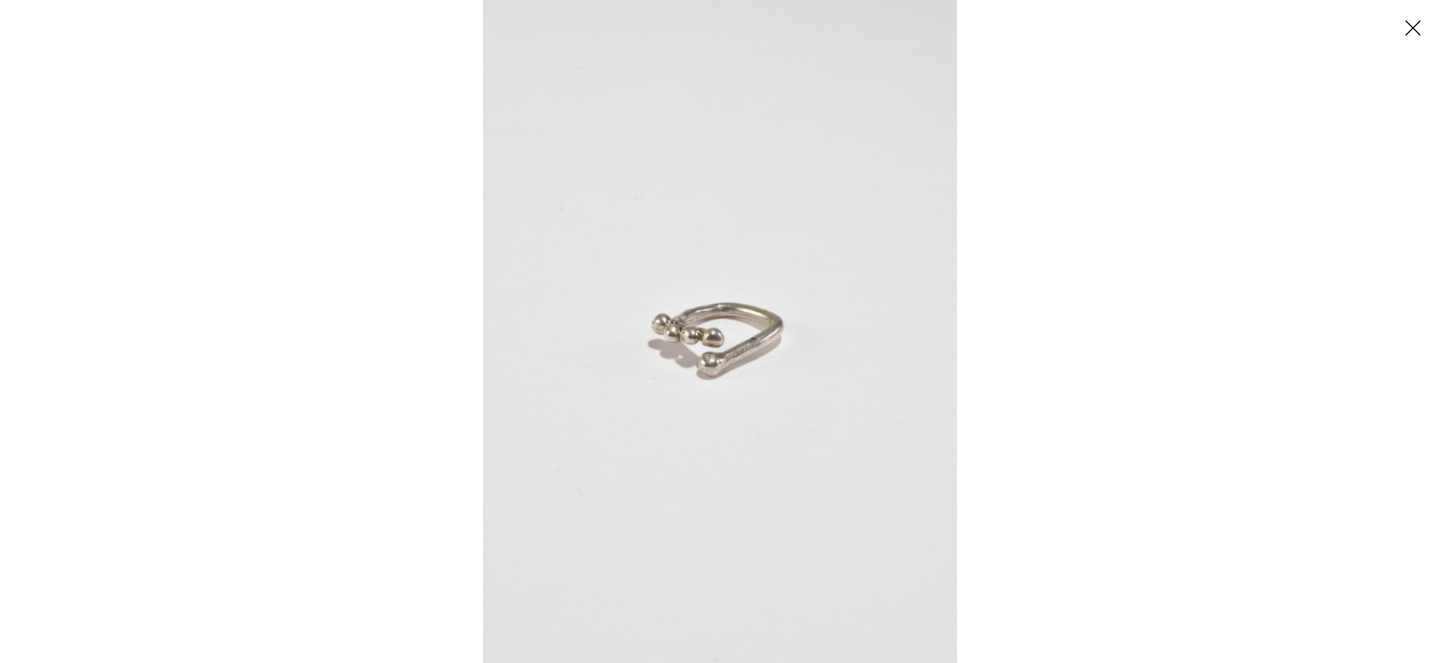 click at bounding box center (1203, 331) 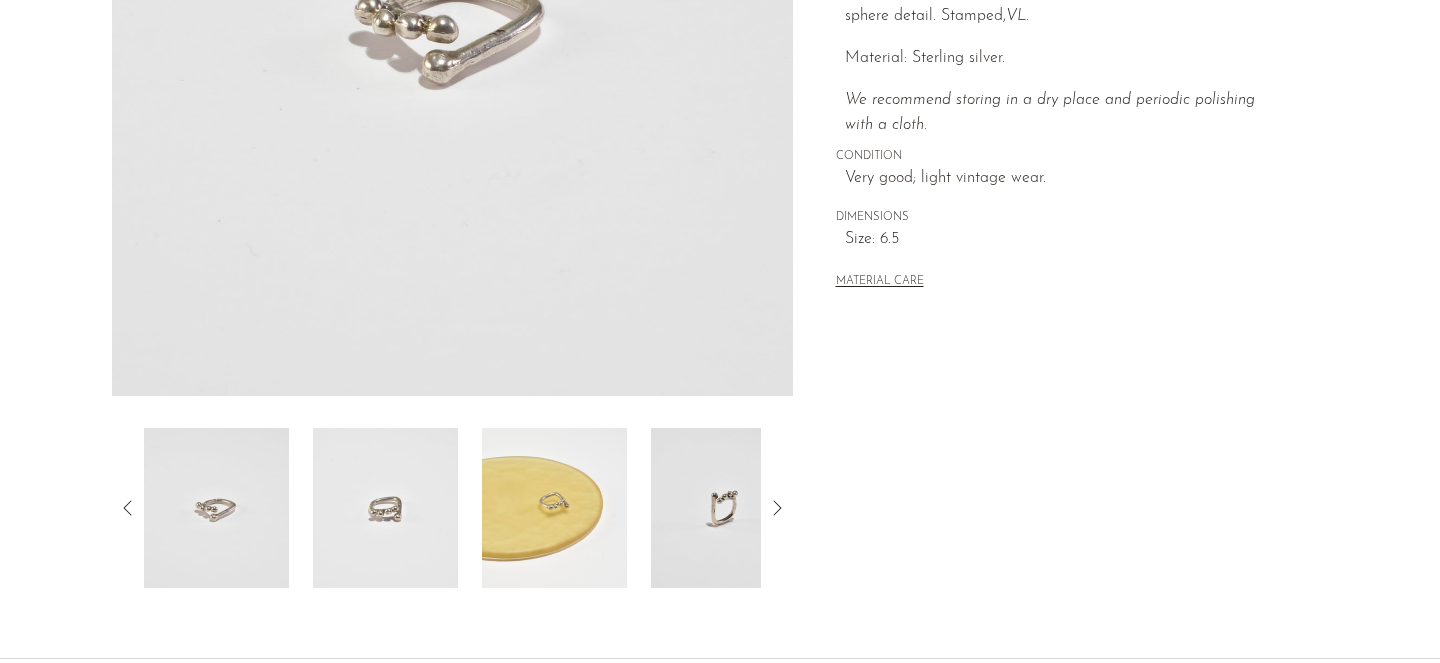 scroll, scrollTop: 457, scrollLeft: 0, axis: vertical 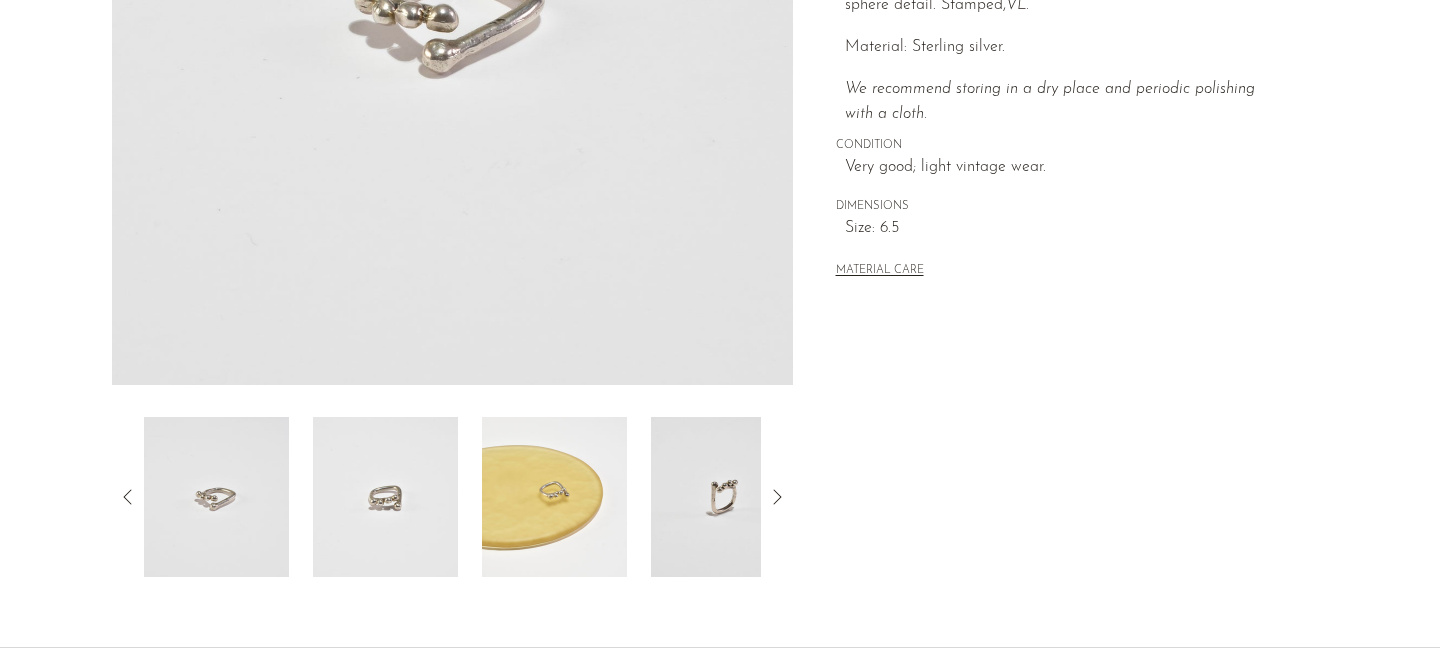click at bounding box center (452, 497) 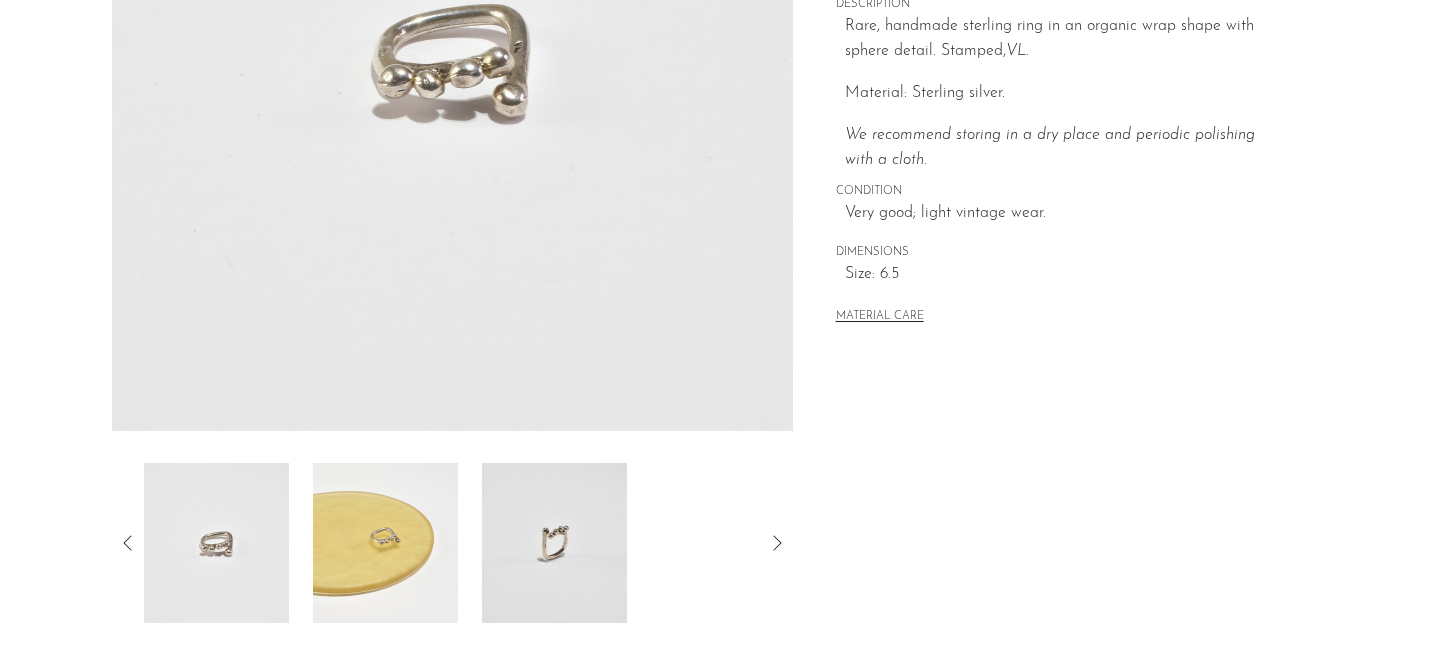 scroll, scrollTop: 397, scrollLeft: 0, axis: vertical 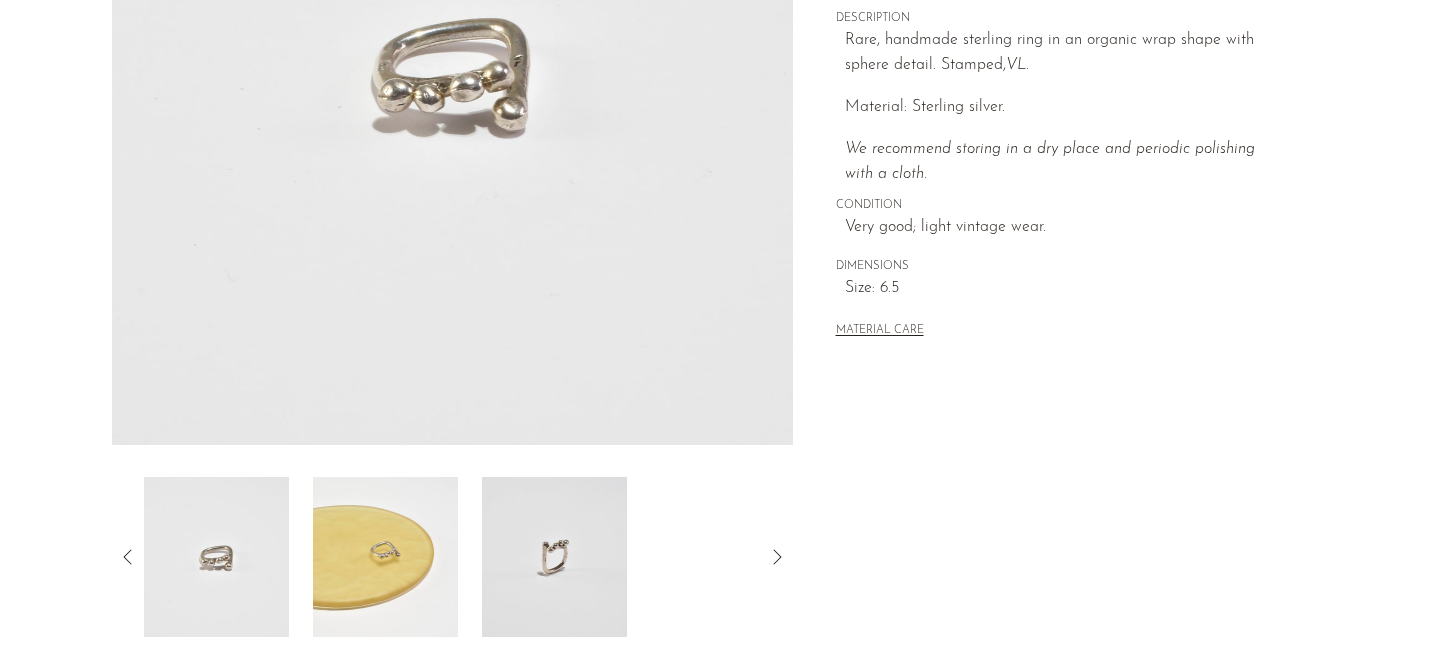 click at bounding box center [385, 557] 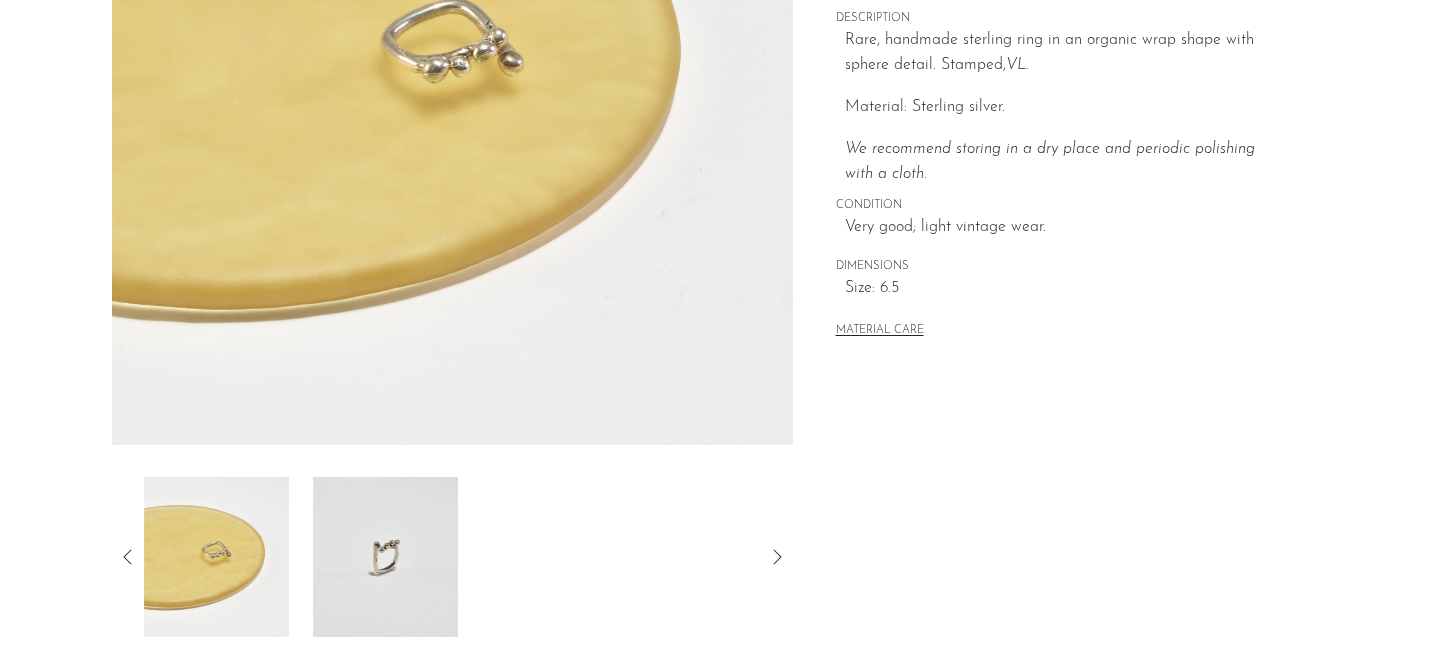click at bounding box center [385, 557] 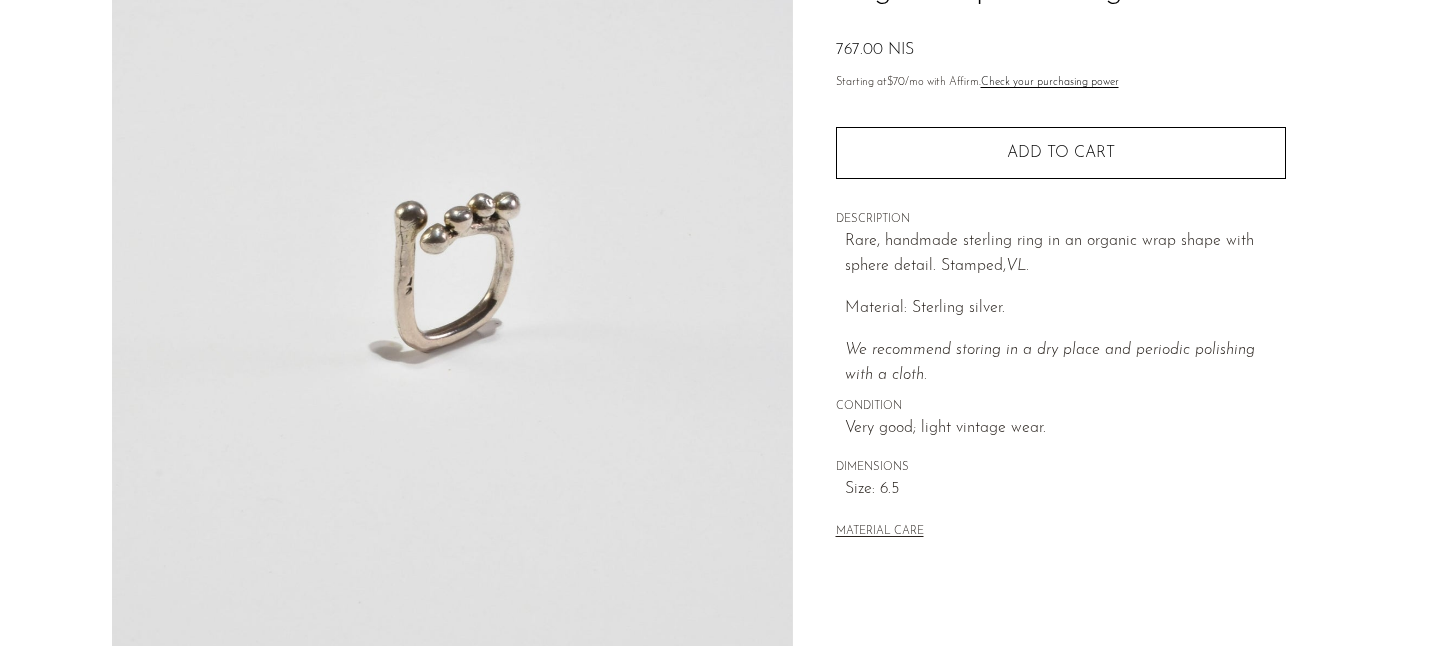 scroll, scrollTop: 189, scrollLeft: 0, axis: vertical 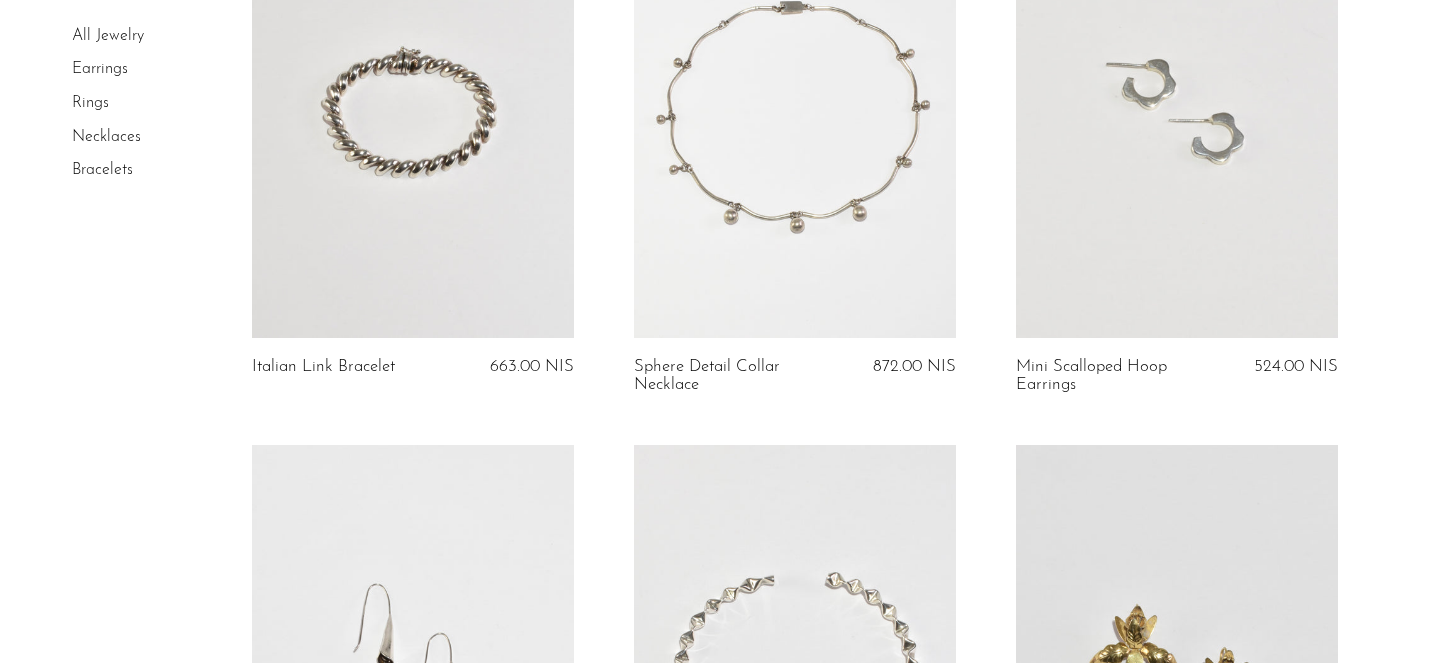 click at bounding box center (795, 112) 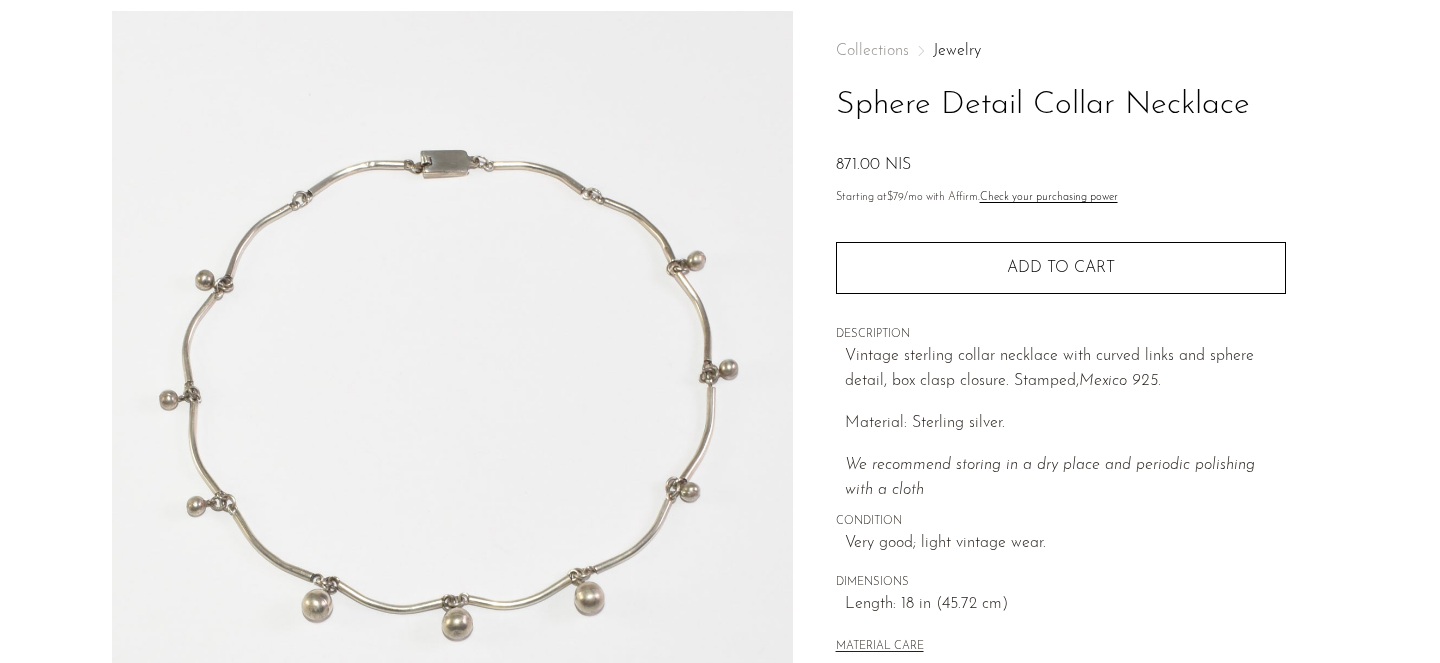 scroll, scrollTop: 88, scrollLeft: 0, axis: vertical 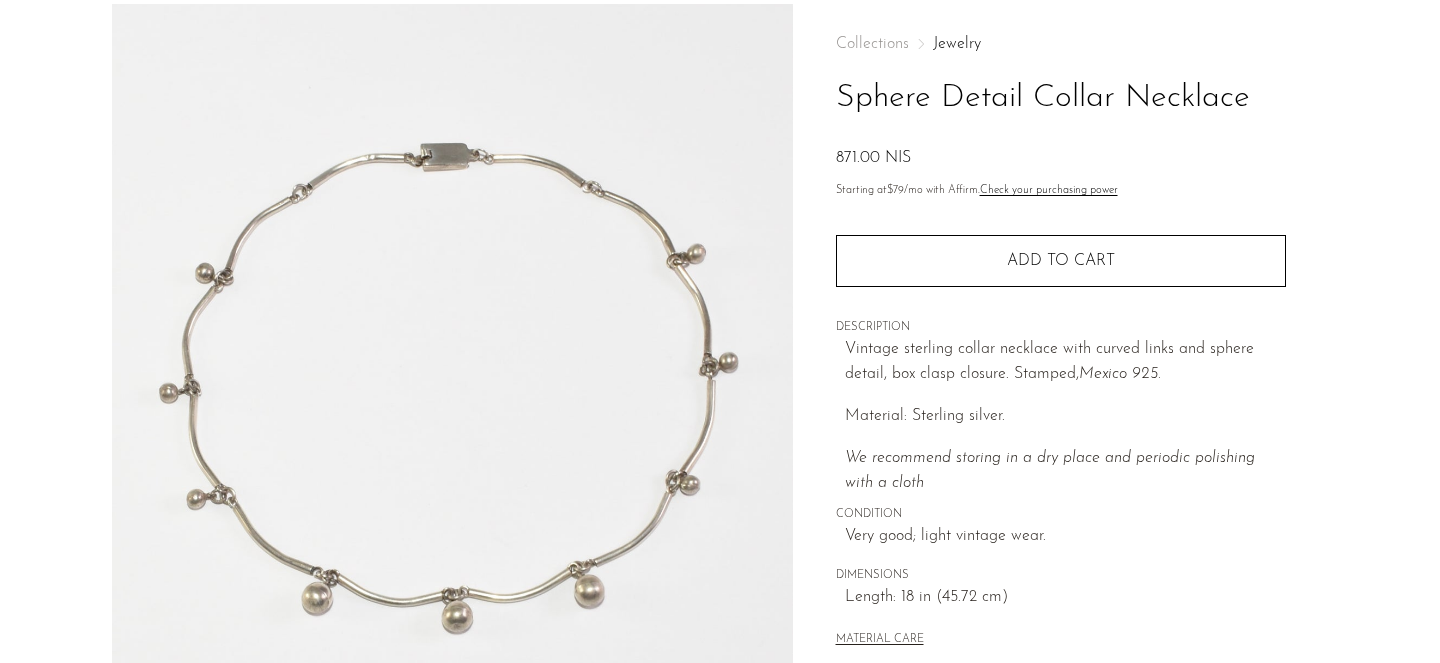 click at bounding box center (452, 379) 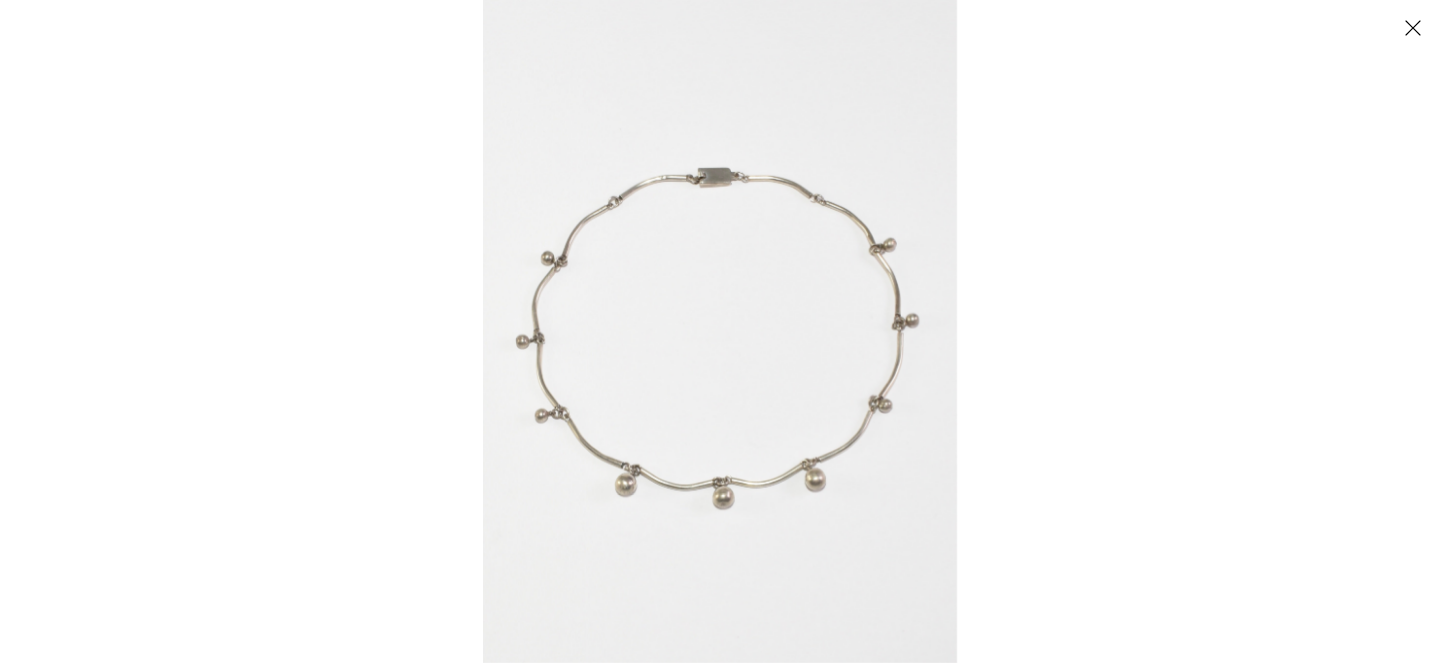 click at bounding box center [720, 331] 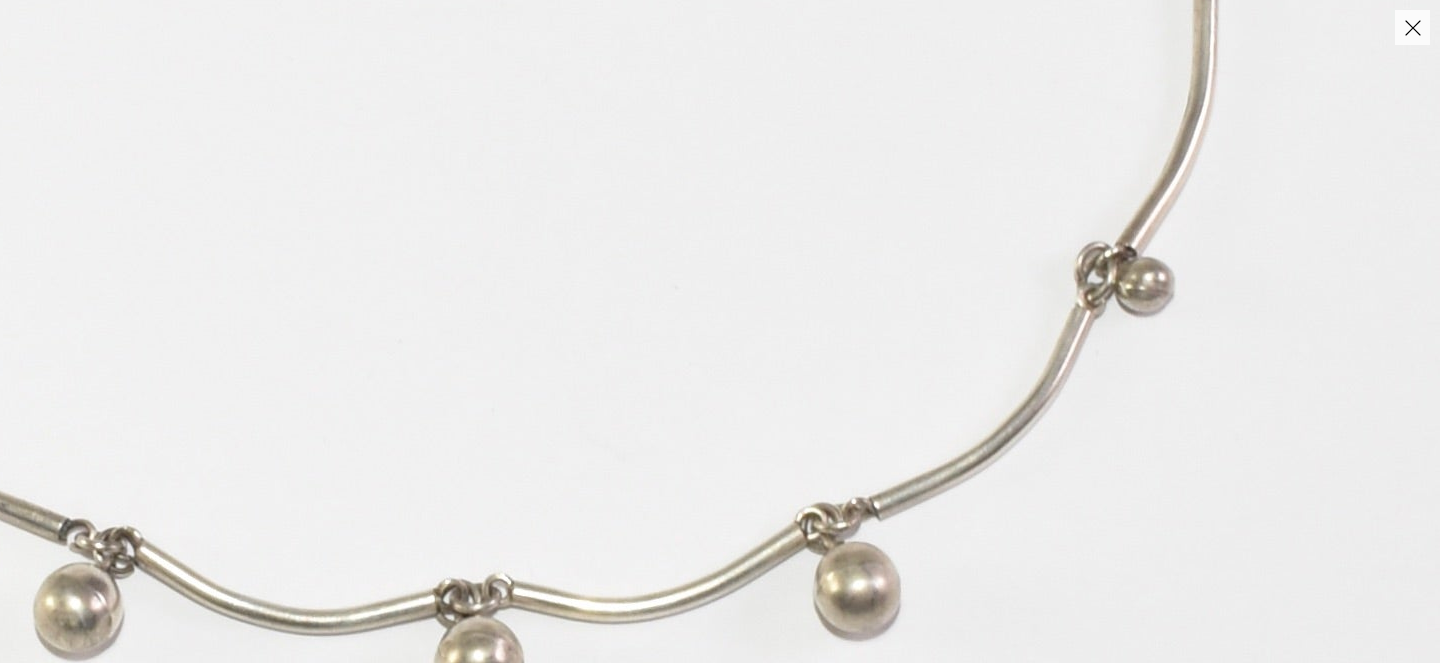 click at bounding box center (1412, 27) 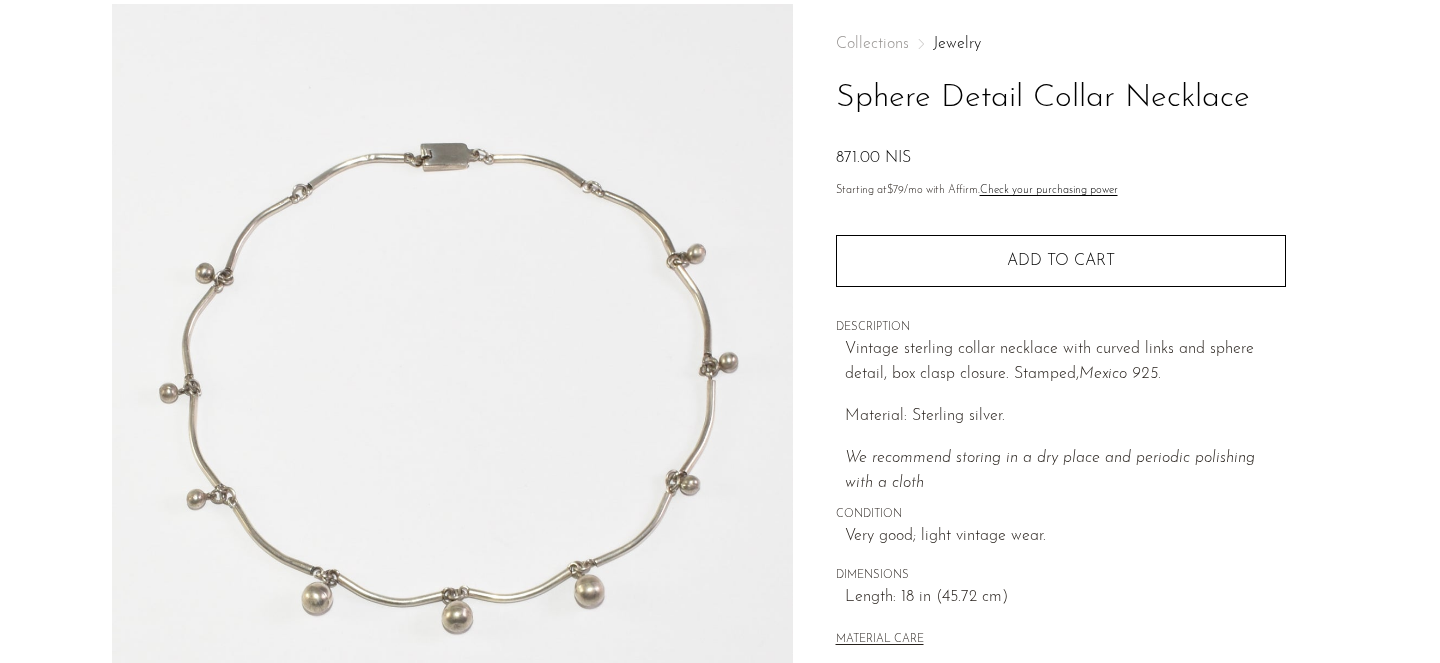 click on "Sphere Detail Collar Necklace
871.00 NIS" at bounding box center (720, 475) 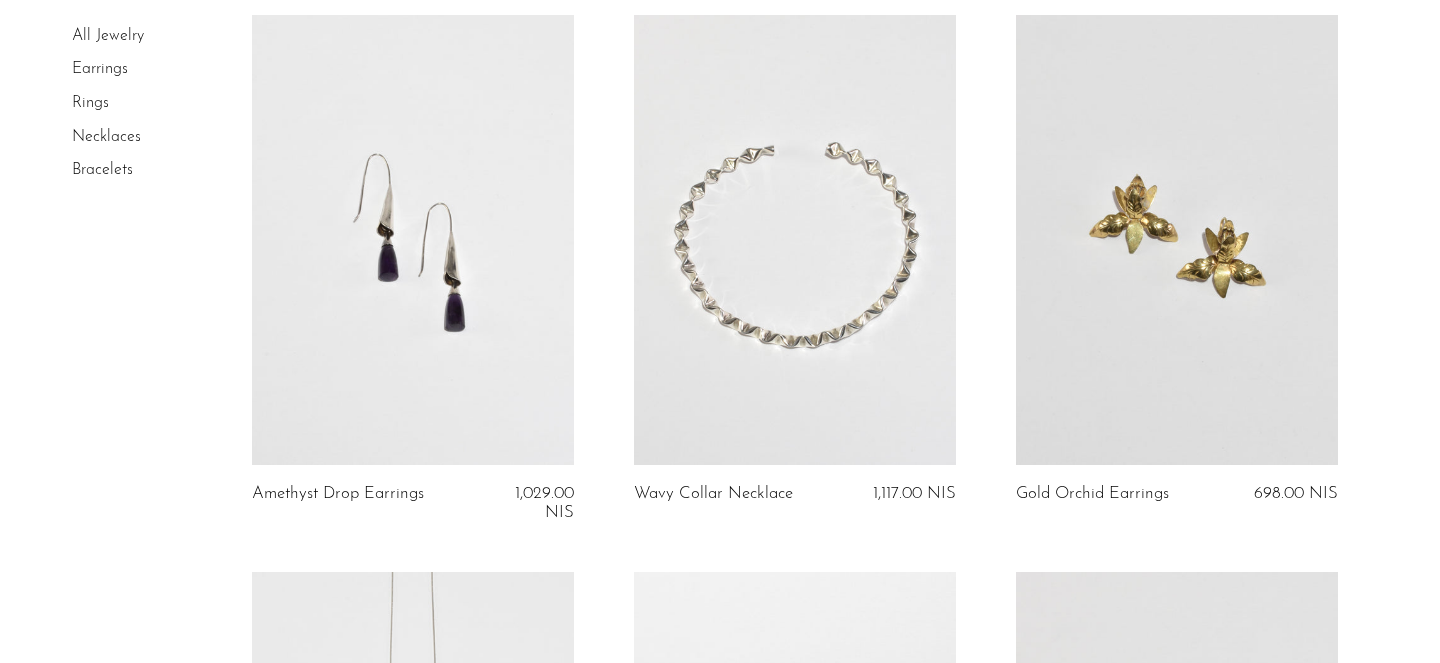 scroll, scrollTop: 5713, scrollLeft: 0, axis: vertical 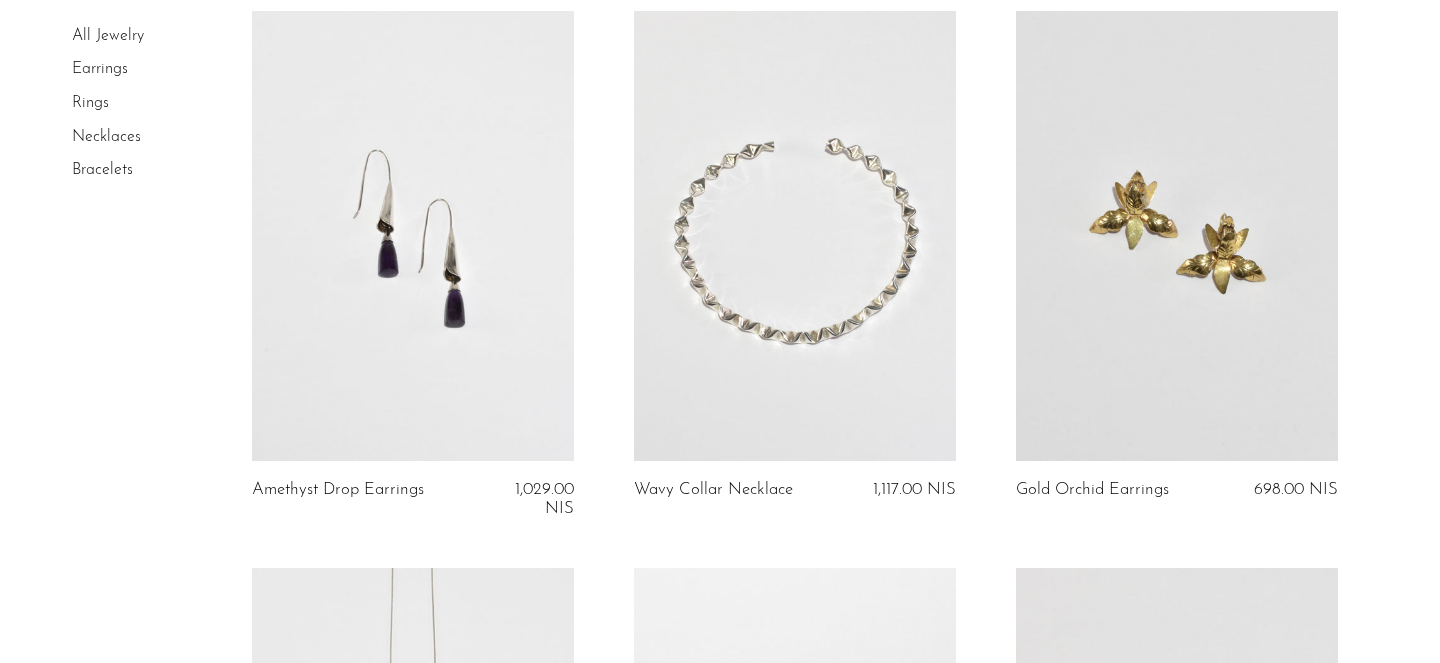 click at bounding box center [795, 236] 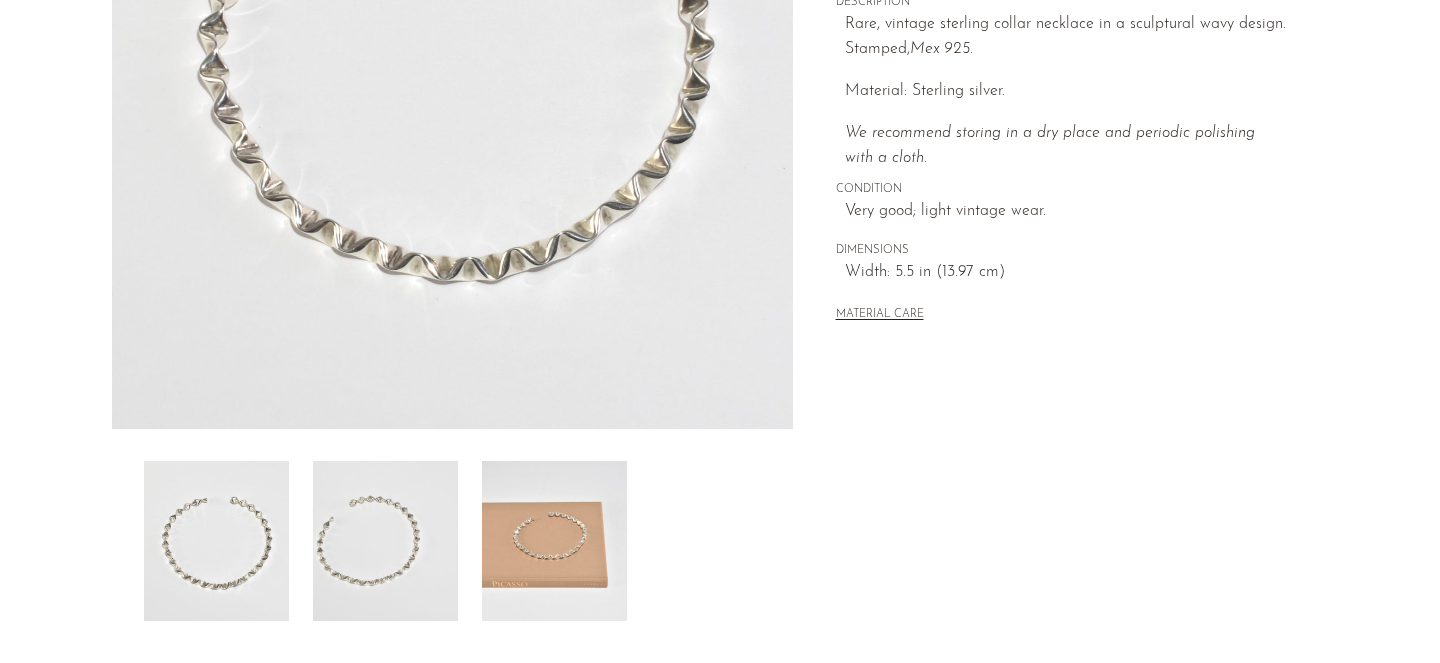 scroll, scrollTop: 420, scrollLeft: 0, axis: vertical 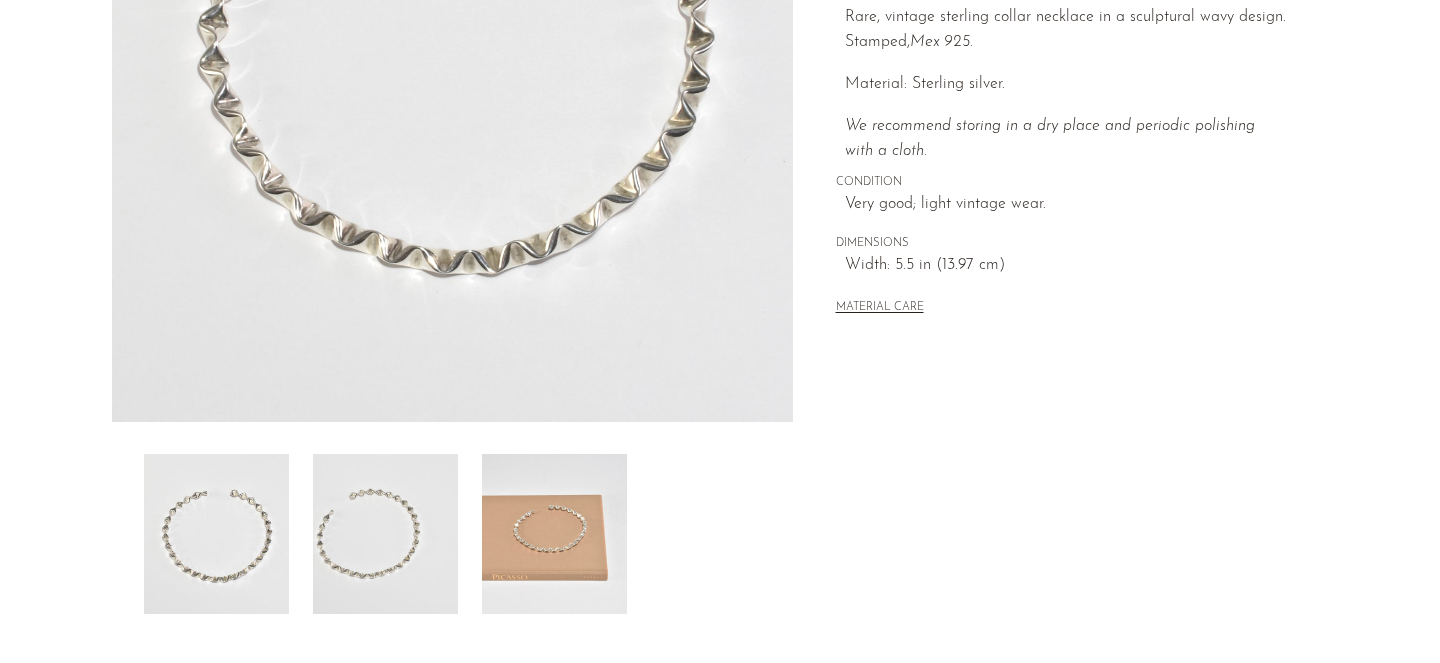 click at bounding box center (385, 534) 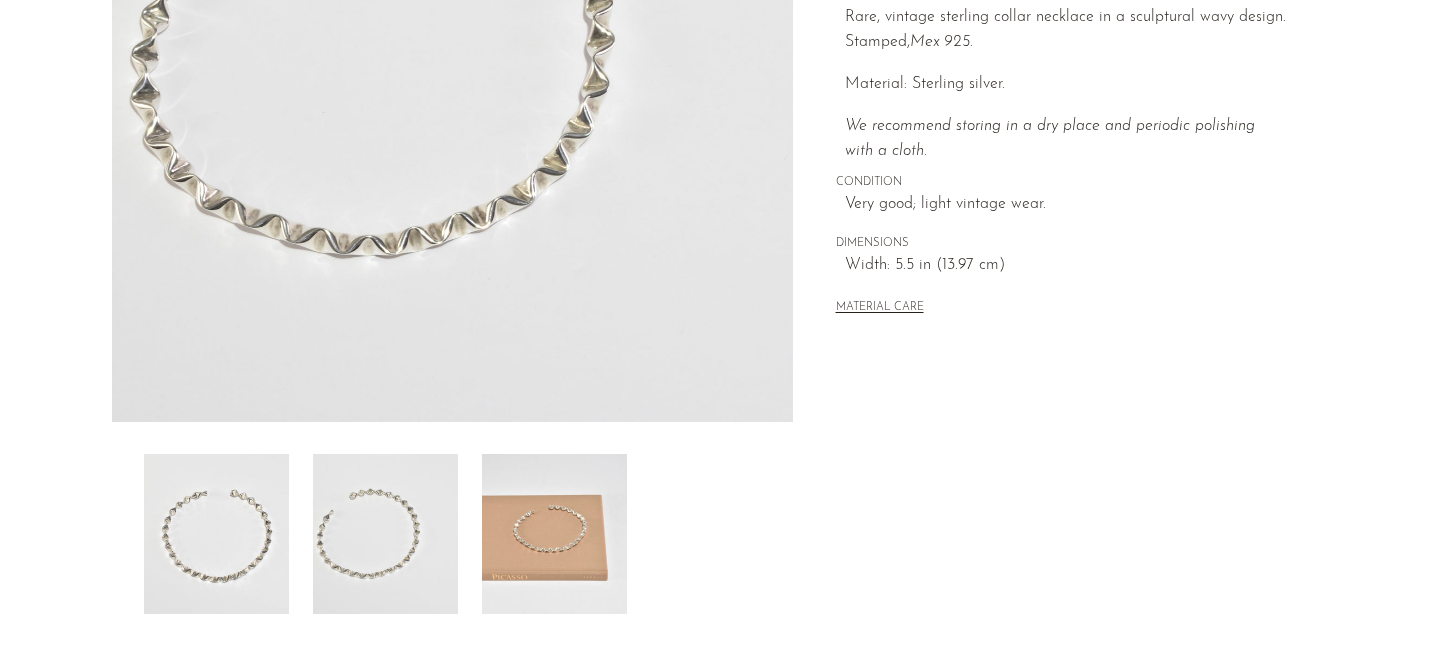 click at bounding box center (554, 534) 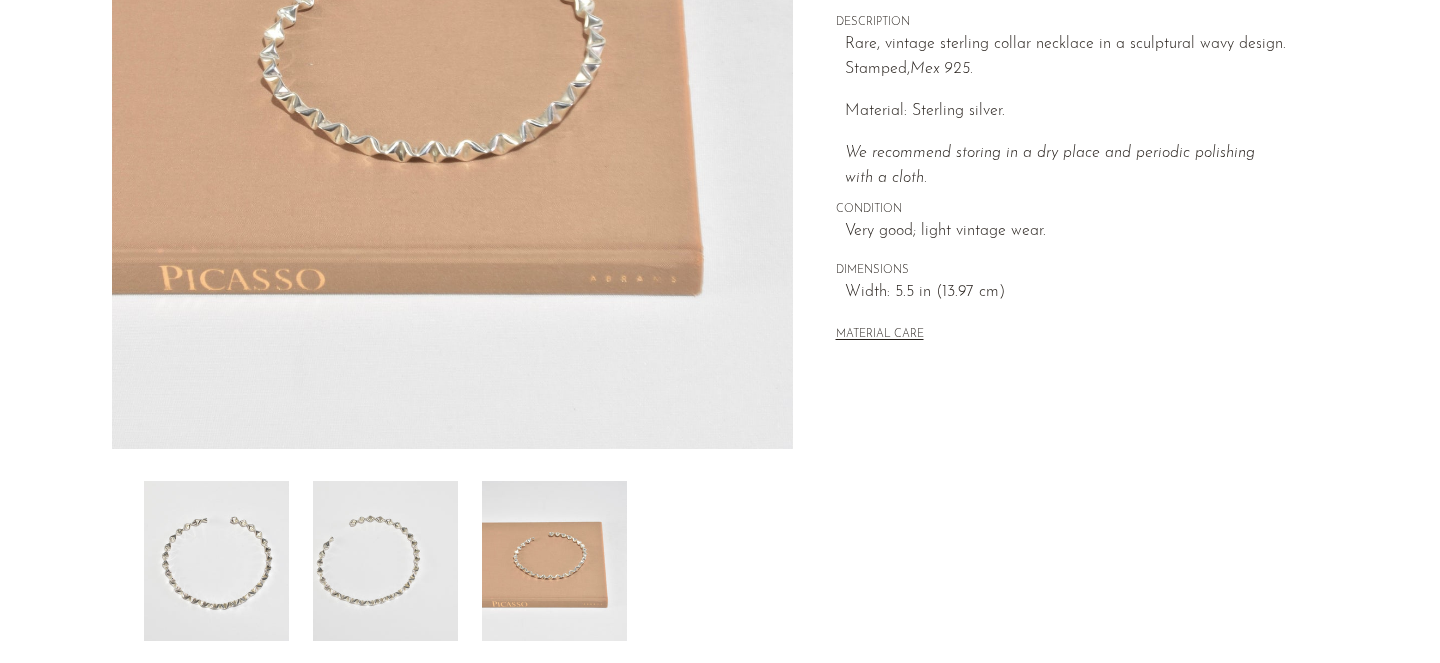 scroll, scrollTop: 394, scrollLeft: 0, axis: vertical 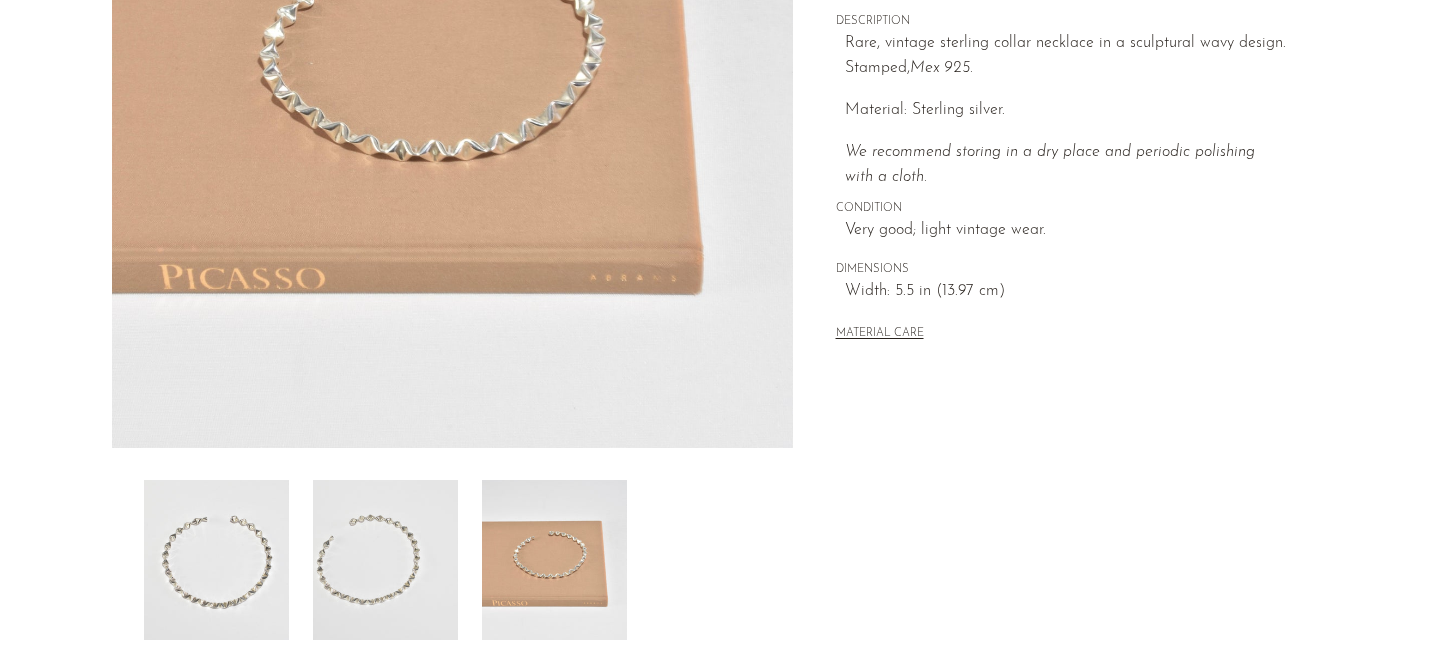 click at bounding box center [385, 560] 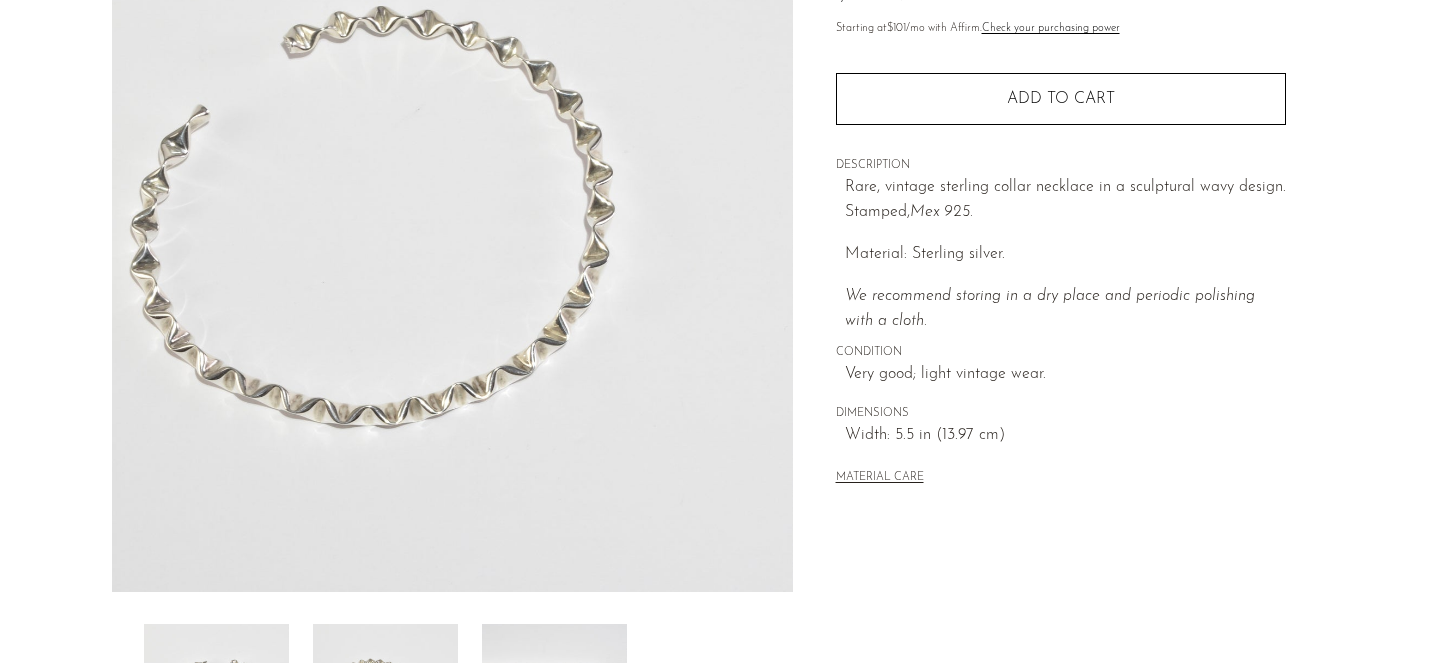 scroll, scrollTop: 249, scrollLeft: 0, axis: vertical 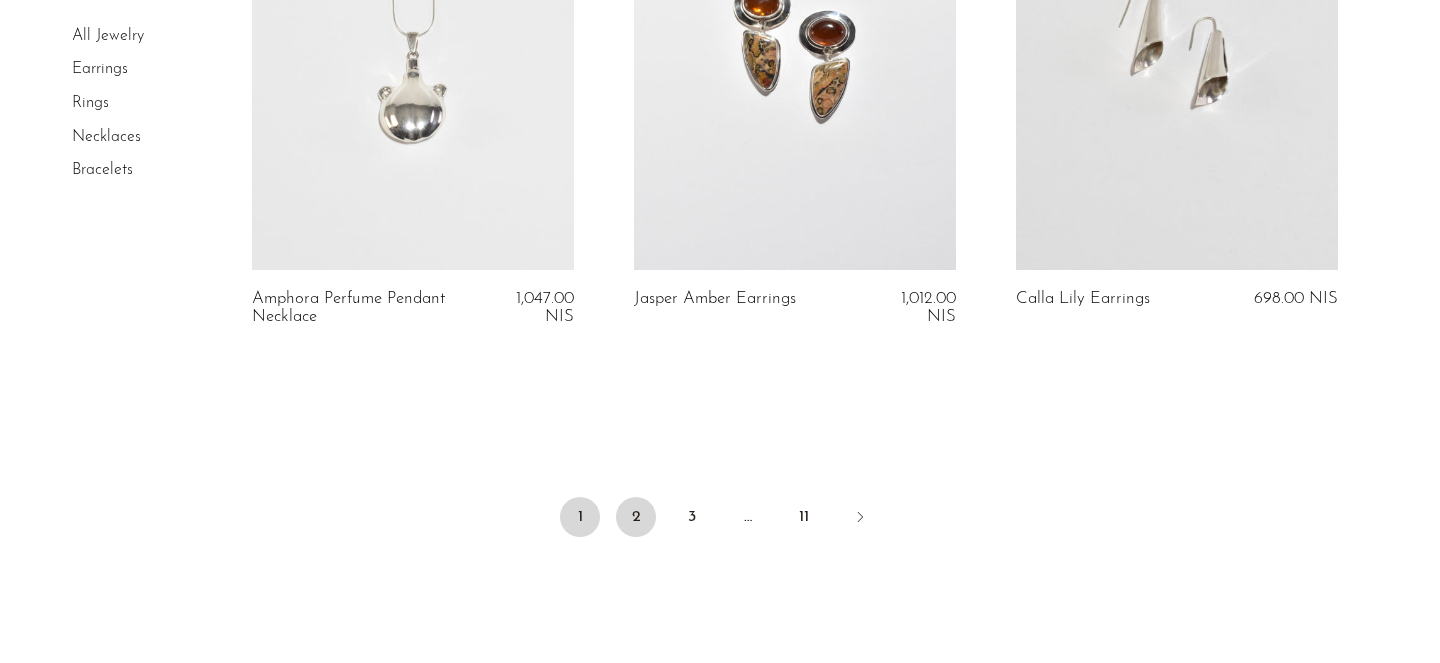 click on "2" at bounding box center (636, 517) 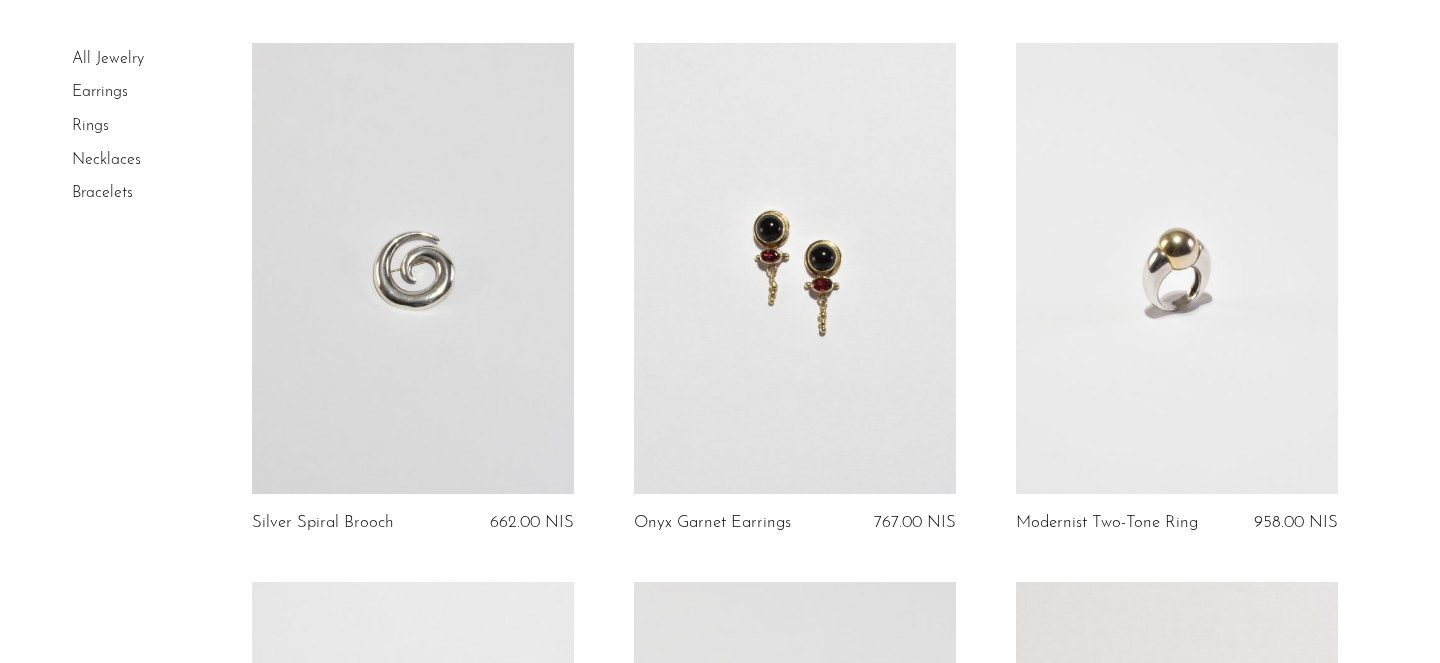 scroll, scrollTop: 146, scrollLeft: 0, axis: vertical 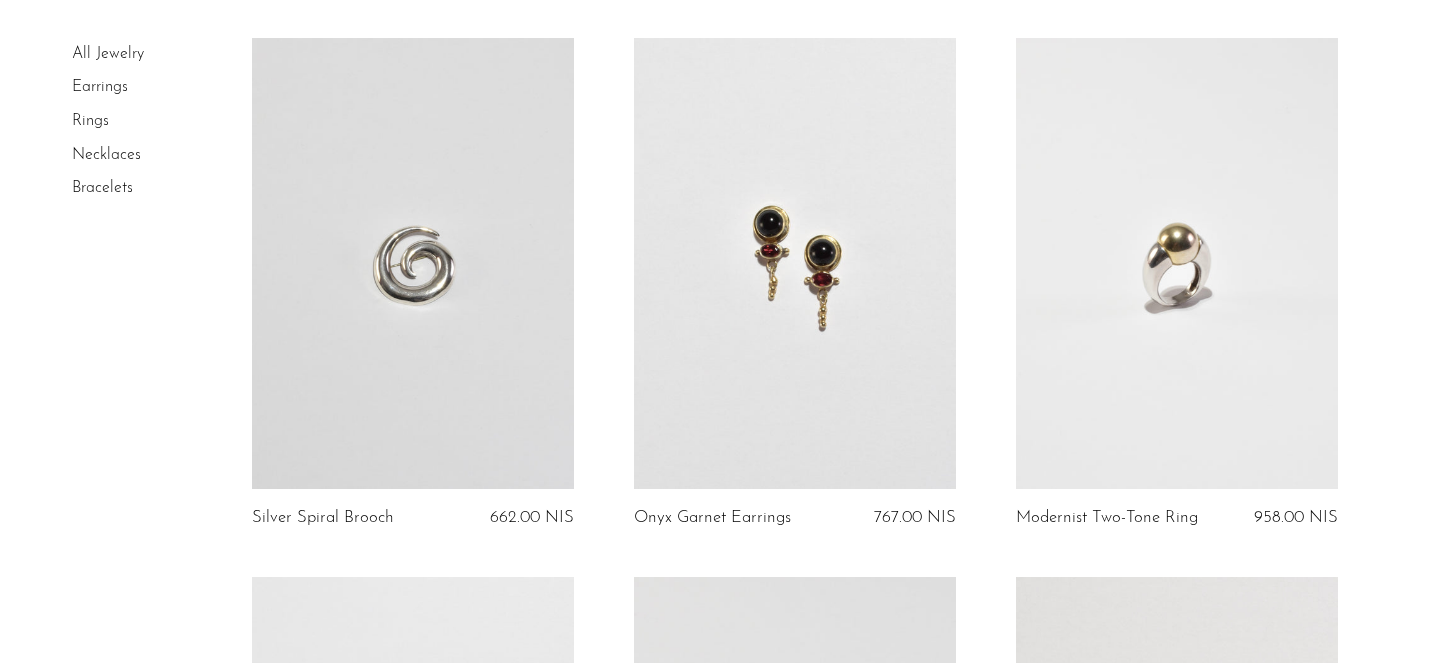 click at bounding box center (795, 263) 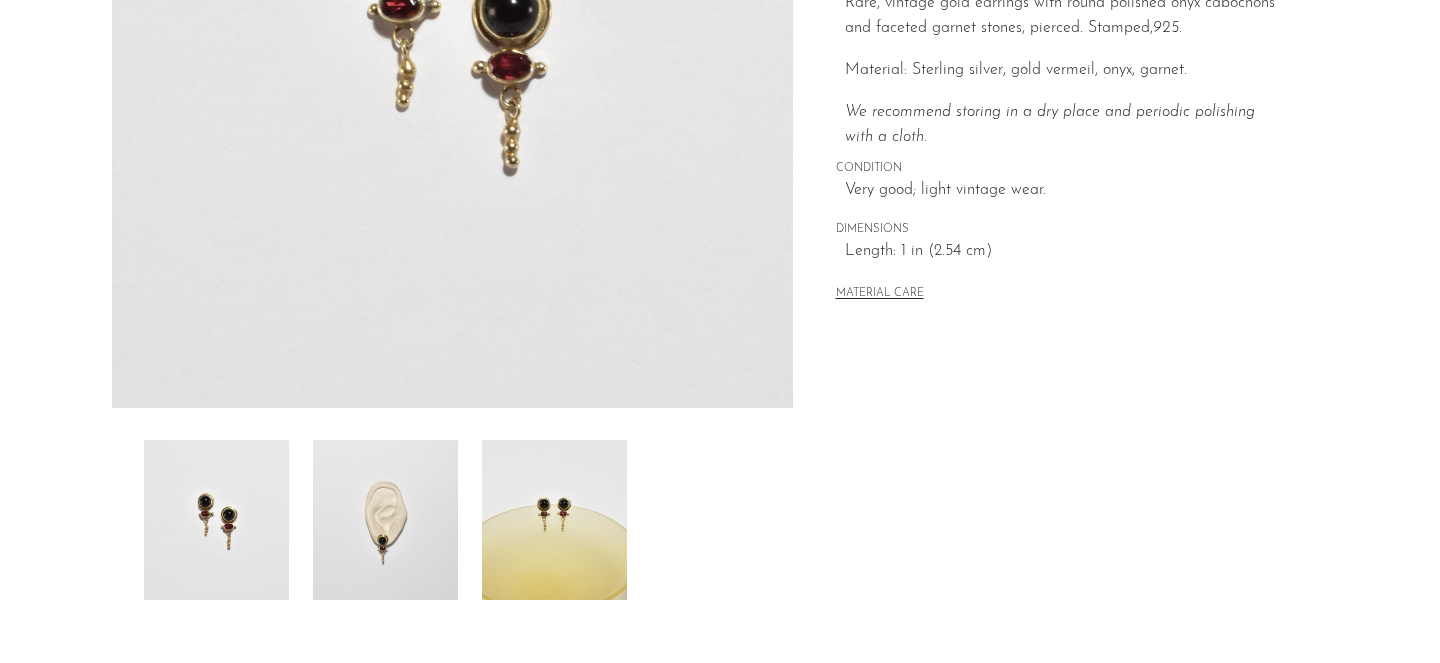 scroll, scrollTop: 429, scrollLeft: 0, axis: vertical 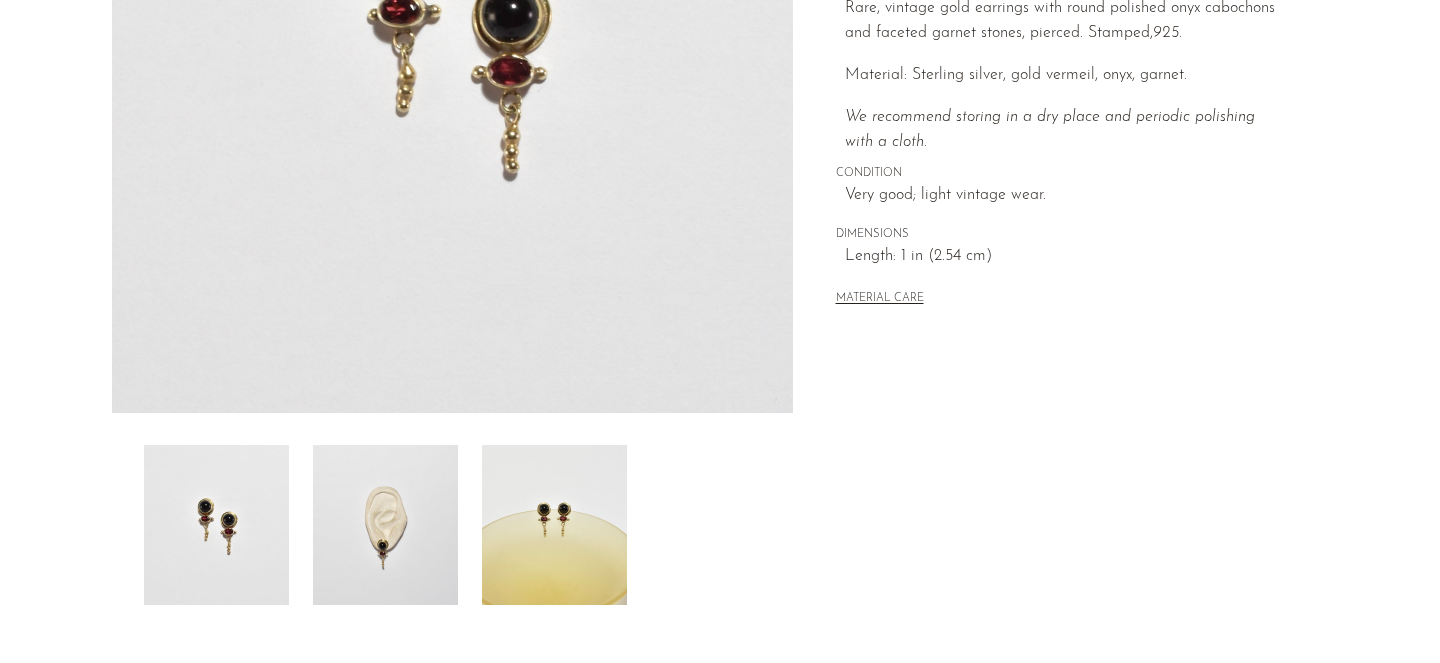 click at bounding box center (452, 38) 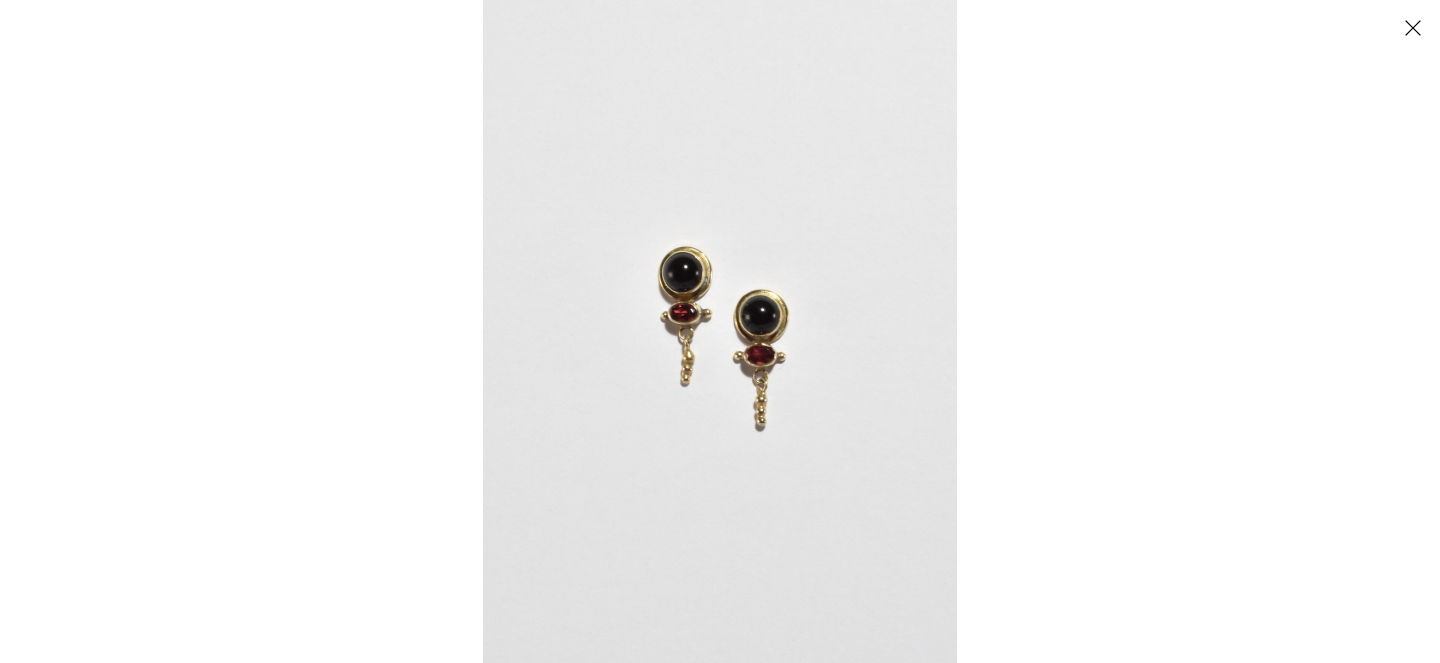 click at bounding box center (720, 331) 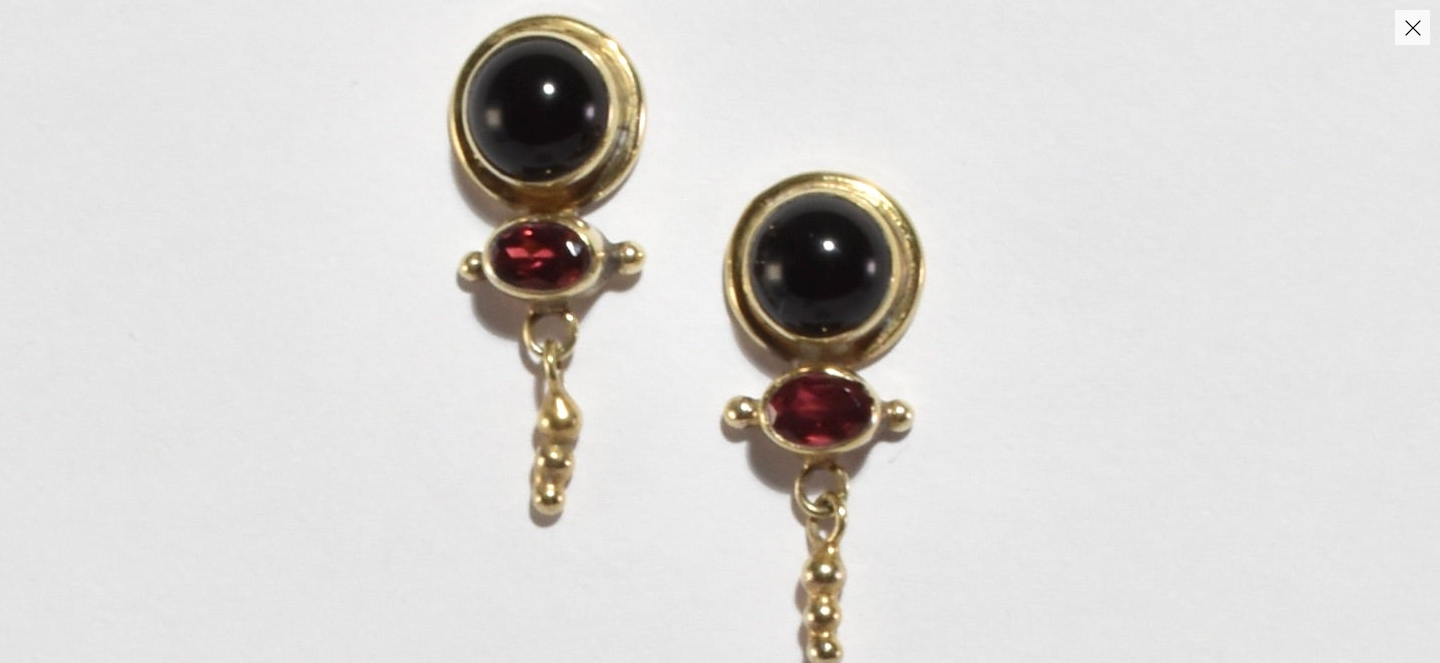 click at bounding box center (1412, 27) 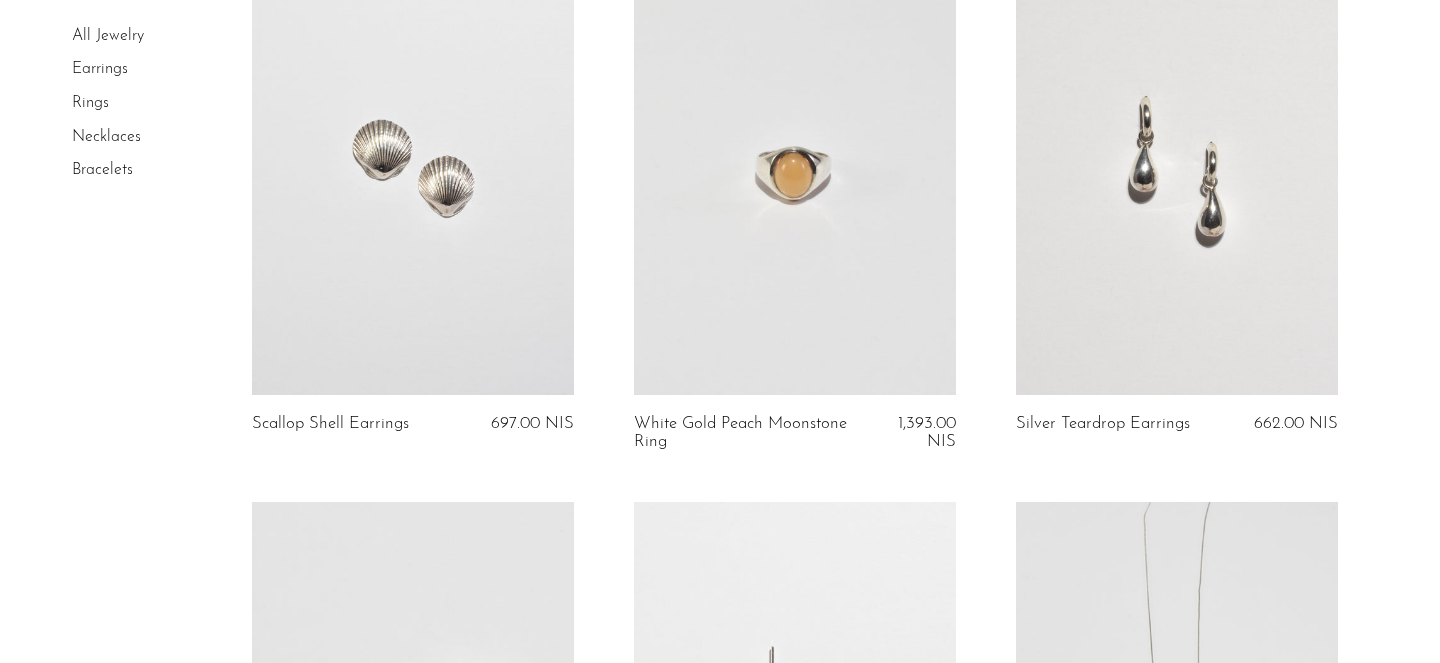 scroll, scrollTop: 783, scrollLeft: 0, axis: vertical 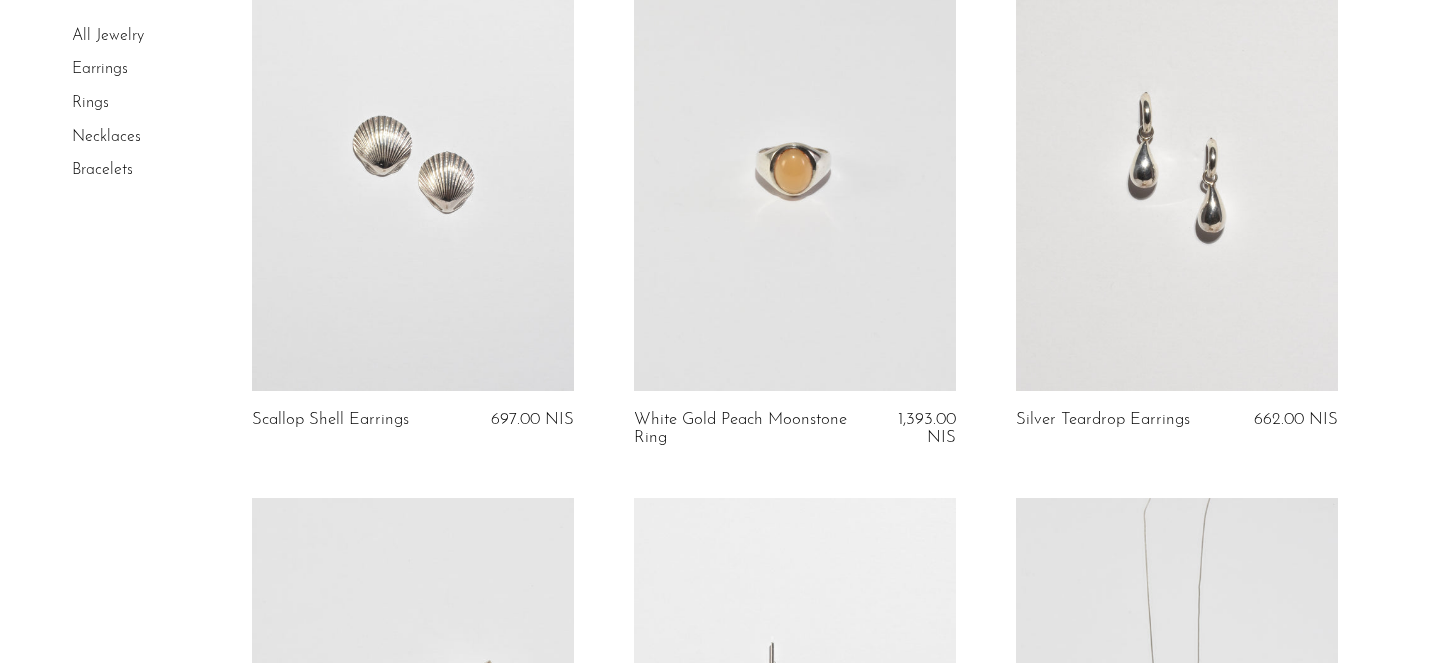 click at bounding box center [1177, 165] 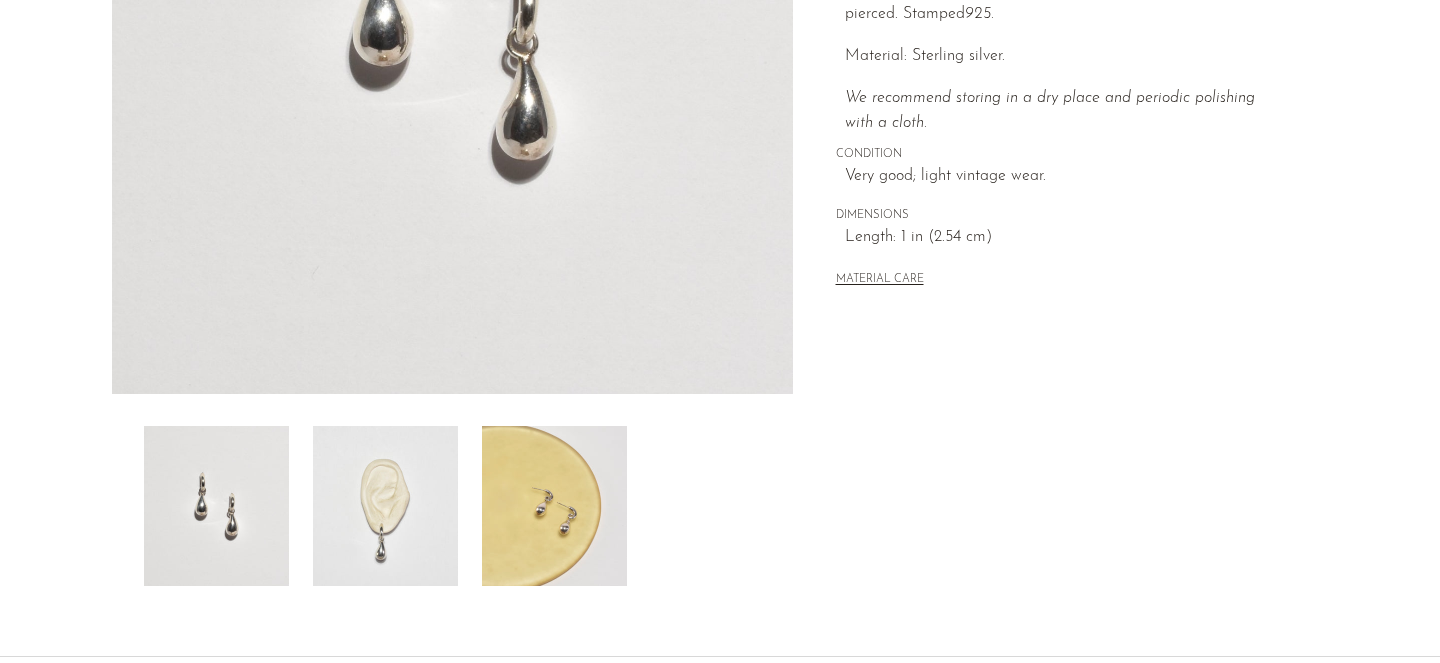 scroll, scrollTop: 449, scrollLeft: 0, axis: vertical 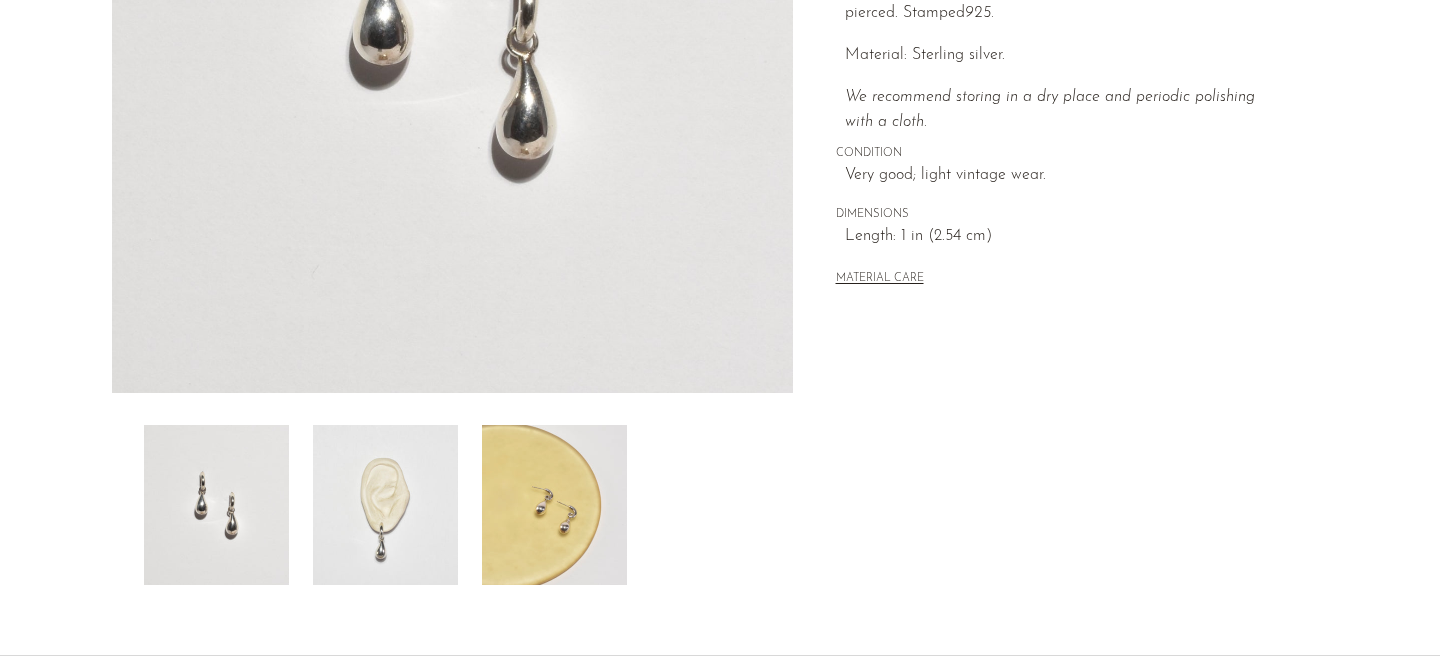 click at bounding box center [554, 505] 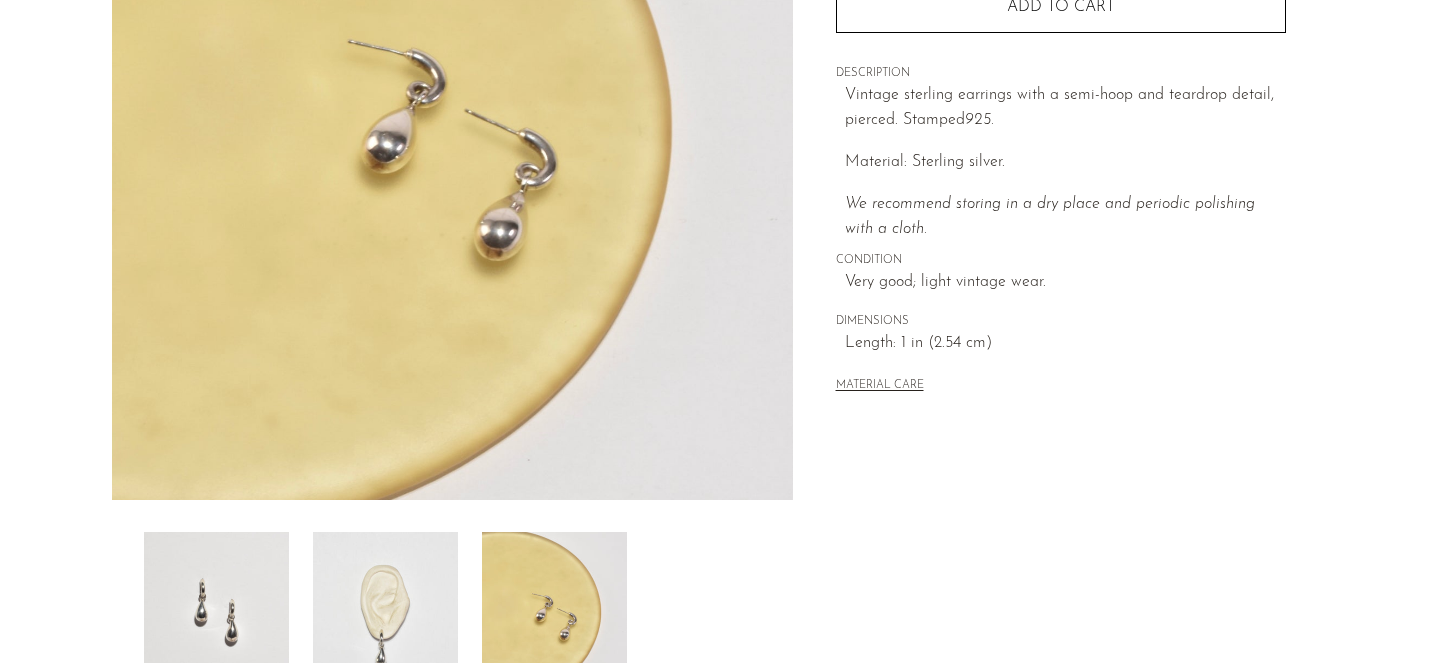 scroll, scrollTop: 341, scrollLeft: 0, axis: vertical 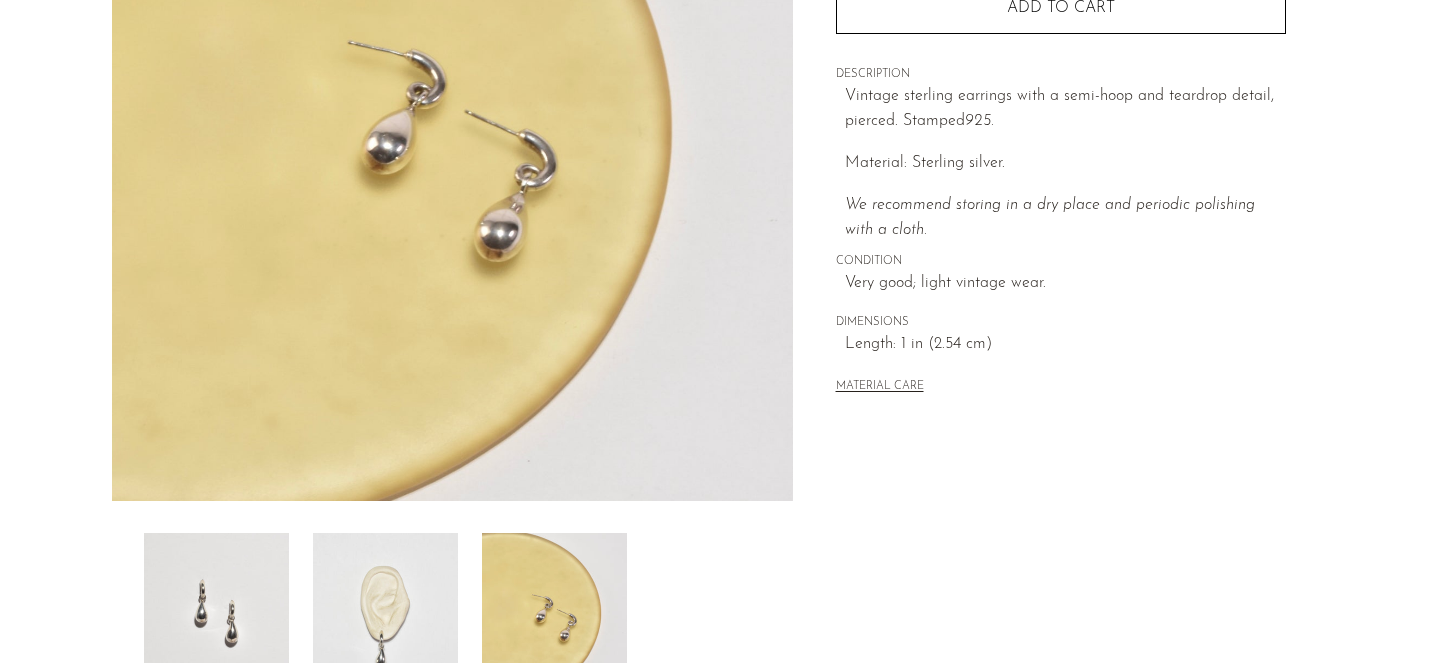 click at bounding box center (452, 126) 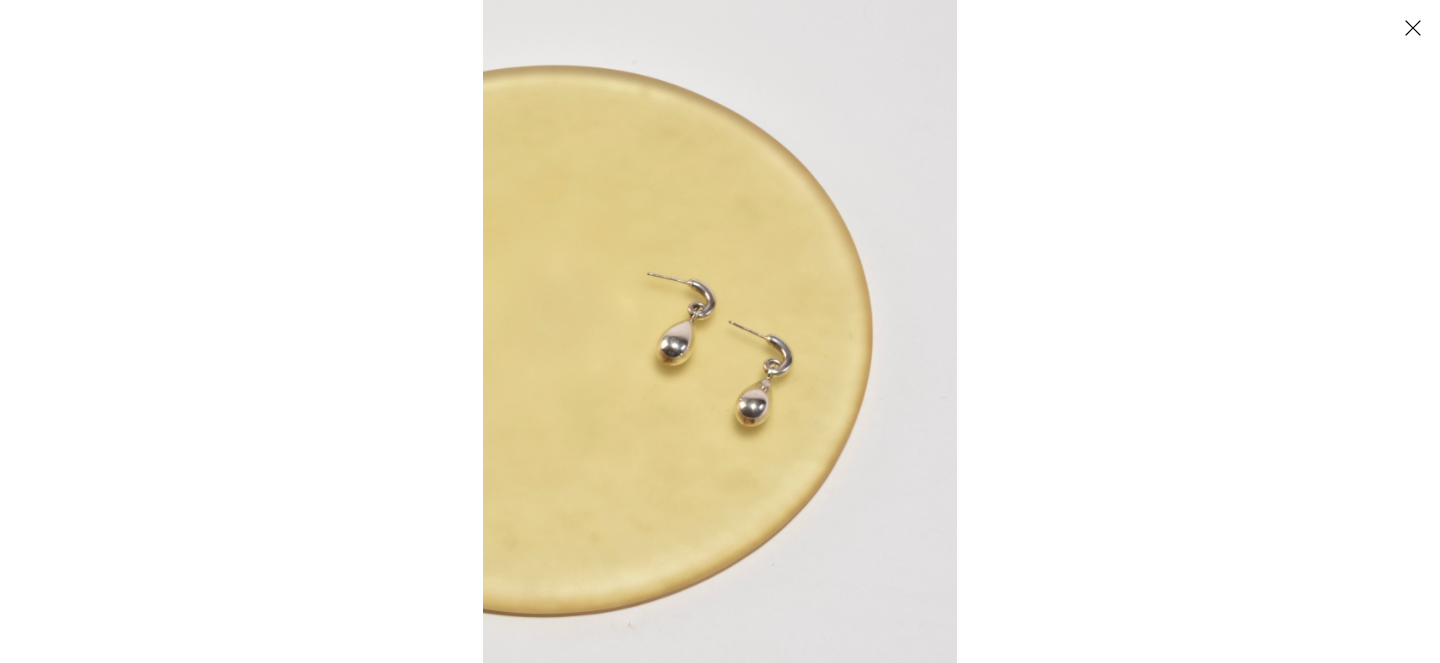 click at bounding box center [720, 331] 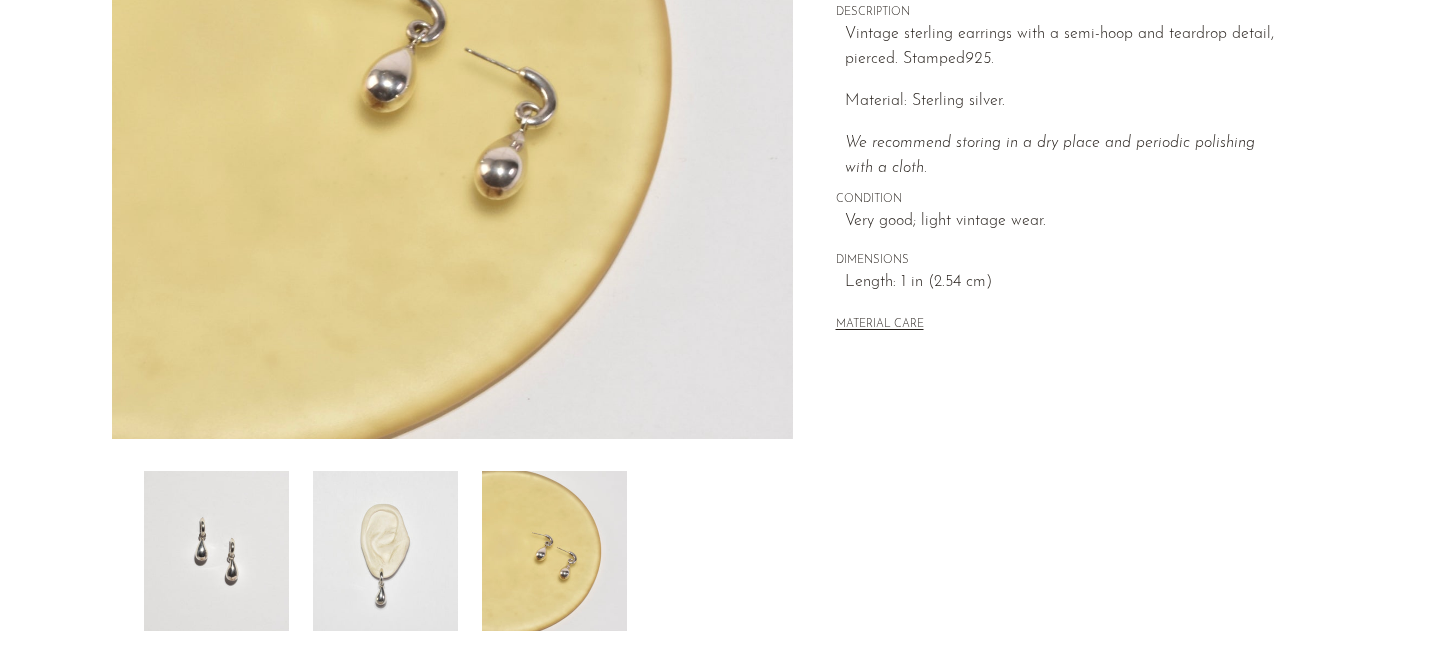 scroll, scrollTop: 402, scrollLeft: 0, axis: vertical 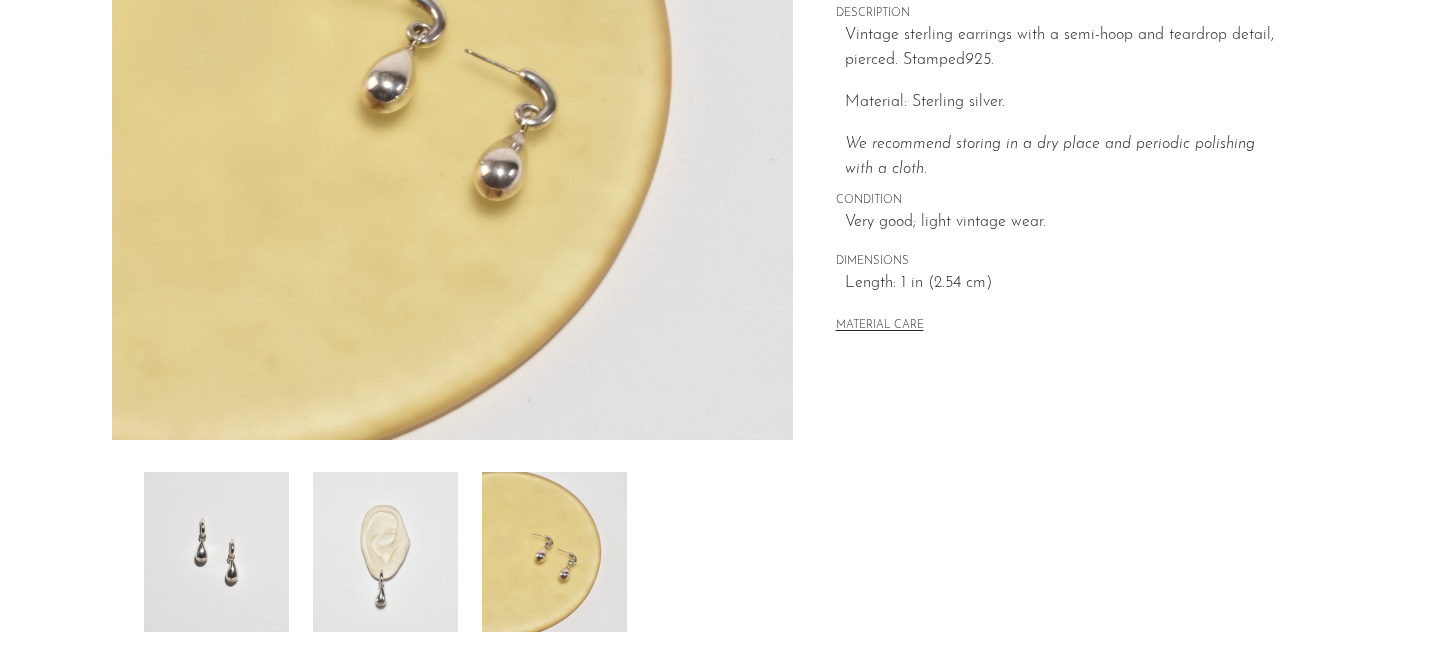 click at bounding box center [385, 552] 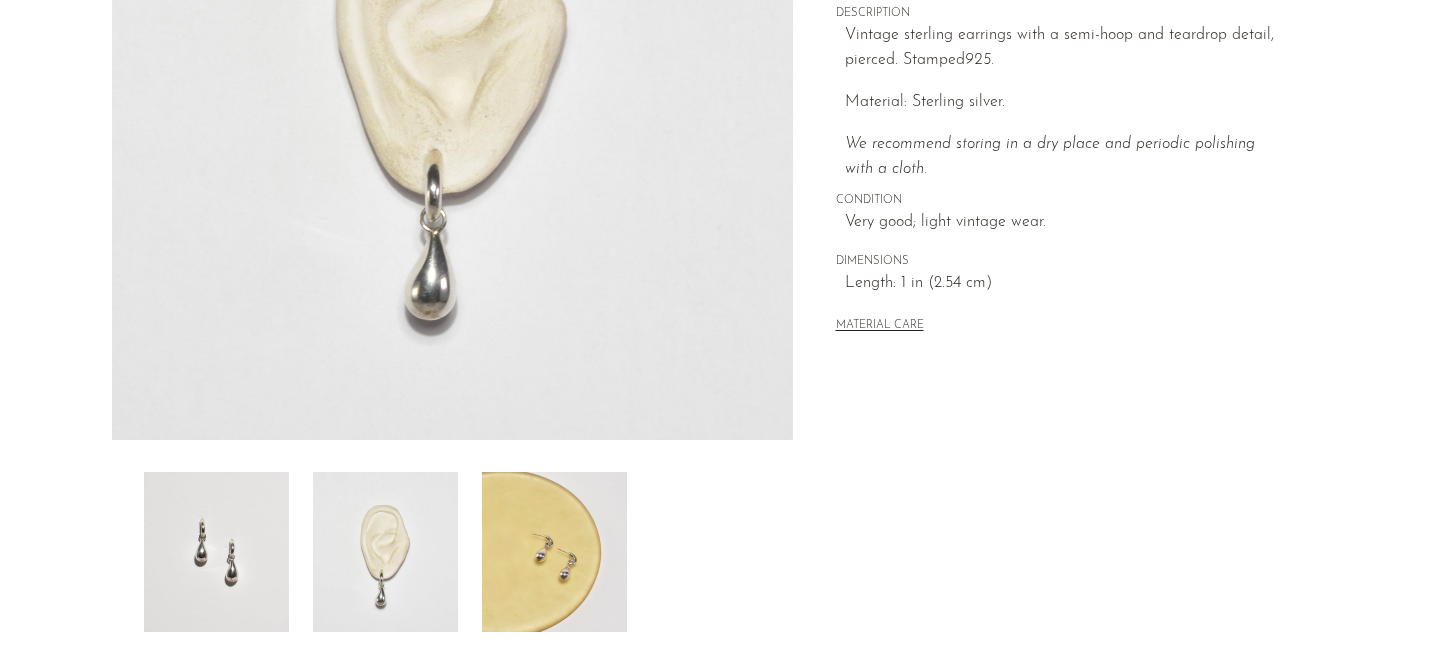 click at bounding box center [452, 65] 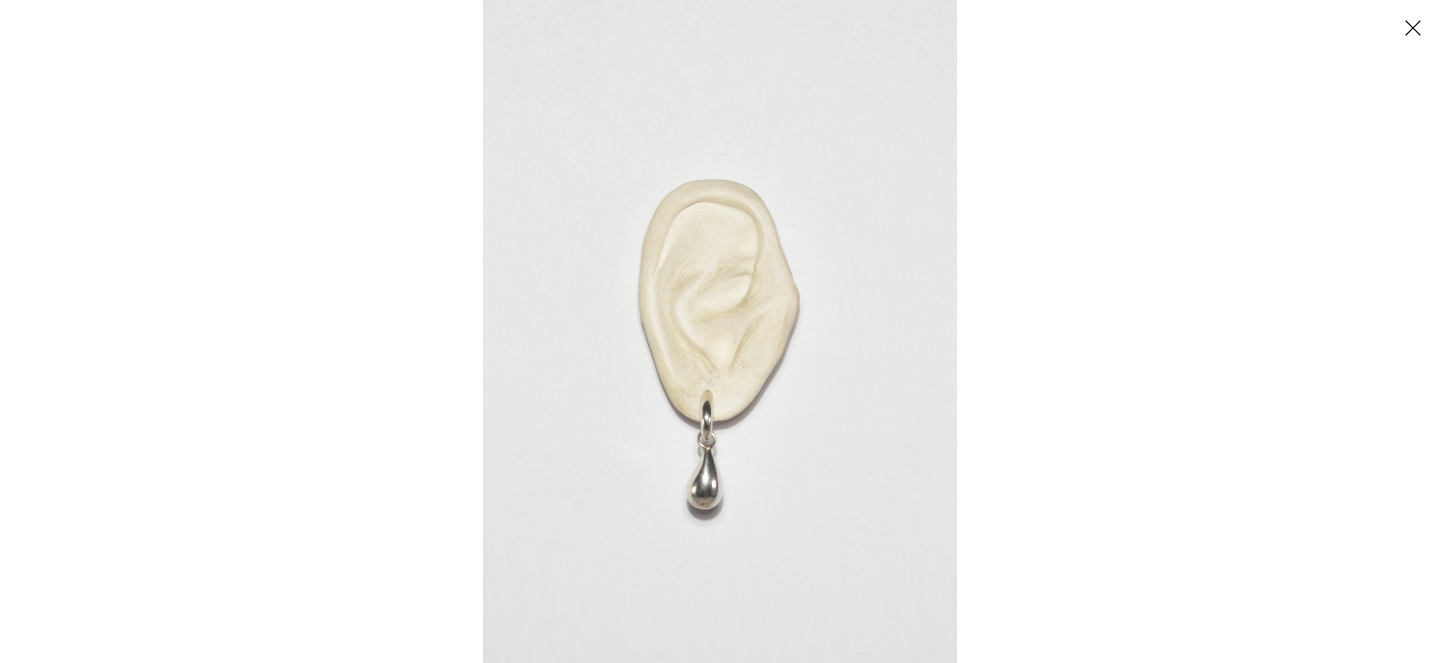 click at bounding box center (720, 331) 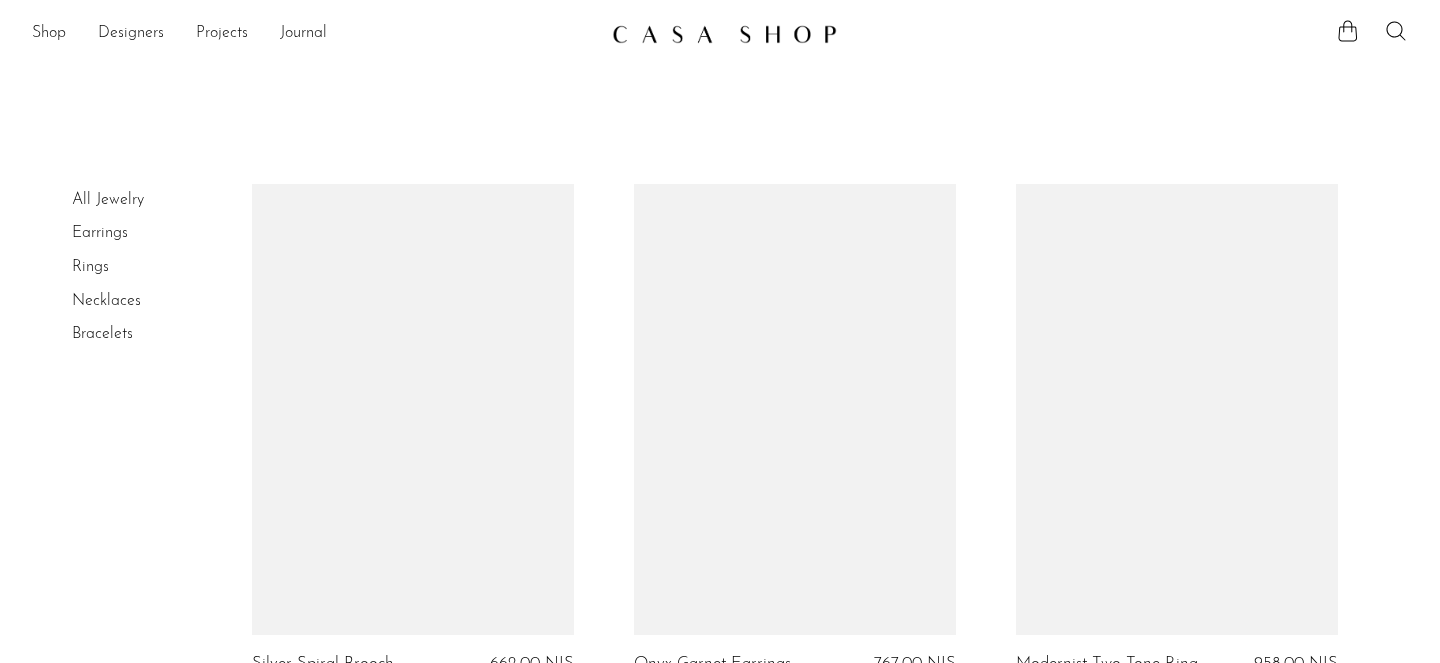 scroll, scrollTop: 783, scrollLeft: 0, axis: vertical 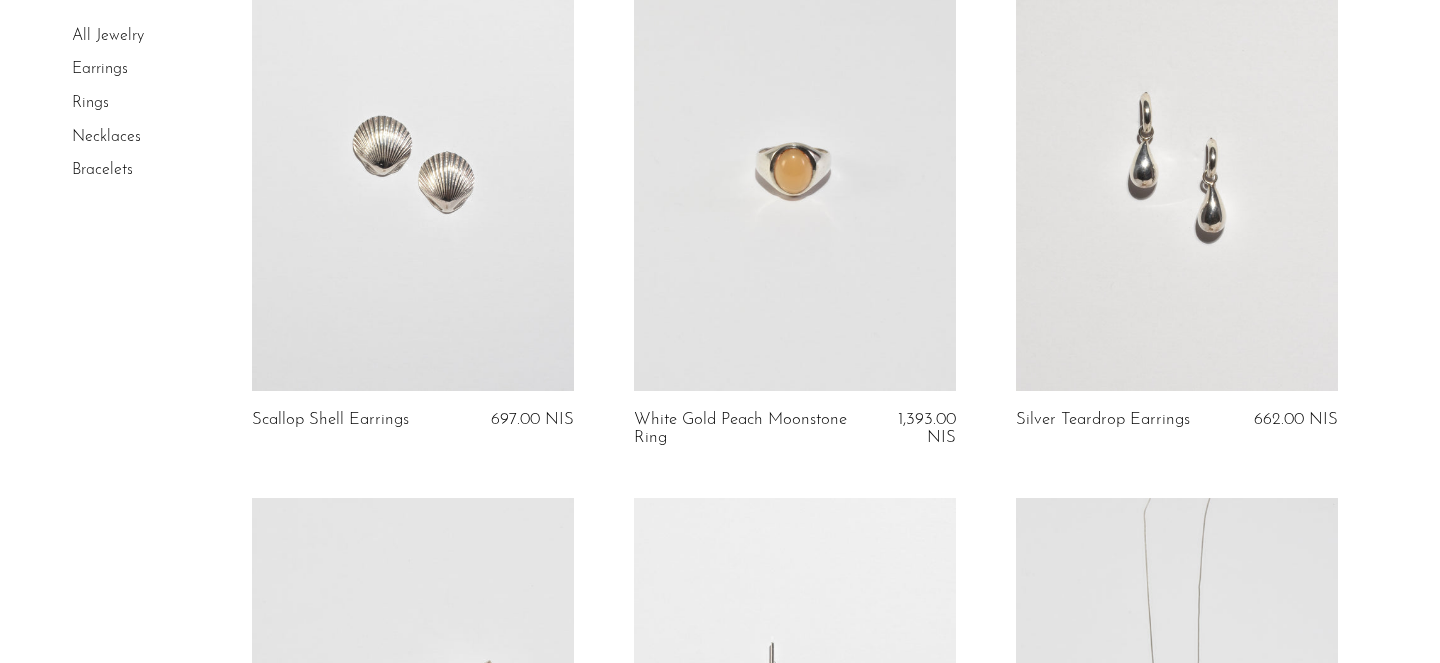 click at bounding box center (795, 165) 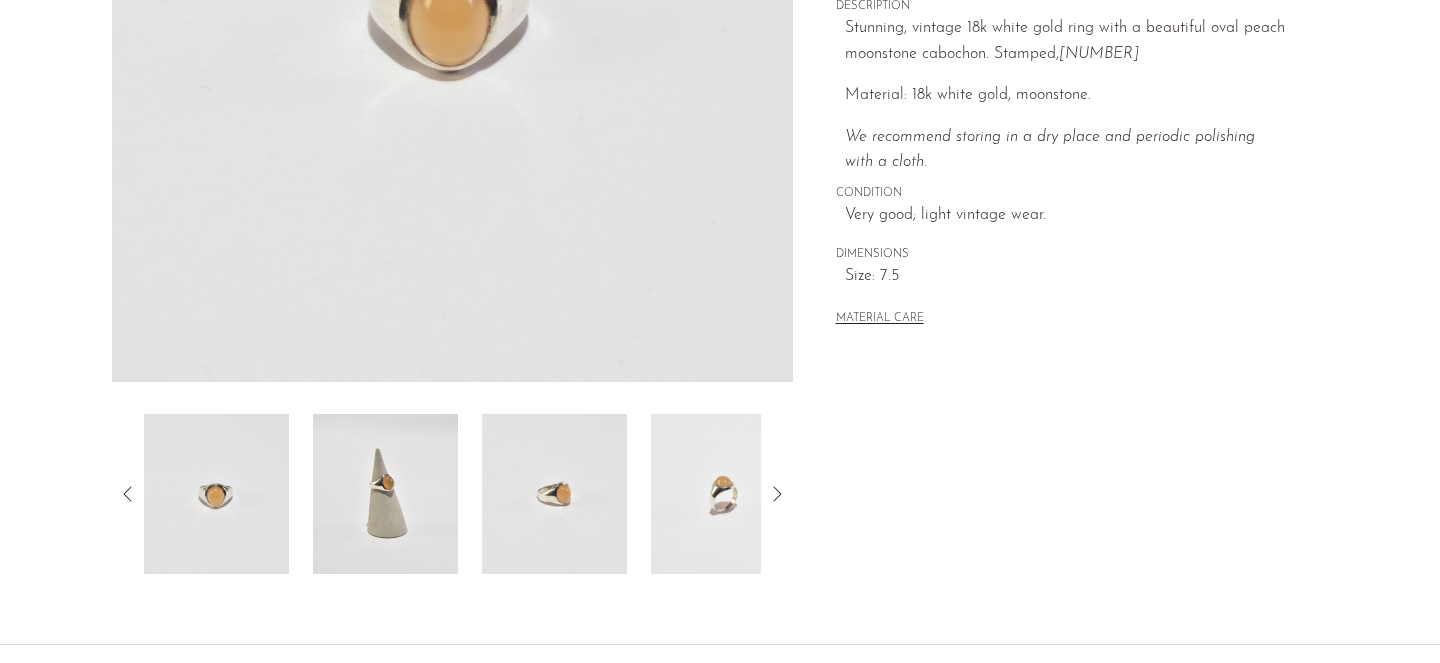 scroll, scrollTop: 462, scrollLeft: 0, axis: vertical 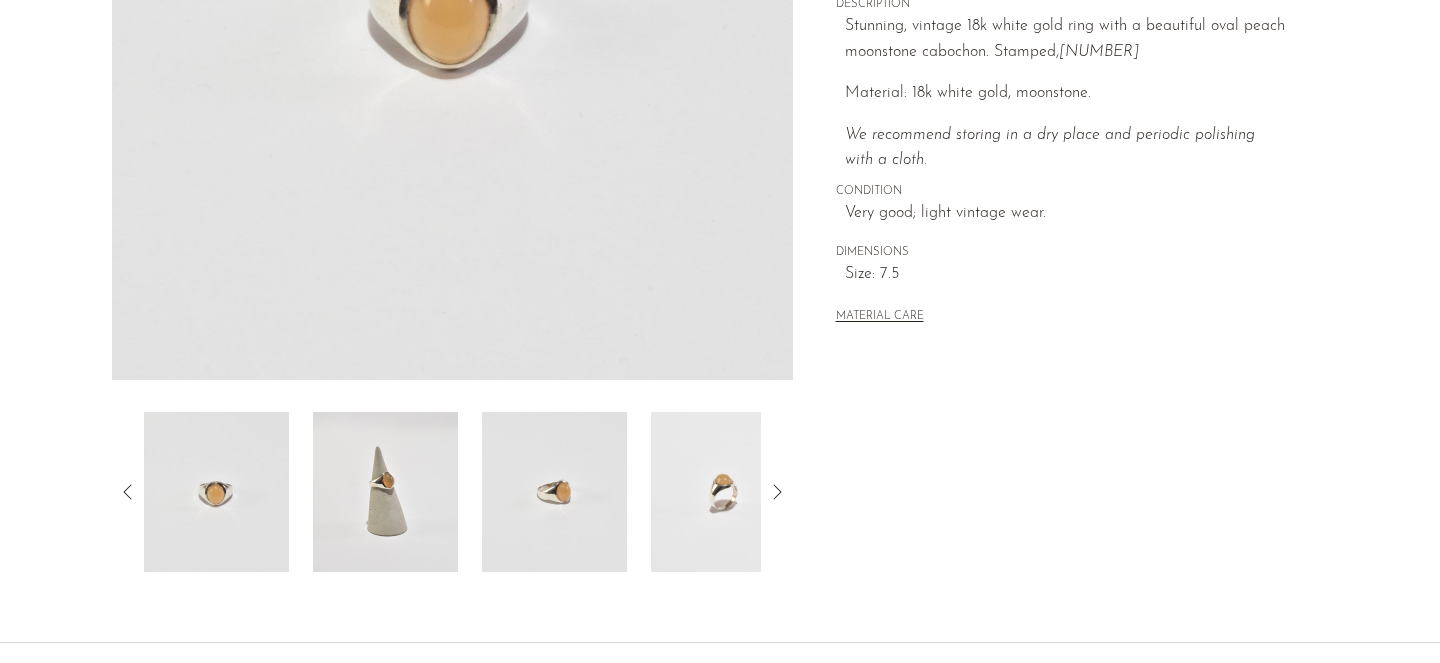 click at bounding box center (385, 492) 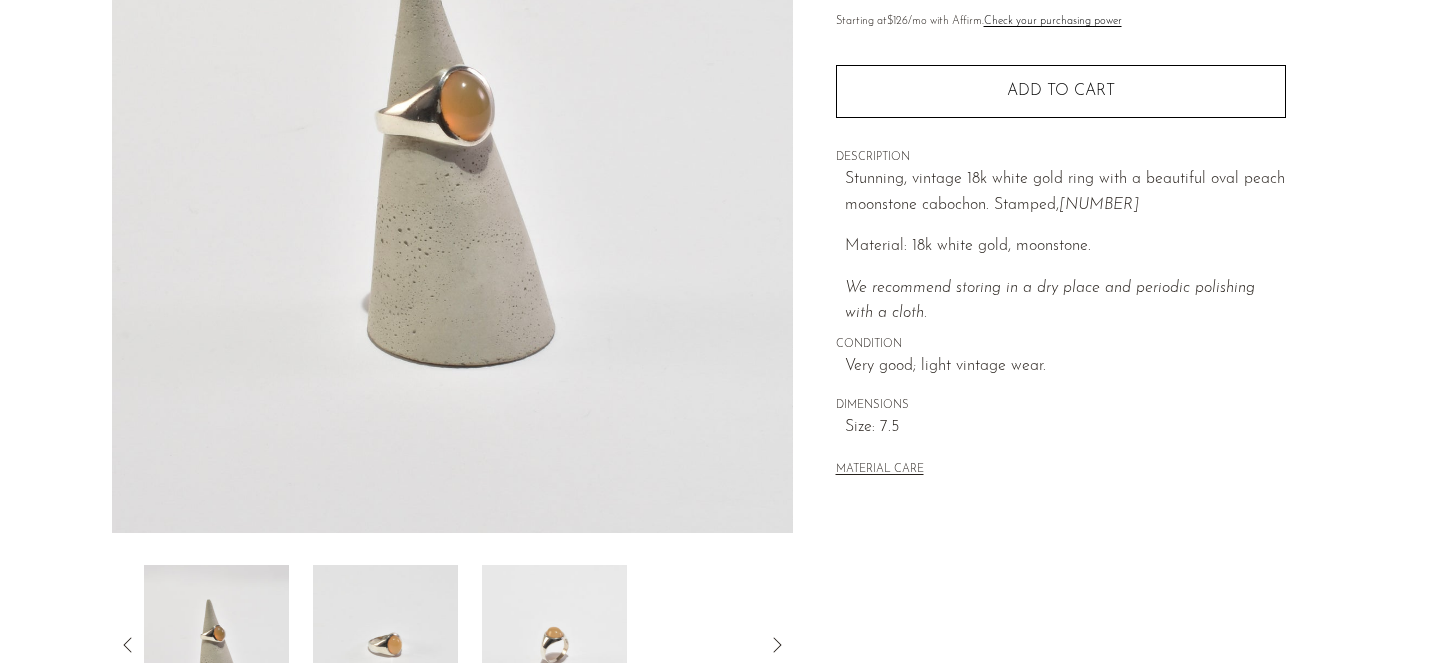 scroll, scrollTop: 313, scrollLeft: 0, axis: vertical 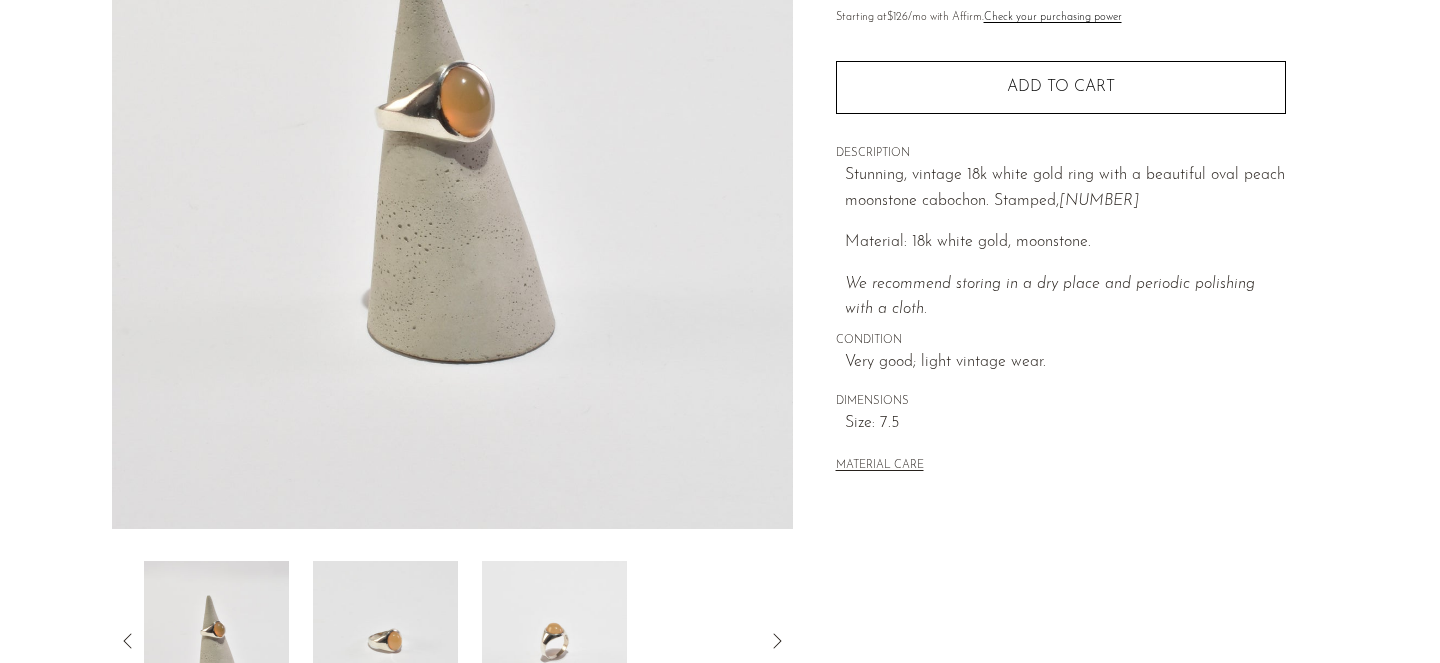 click at bounding box center (554, 641) 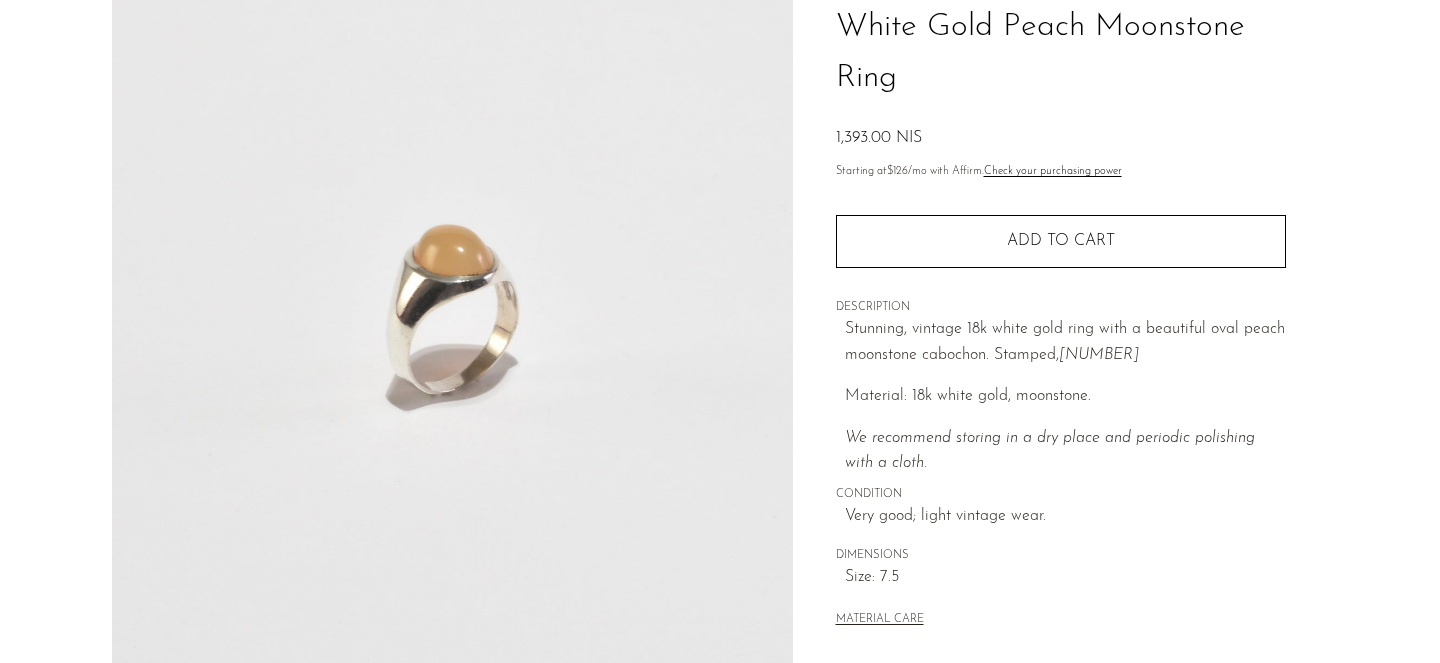 scroll, scrollTop: 157, scrollLeft: 0, axis: vertical 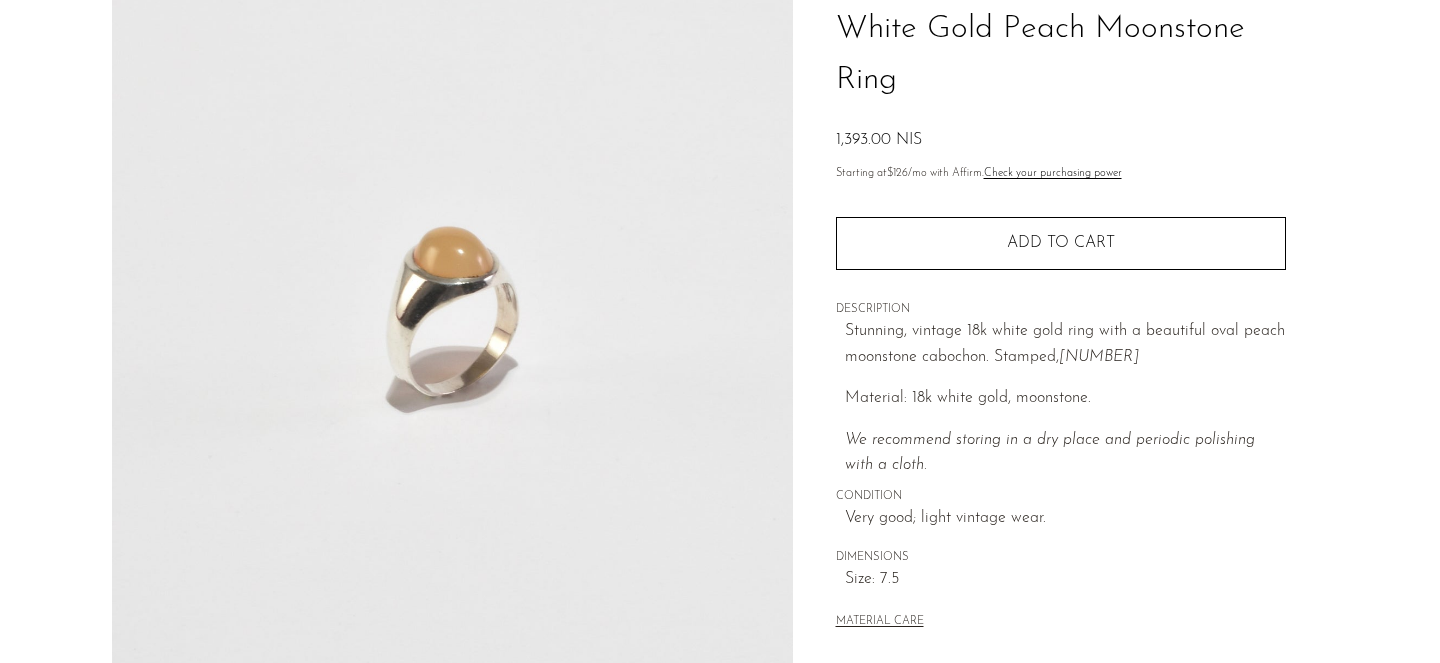 click at bounding box center [452, 310] 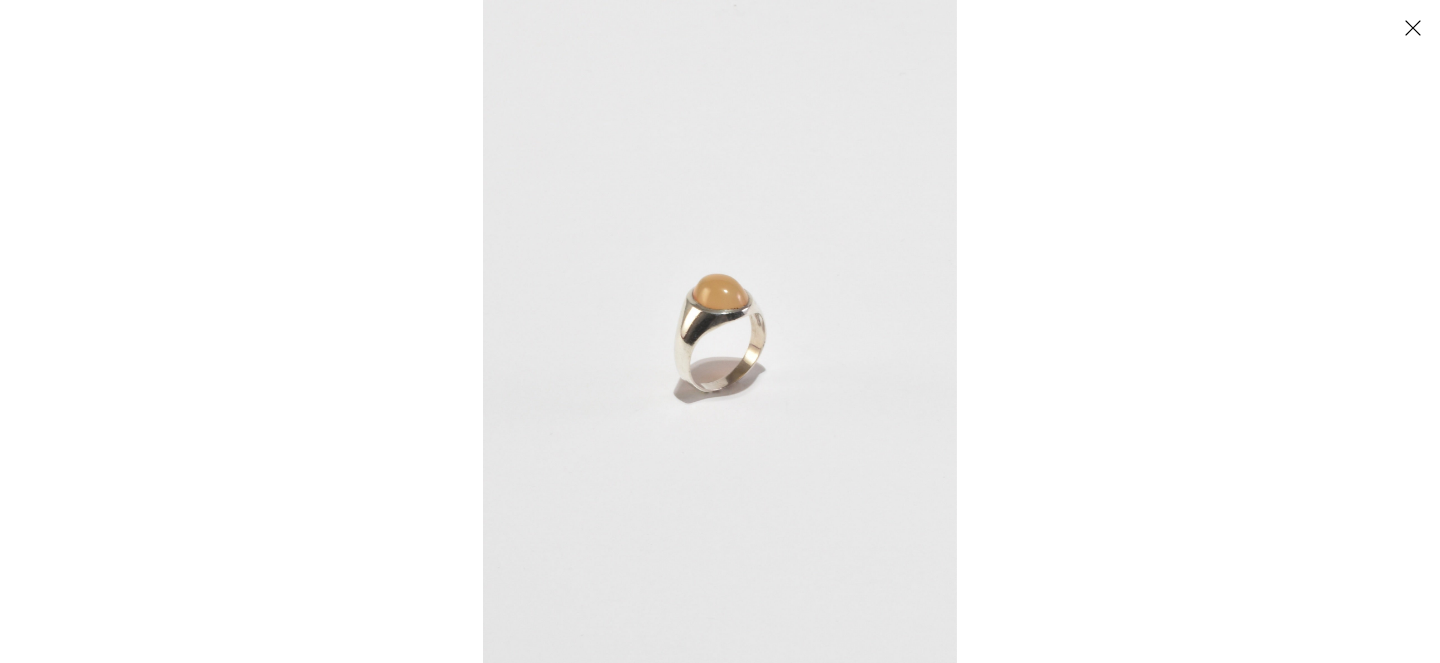 click at bounding box center (720, 331) 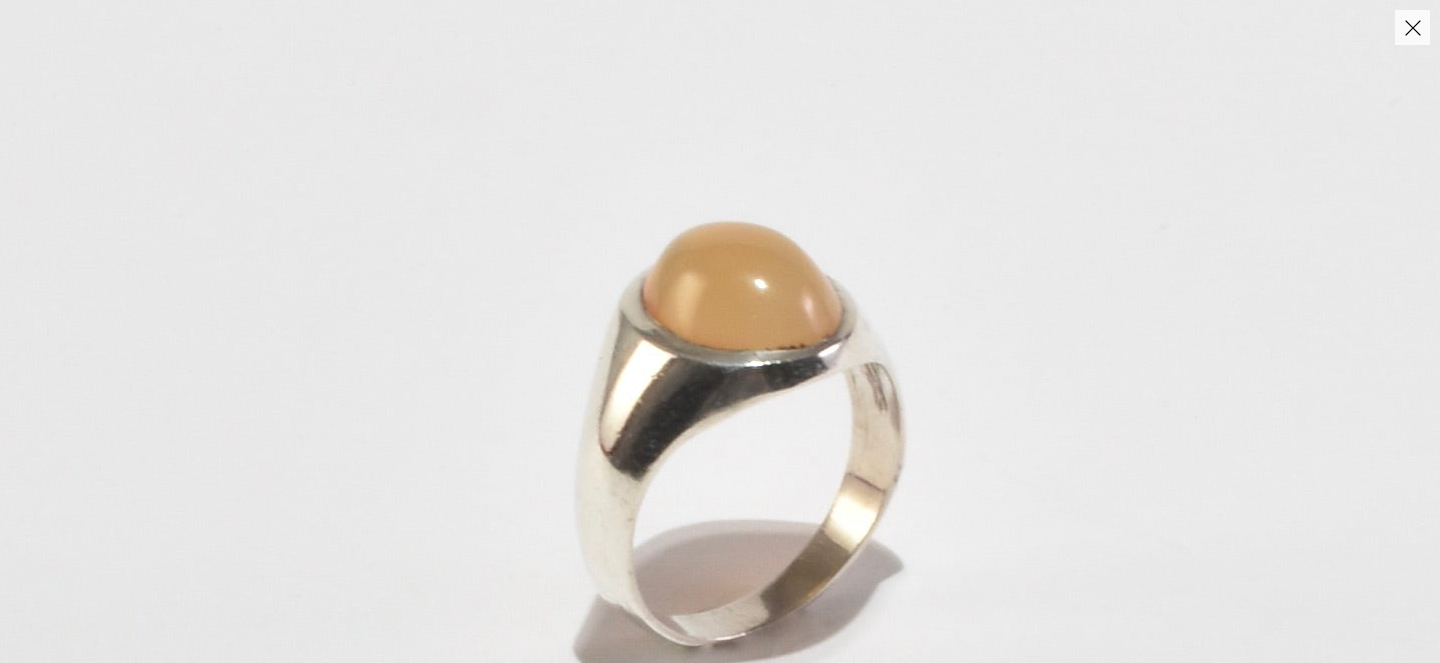 click at bounding box center [740, 429] 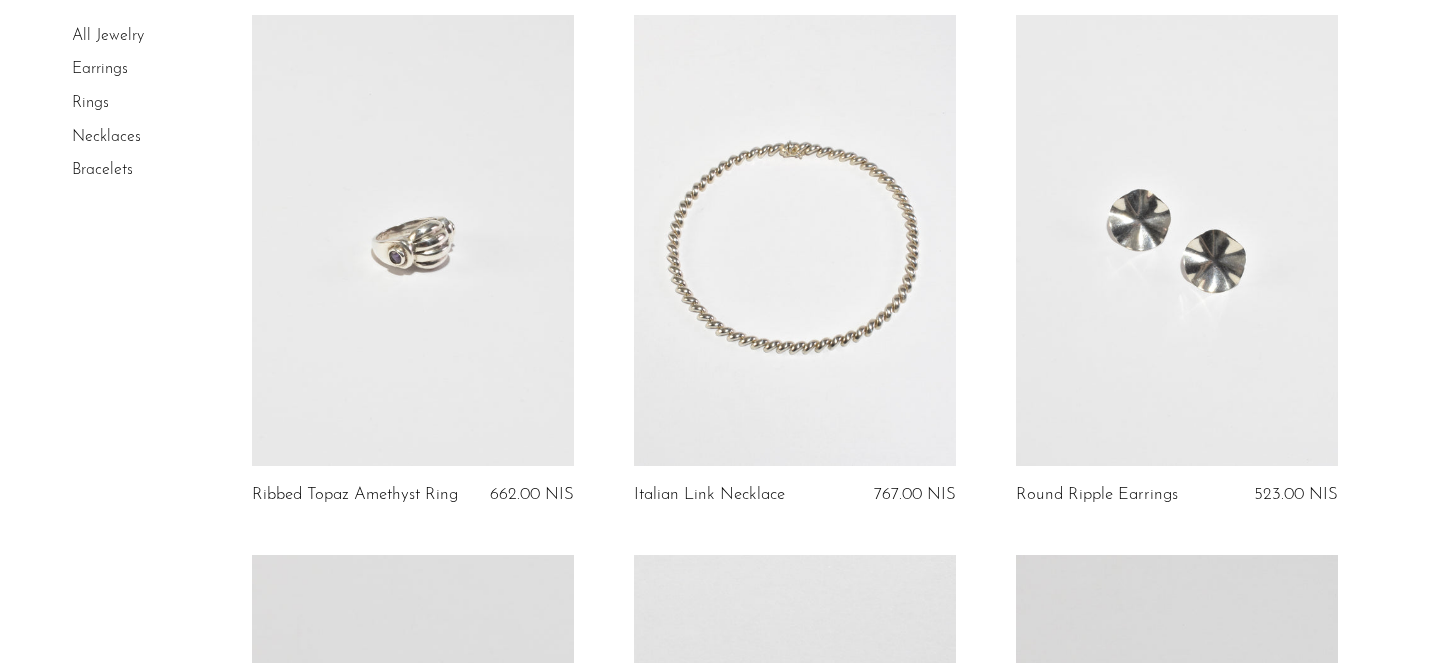 scroll, scrollTop: 1824, scrollLeft: 0, axis: vertical 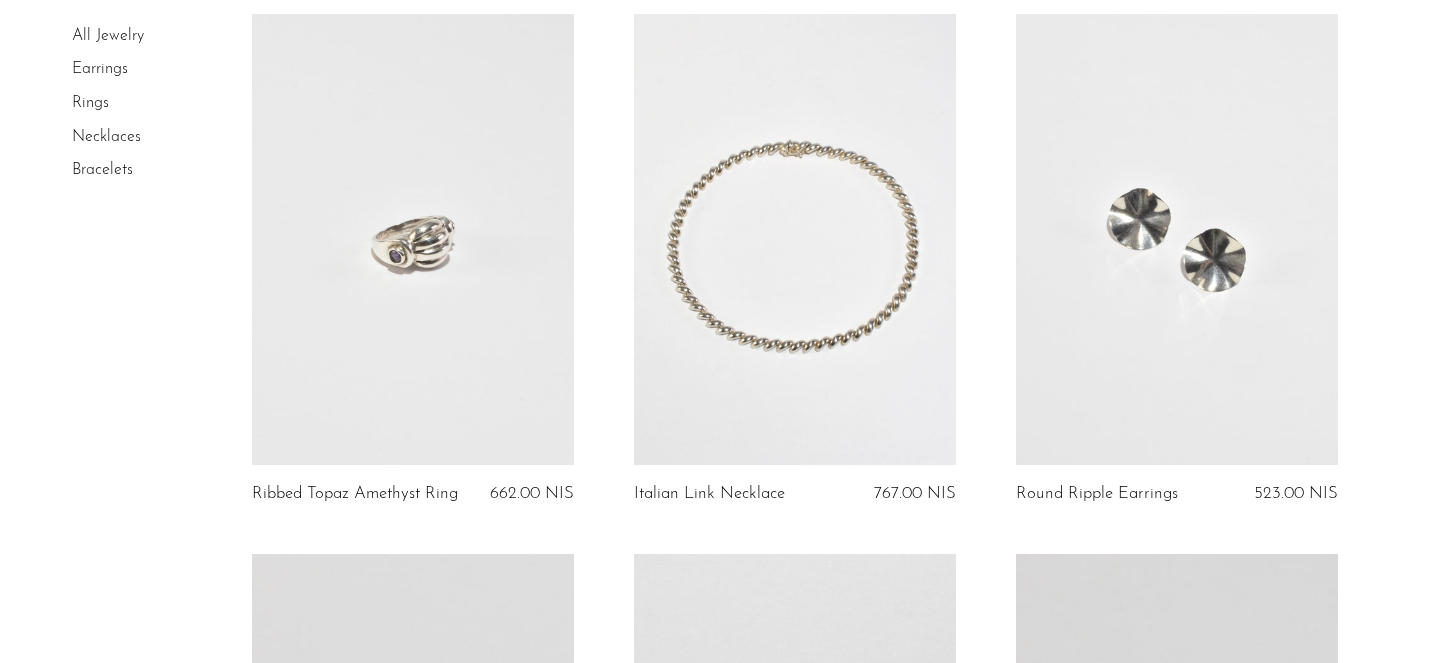click at bounding box center (1177, 239) 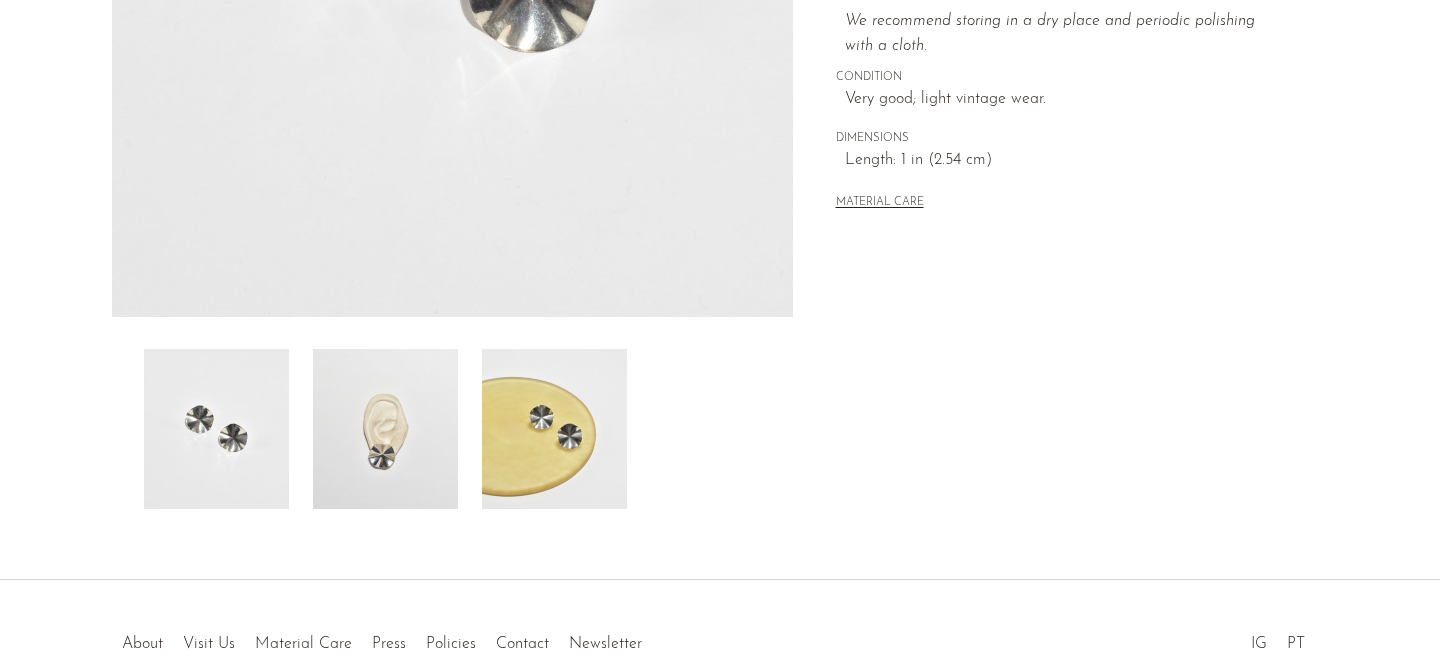 scroll, scrollTop: 526, scrollLeft: 0, axis: vertical 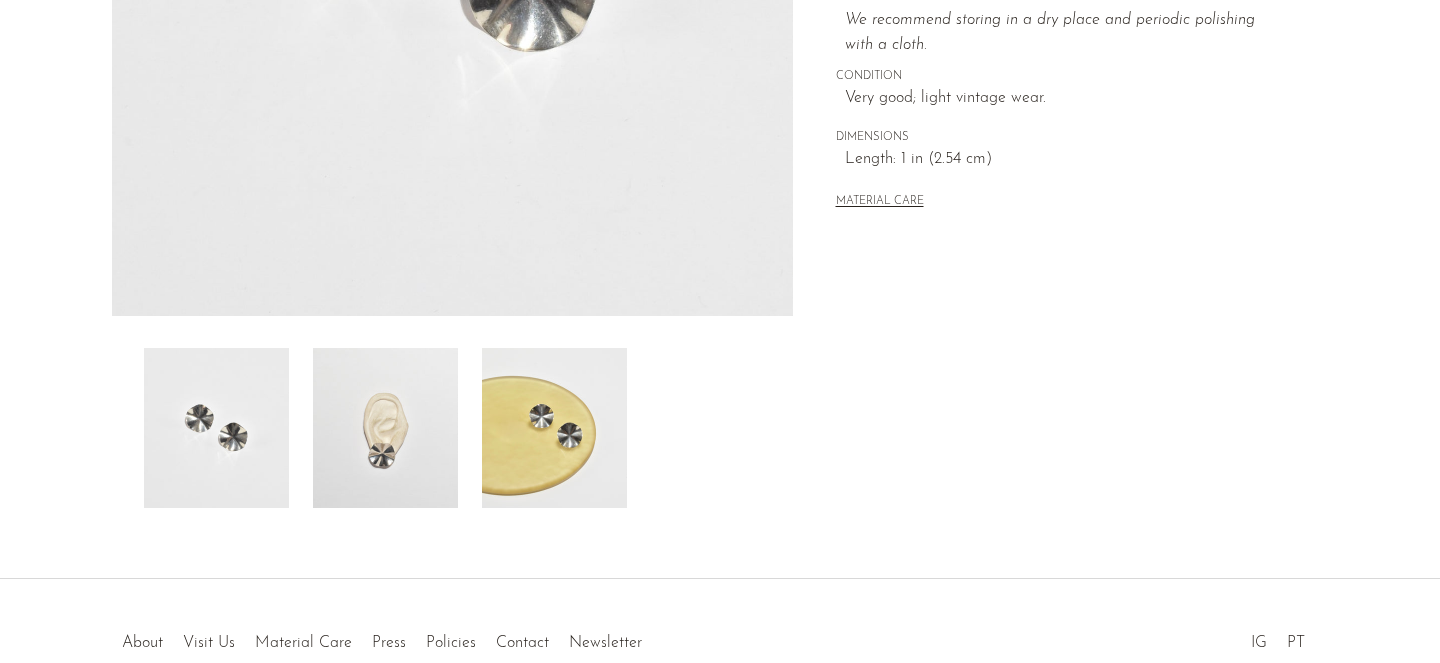 click at bounding box center (385, 428) 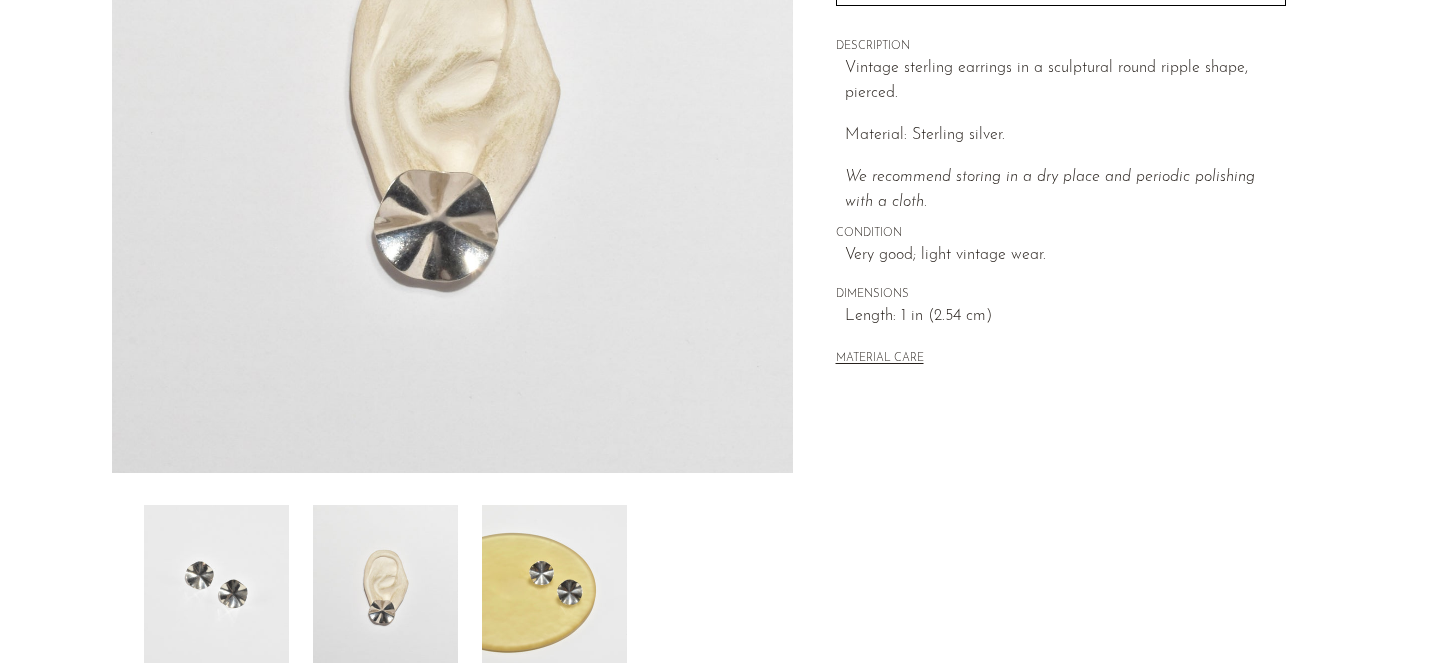 scroll, scrollTop: 368, scrollLeft: 0, axis: vertical 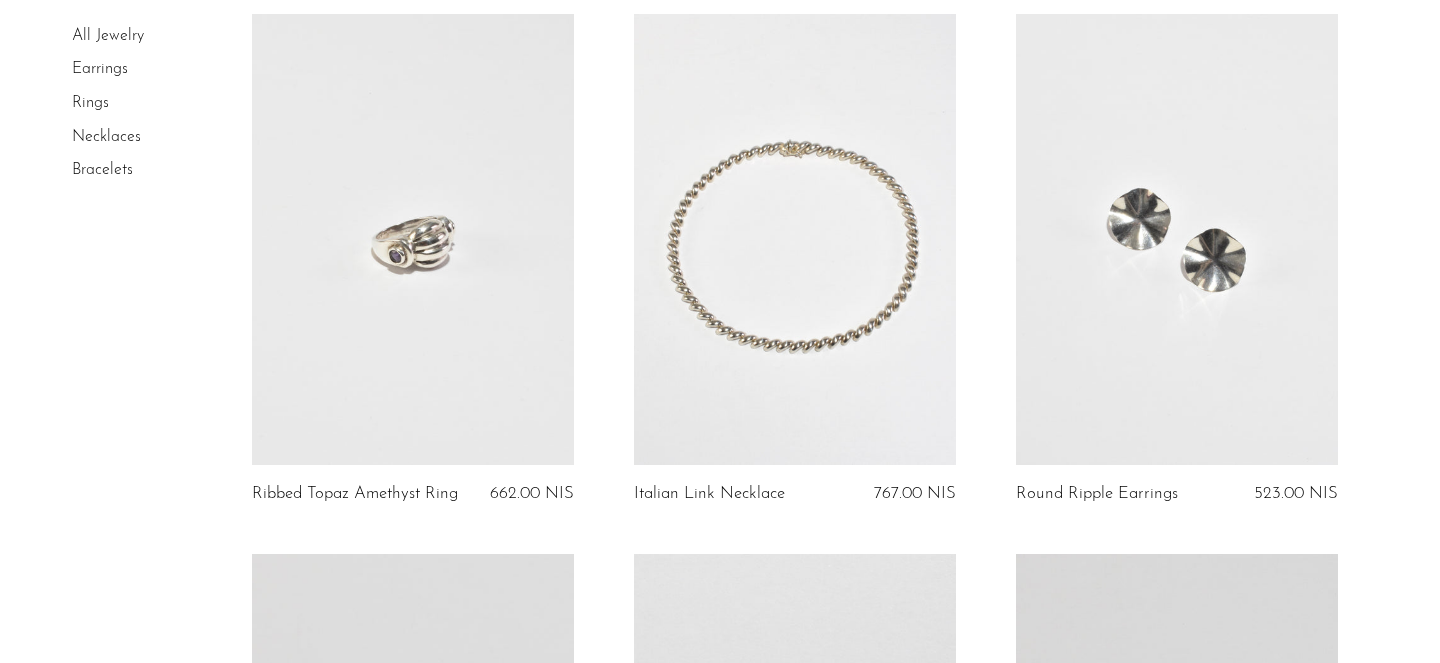 click at bounding box center [413, 239] 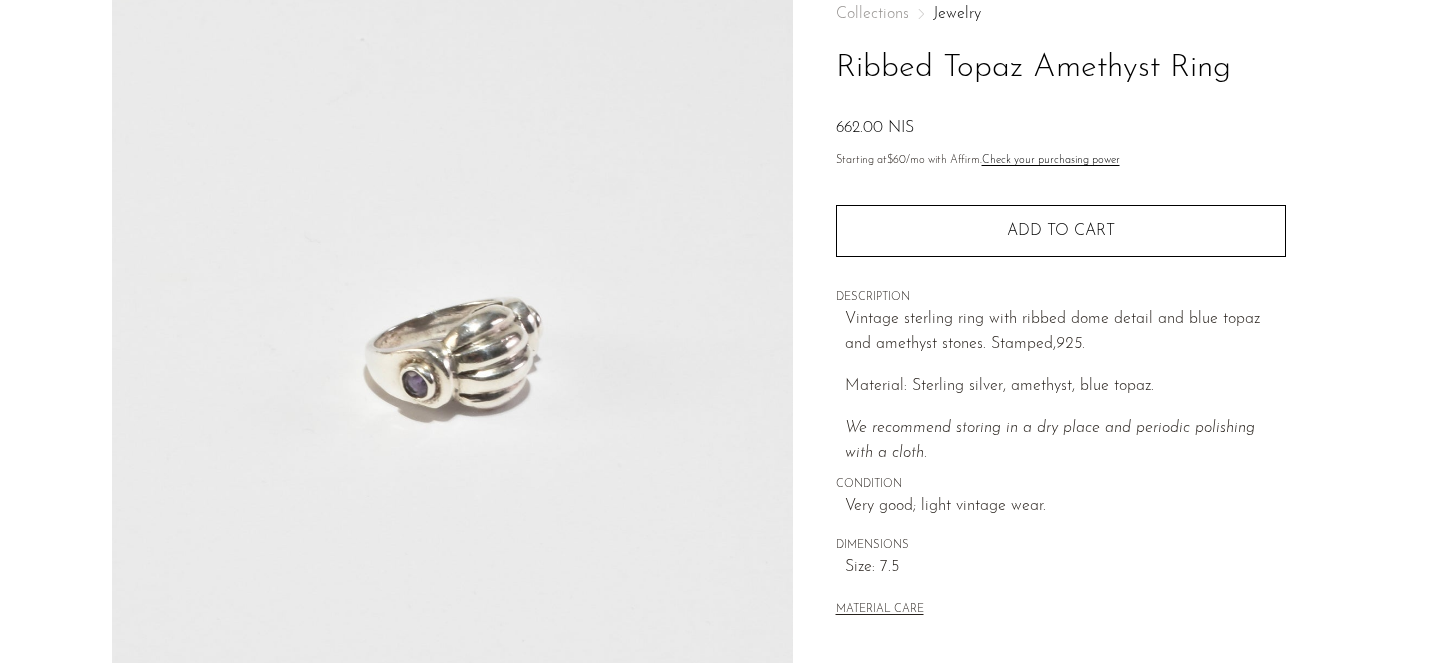 scroll, scrollTop: 122, scrollLeft: 0, axis: vertical 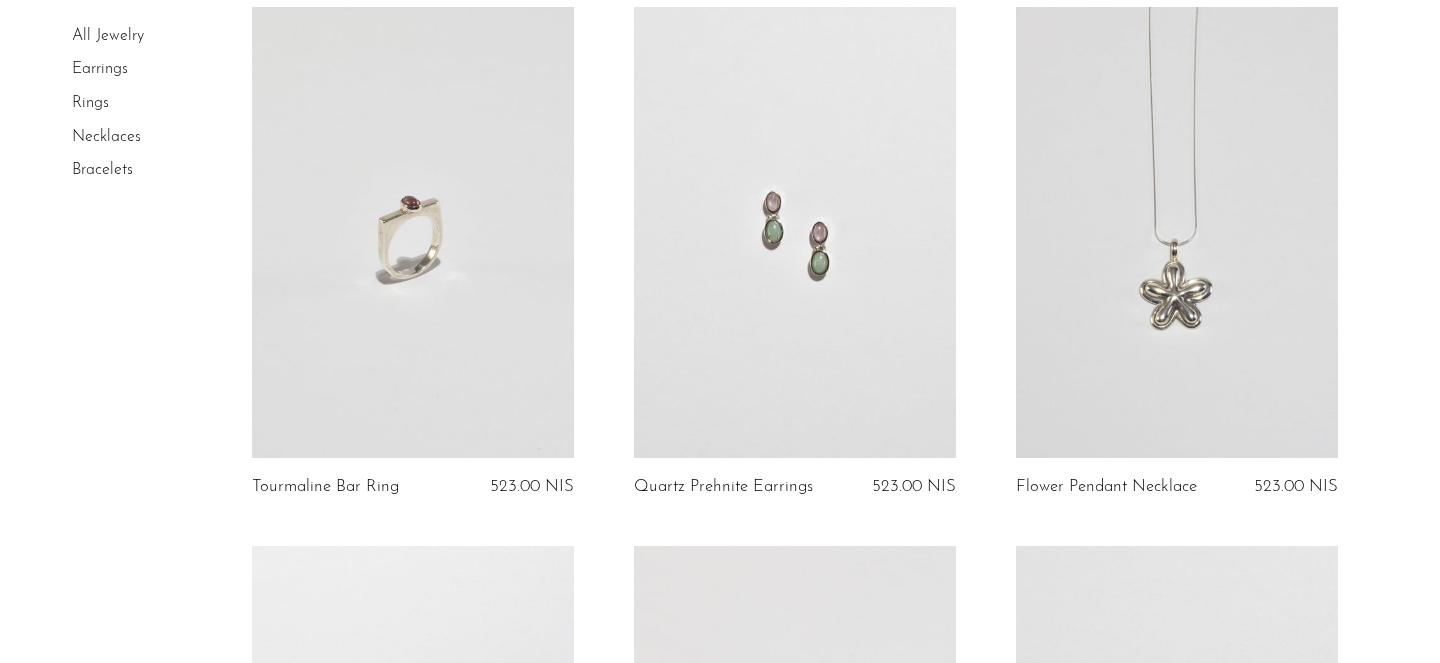 click at bounding box center (795, 232) 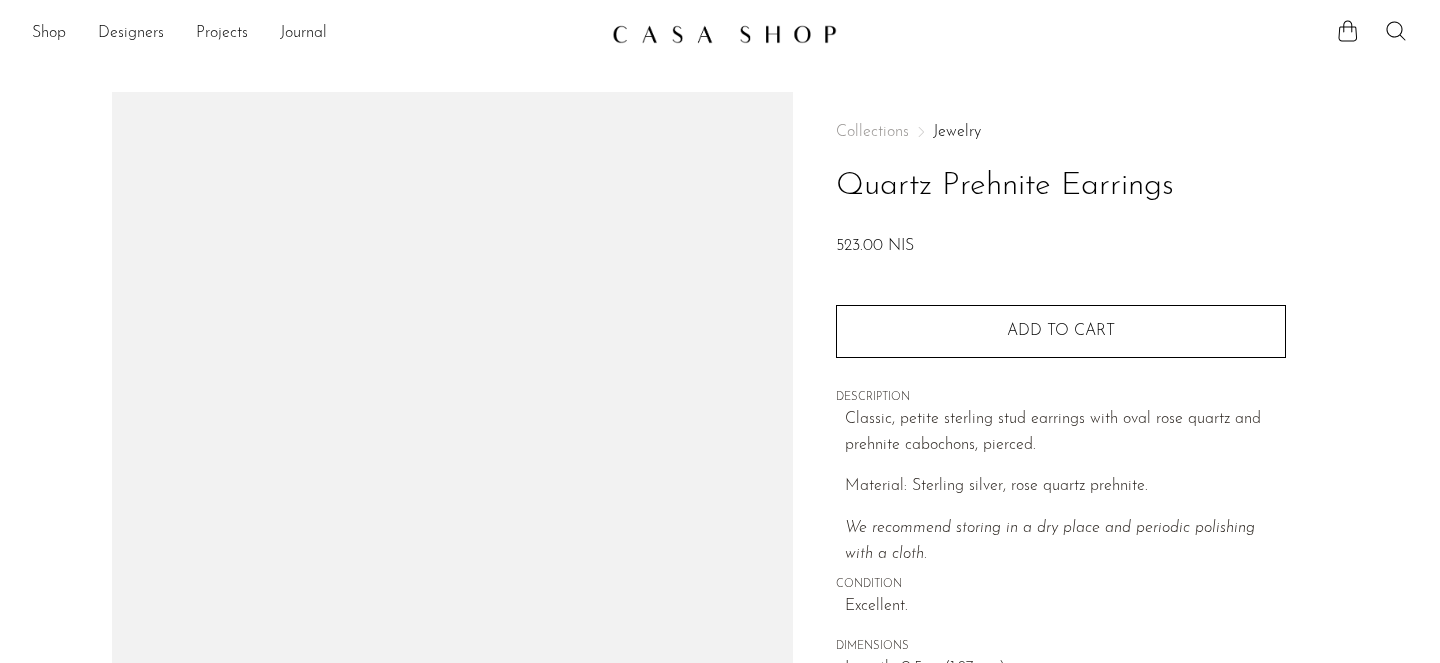 scroll, scrollTop: 0, scrollLeft: 0, axis: both 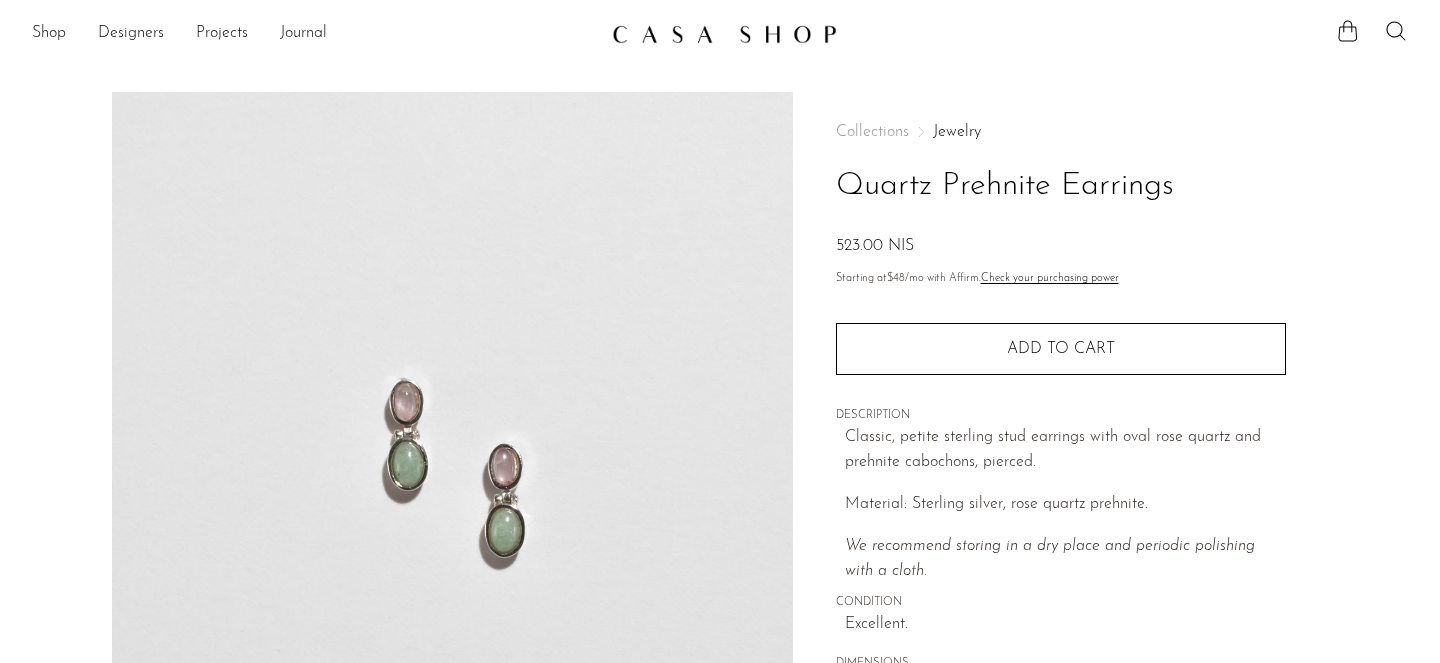 click at bounding box center (452, 467) 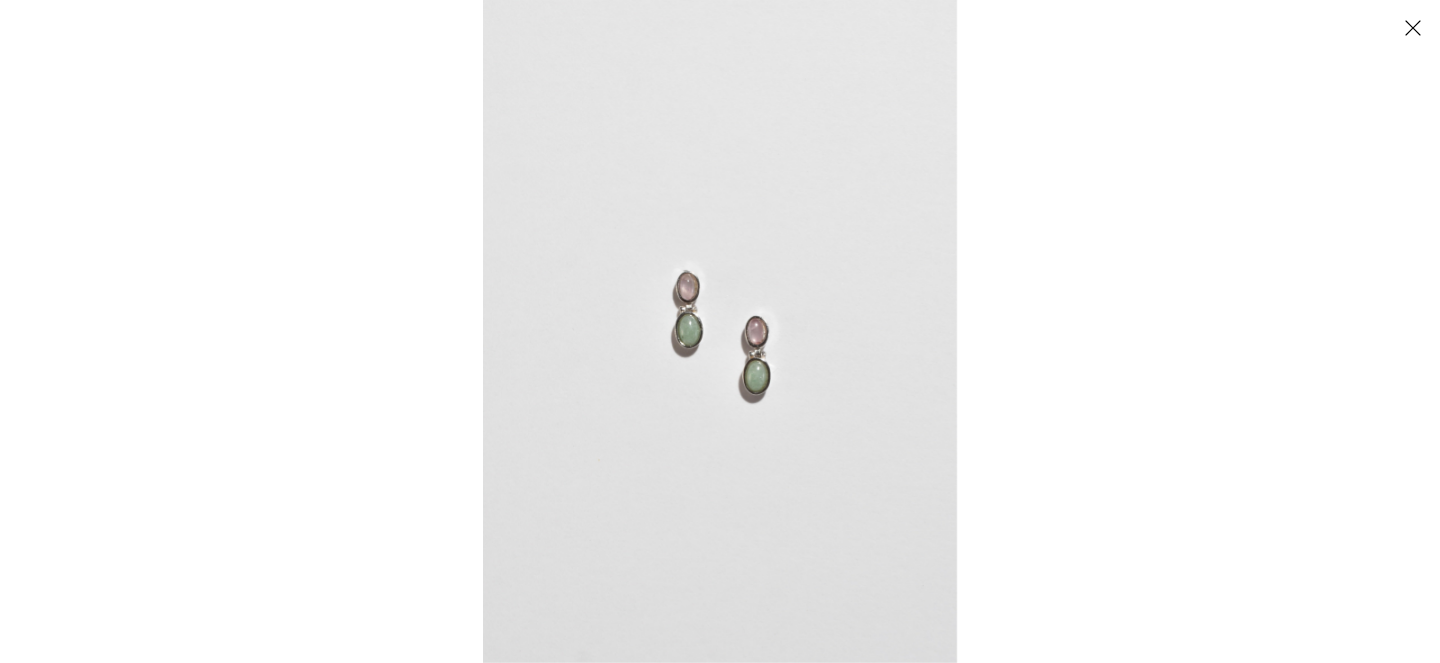 click at bounding box center (720, 331) 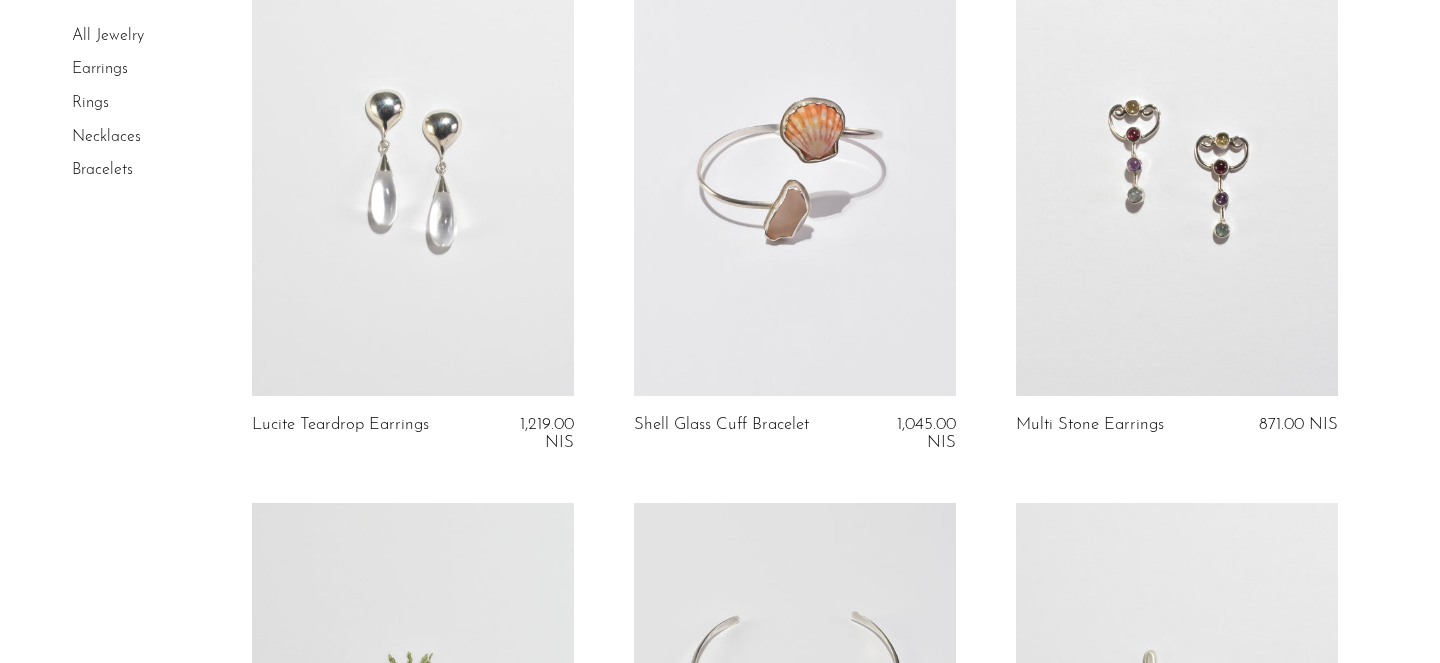 scroll, scrollTop: 4635, scrollLeft: 0, axis: vertical 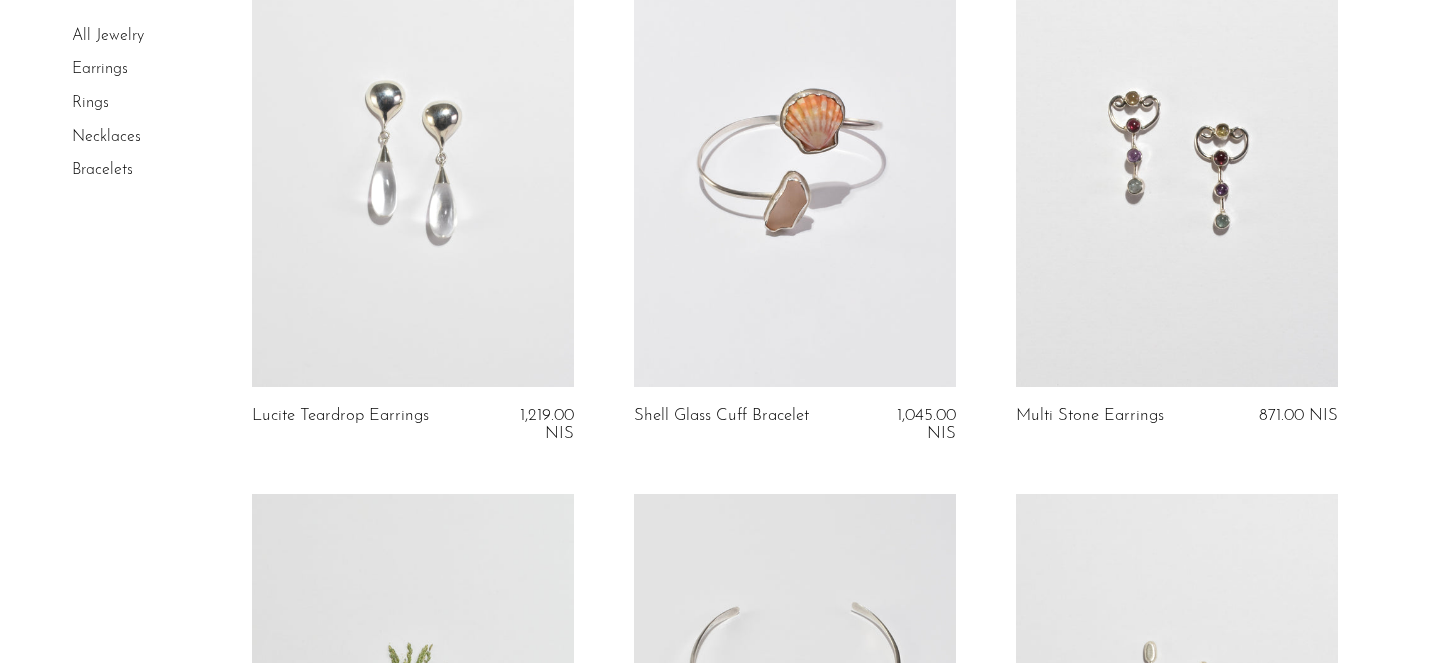 click at bounding box center [413, 161] 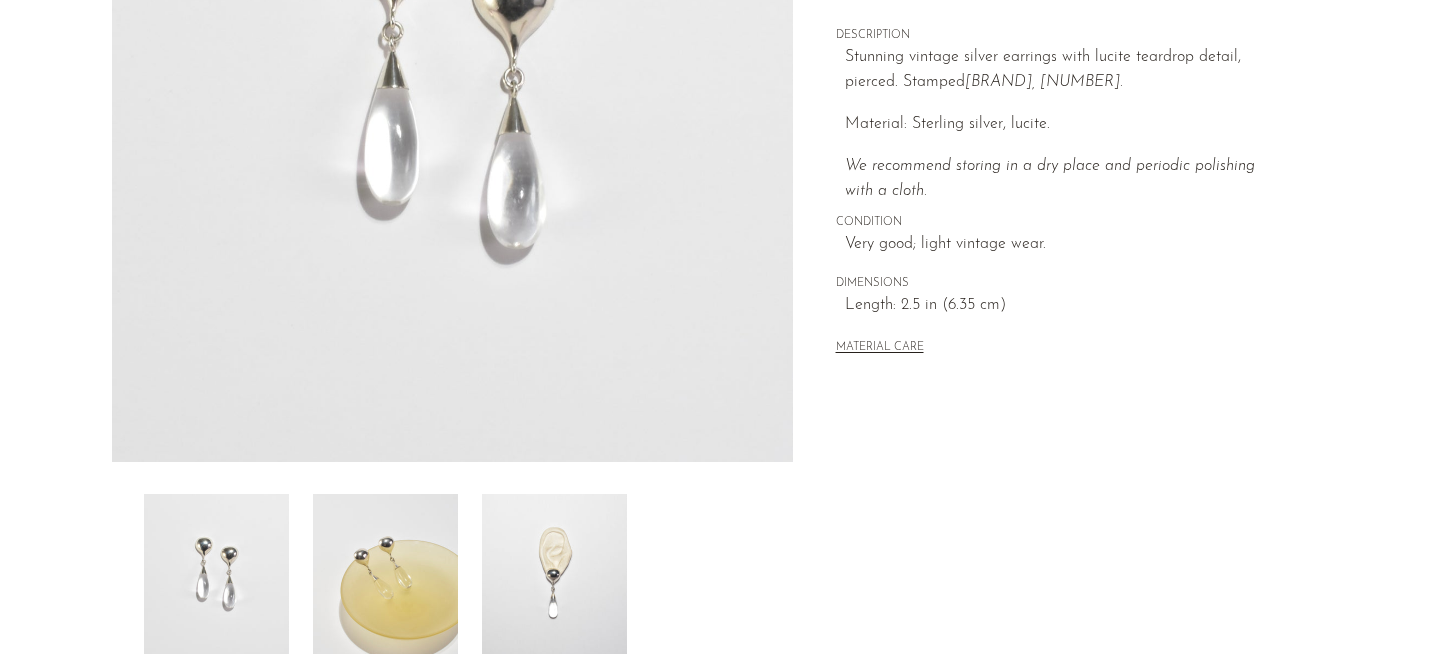 scroll, scrollTop: 381, scrollLeft: 0, axis: vertical 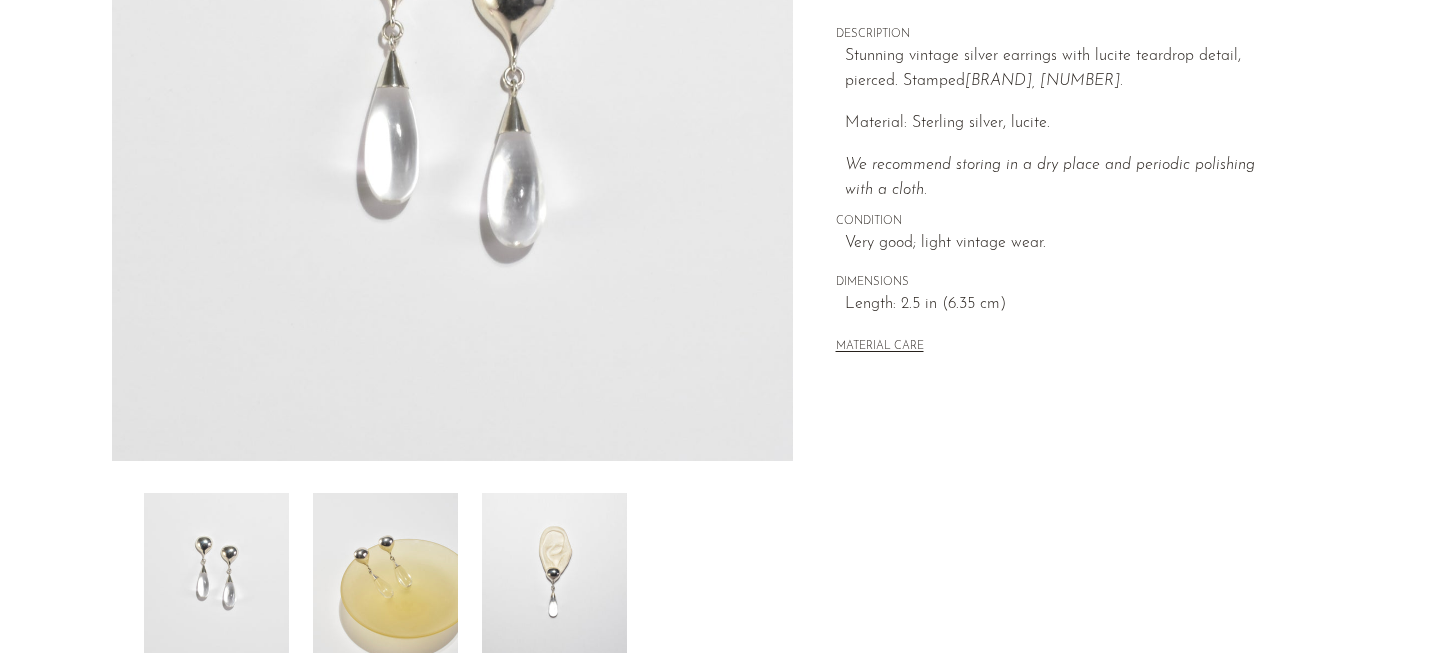 click at bounding box center [385, 573] 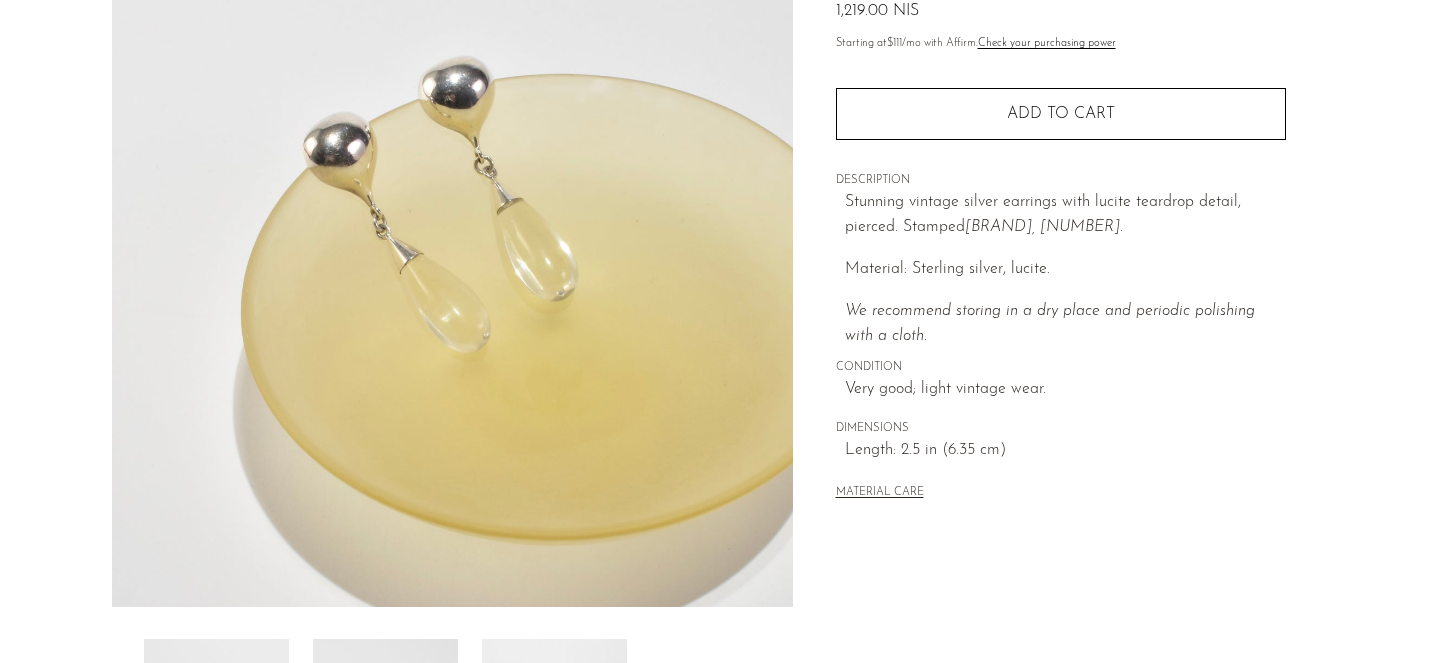 scroll, scrollTop: 339, scrollLeft: 0, axis: vertical 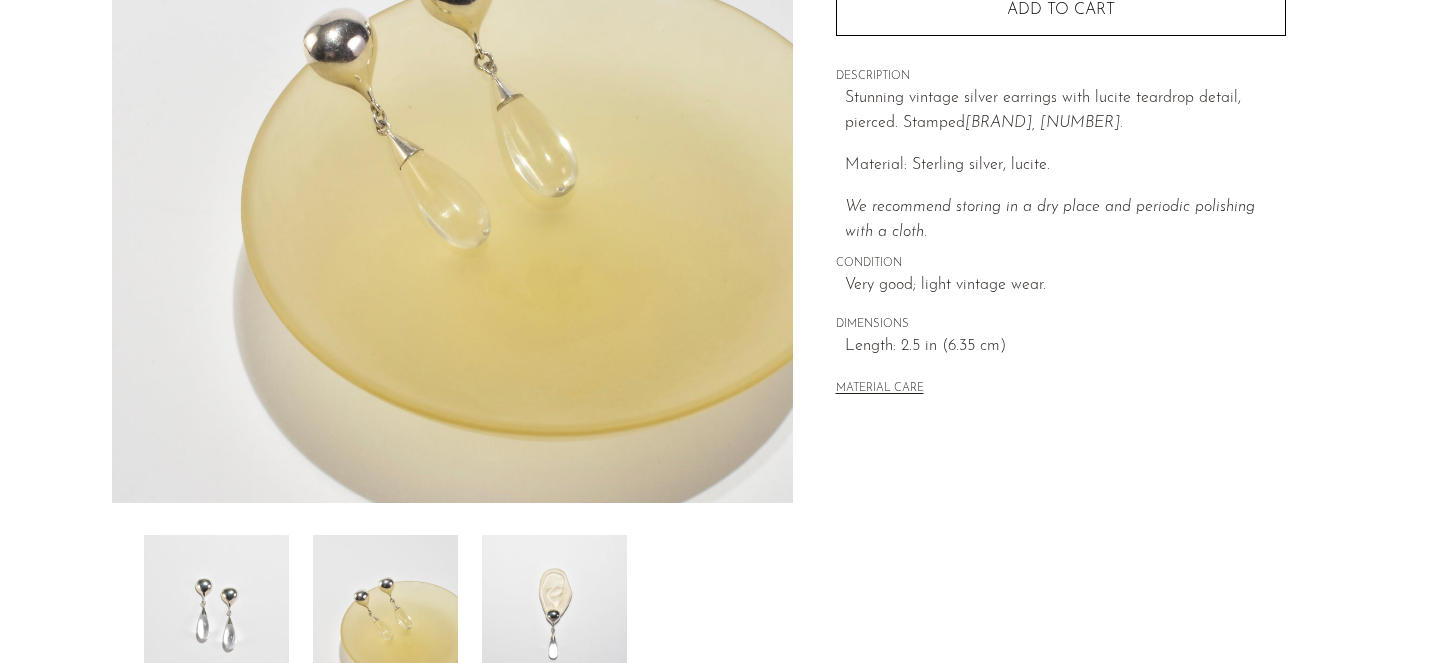 click at bounding box center (554, 615) 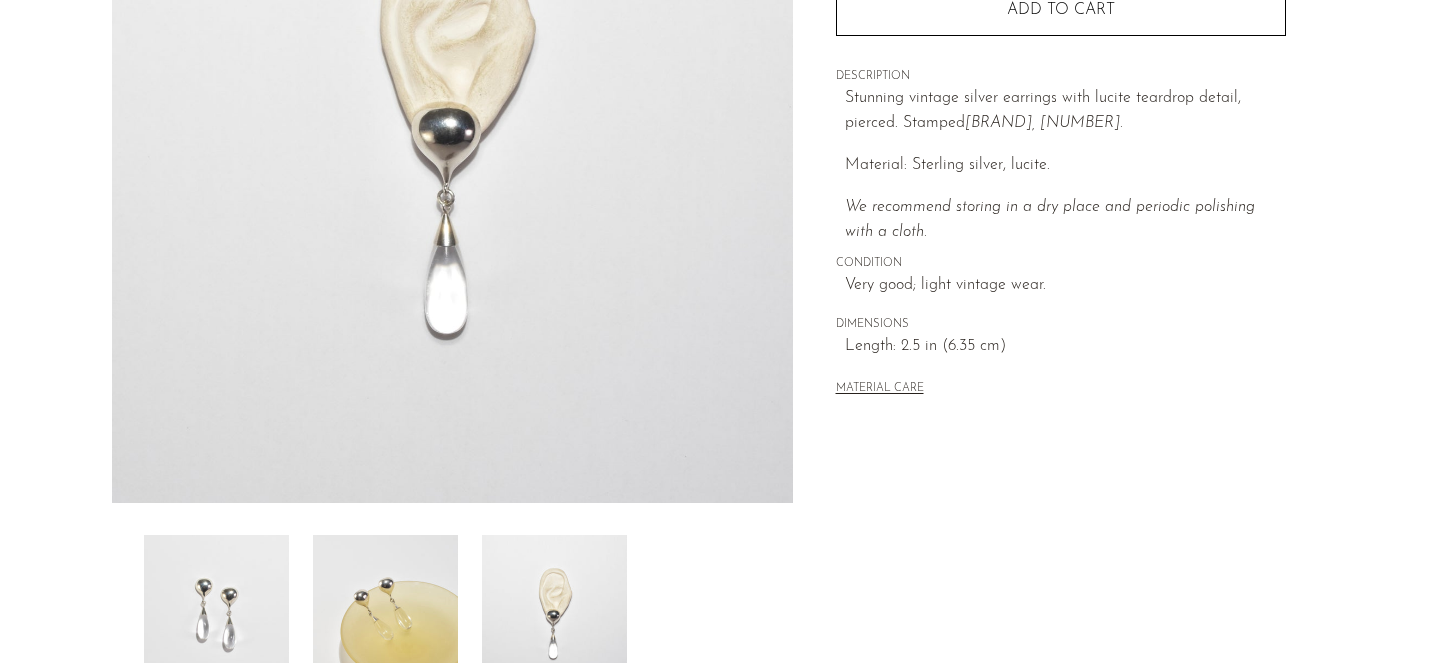 click at bounding box center (452, 128) 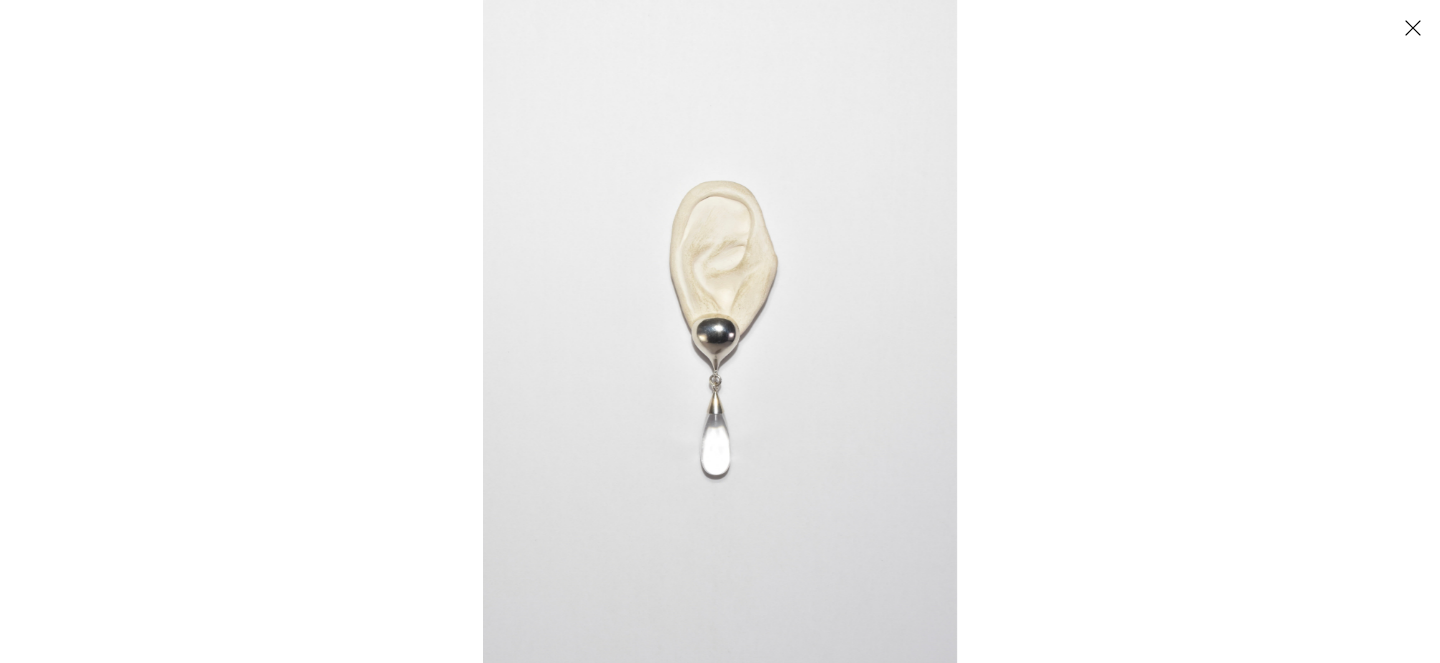 click at bounding box center (720, 331) 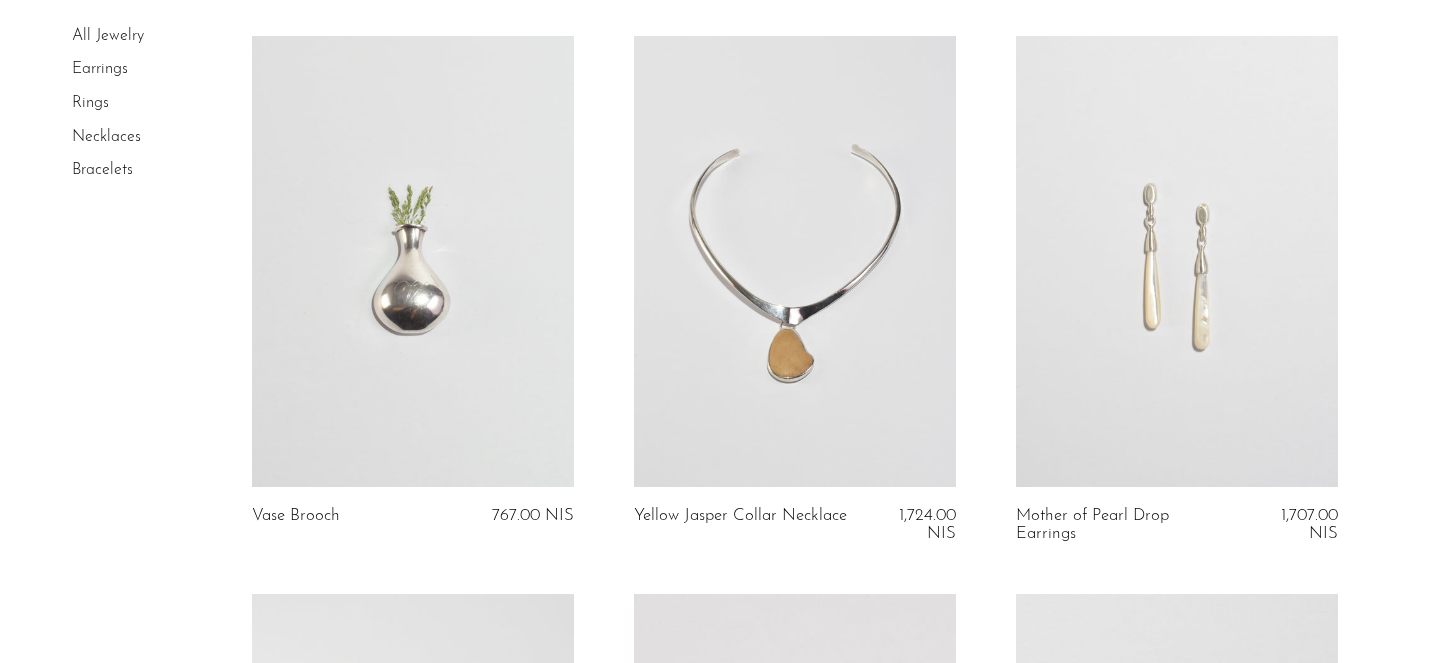 scroll, scrollTop: 5112, scrollLeft: 0, axis: vertical 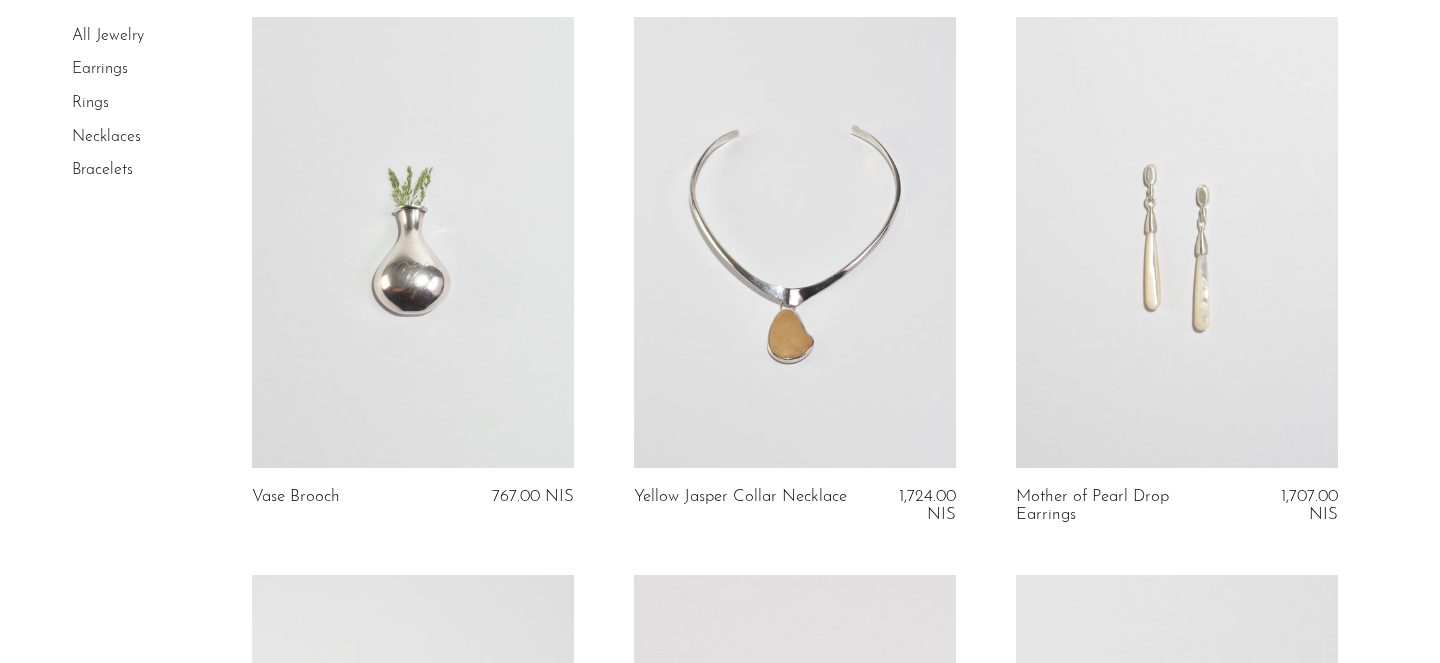 click at bounding box center [1177, 242] 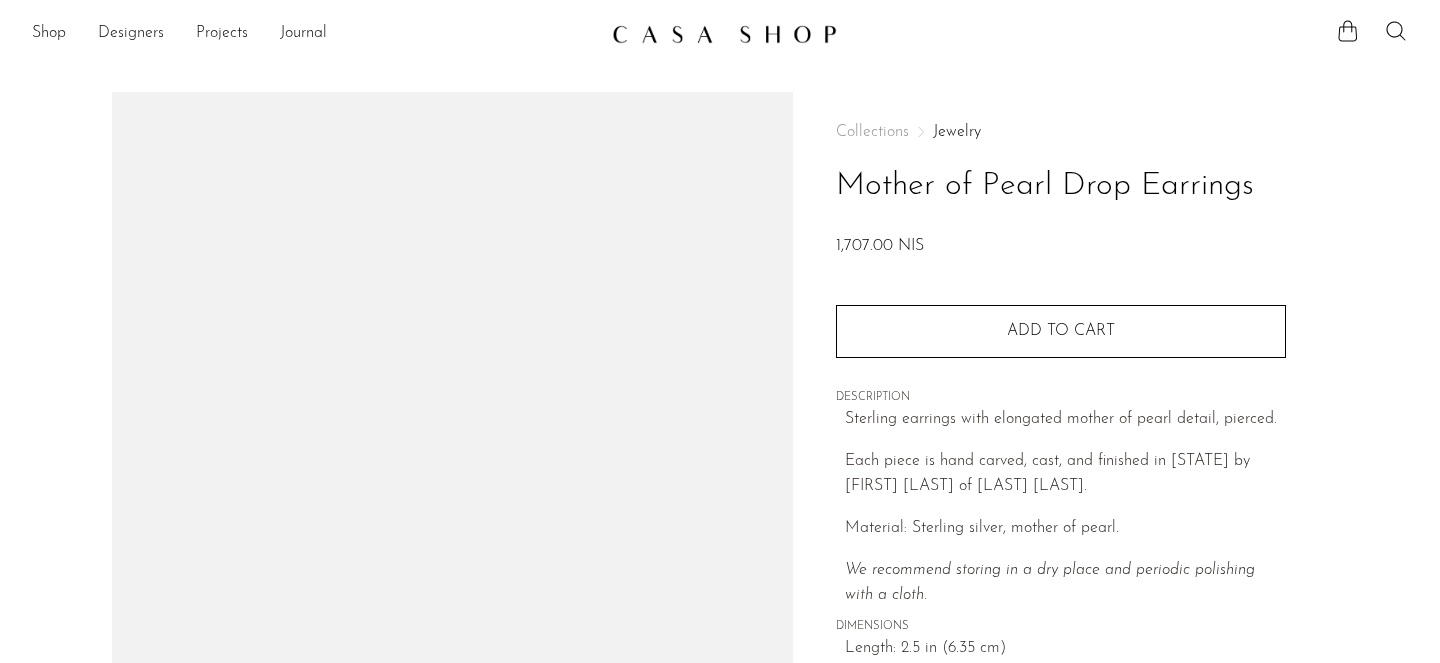 scroll, scrollTop: 0, scrollLeft: 0, axis: both 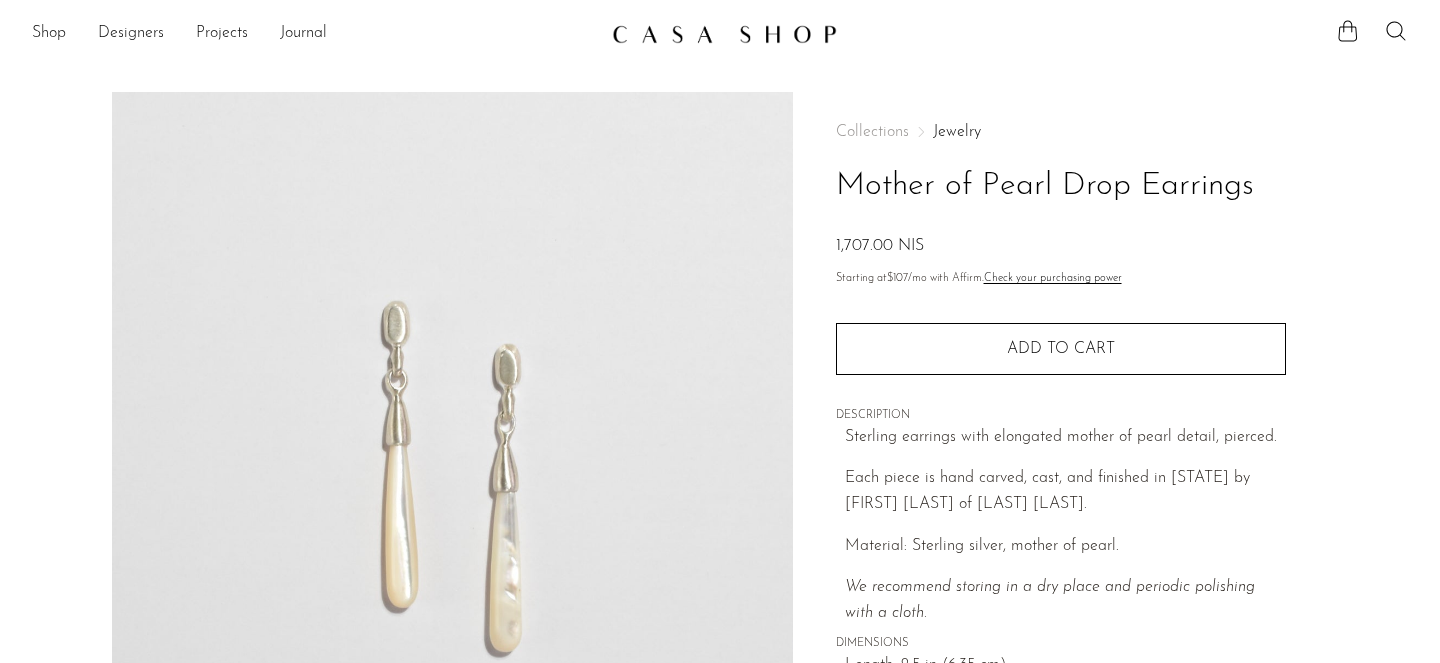 click at bounding box center (452, 467) 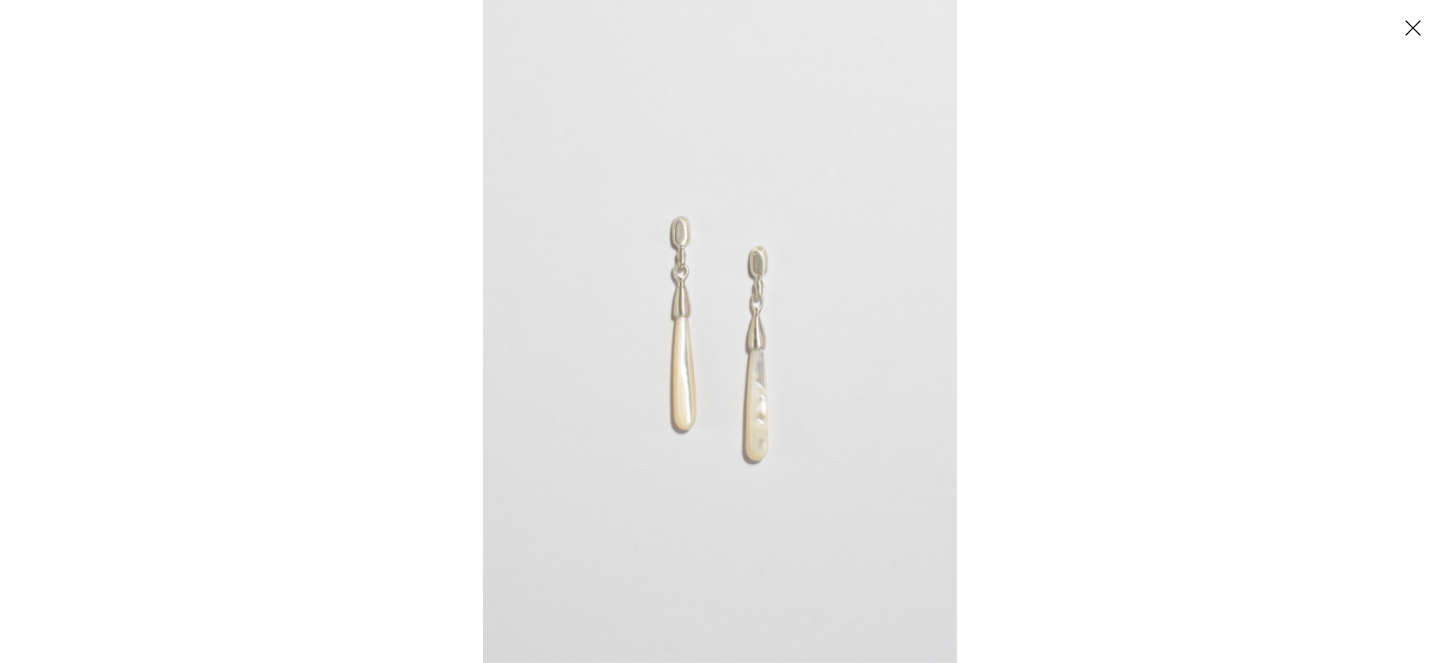 click at bounding box center [720, 331] 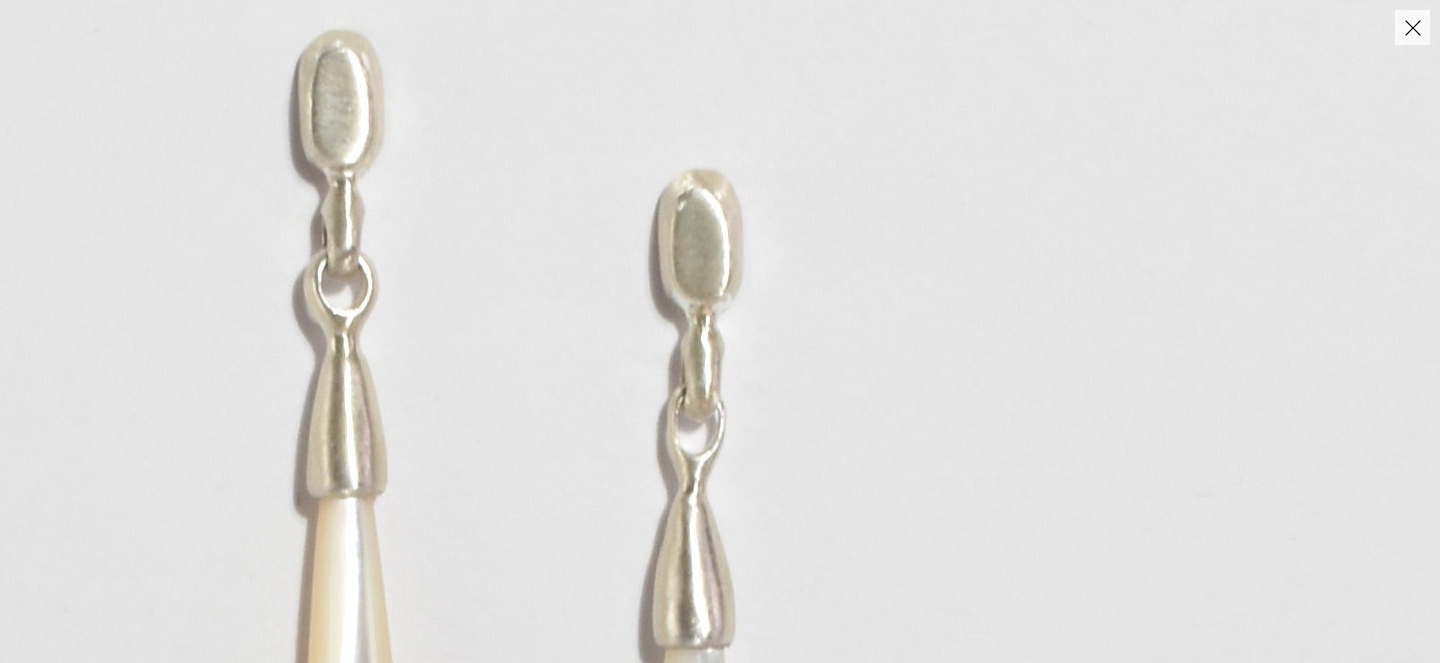 click at bounding box center (1412, 27) 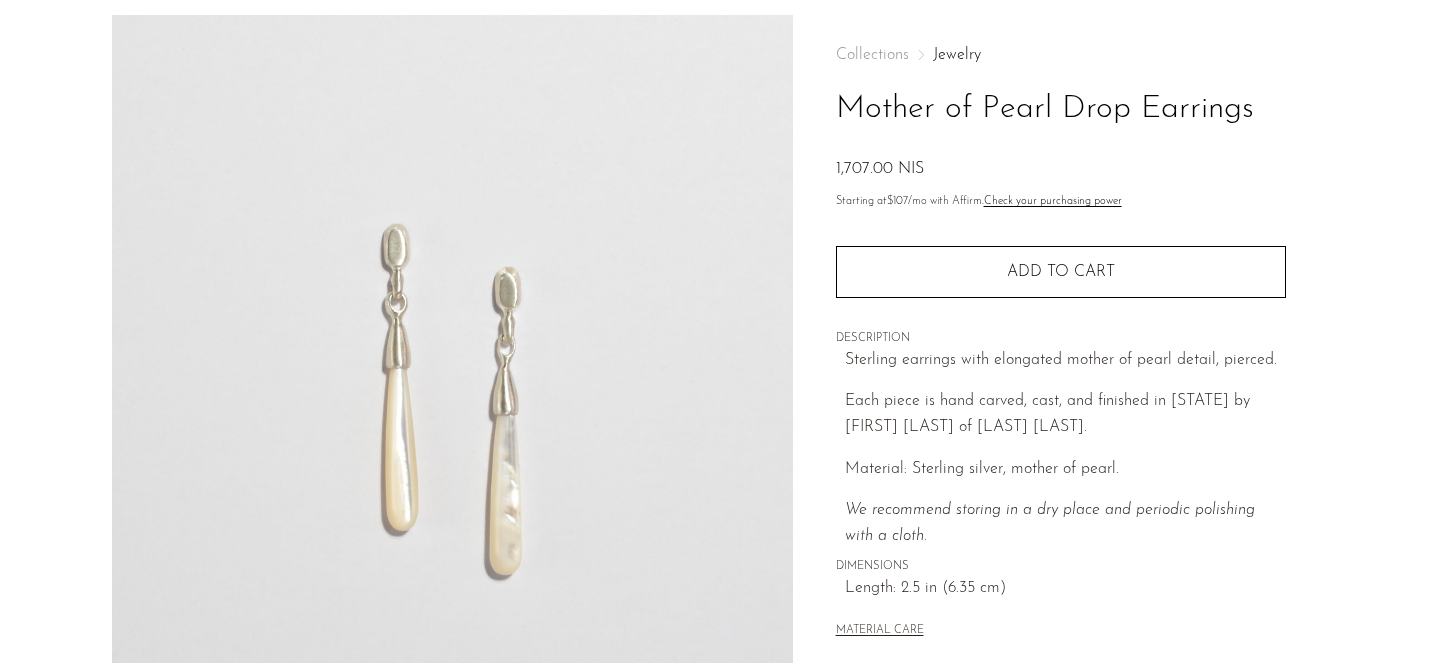 scroll, scrollTop: 84, scrollLeft: 0, axis: vertical 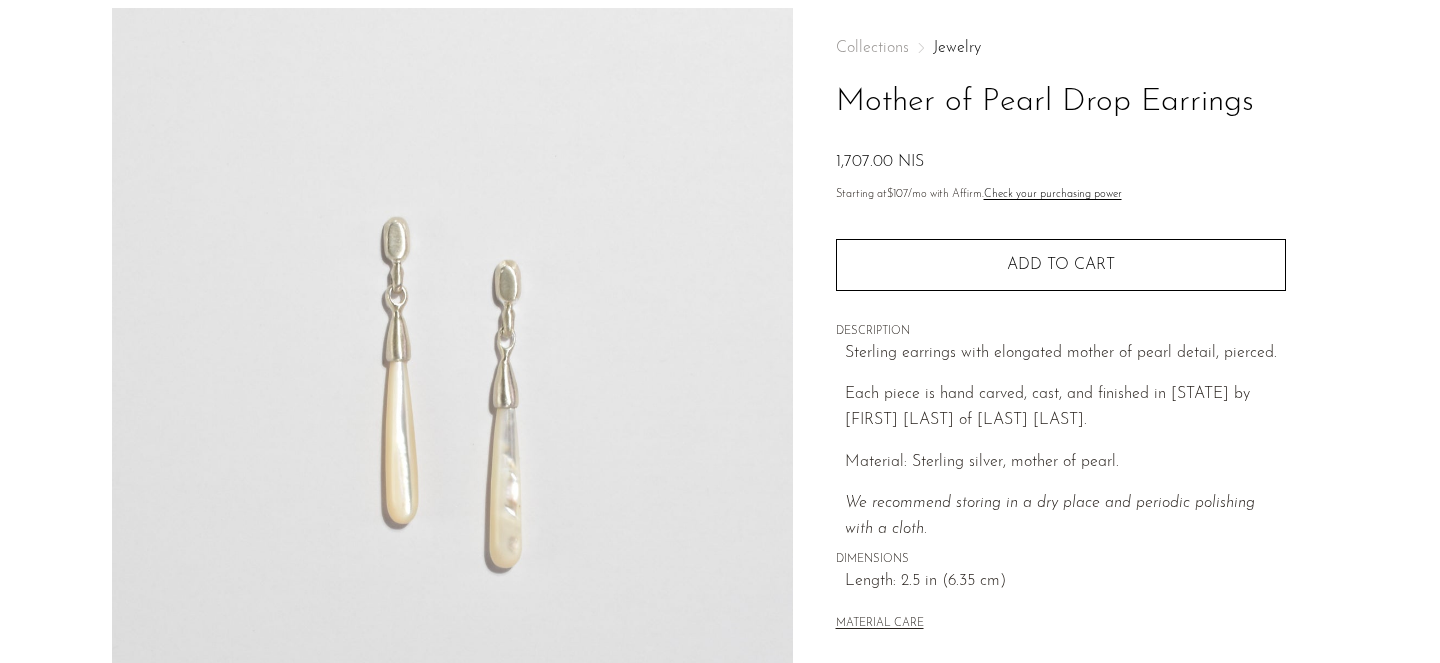 drag, startPoint x: 1092, startPoint y: 413, endPoint x: 888, endPoint y: 414, distance: 204.00246 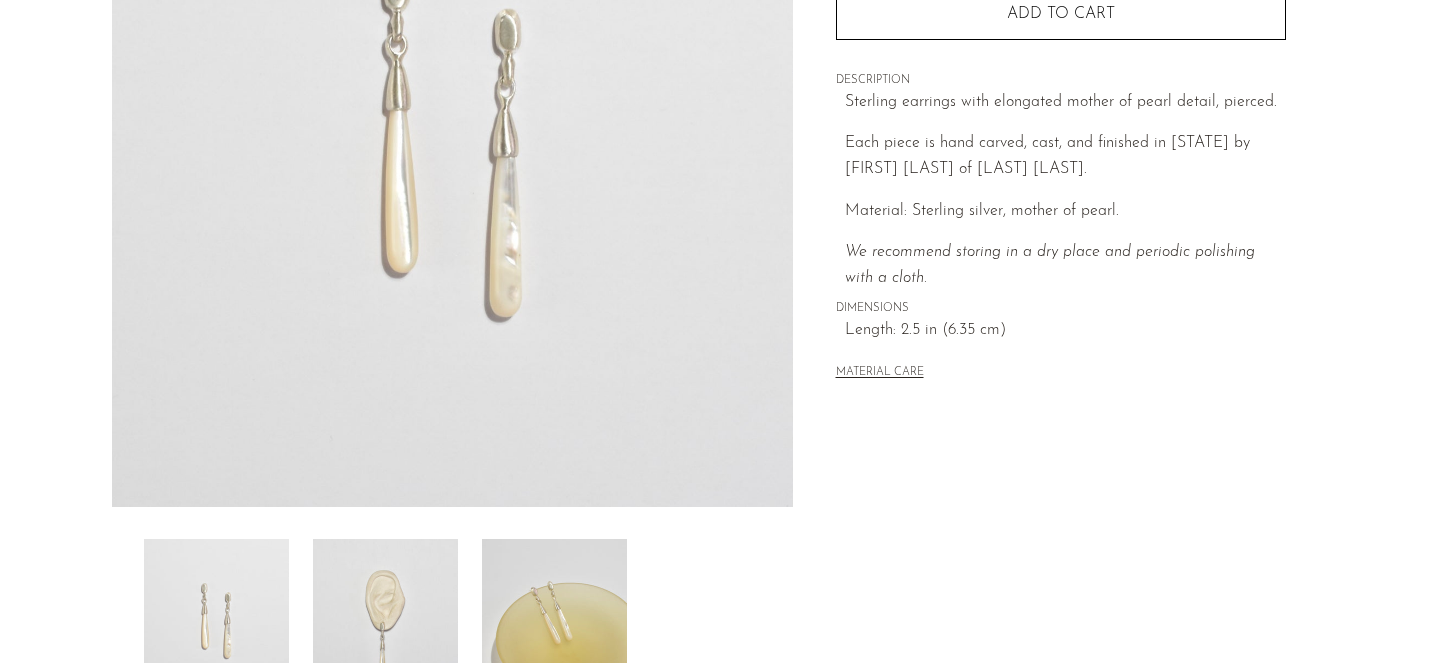 scroll, scrollTop: 475, scrollLeft: 0, axis: vertical 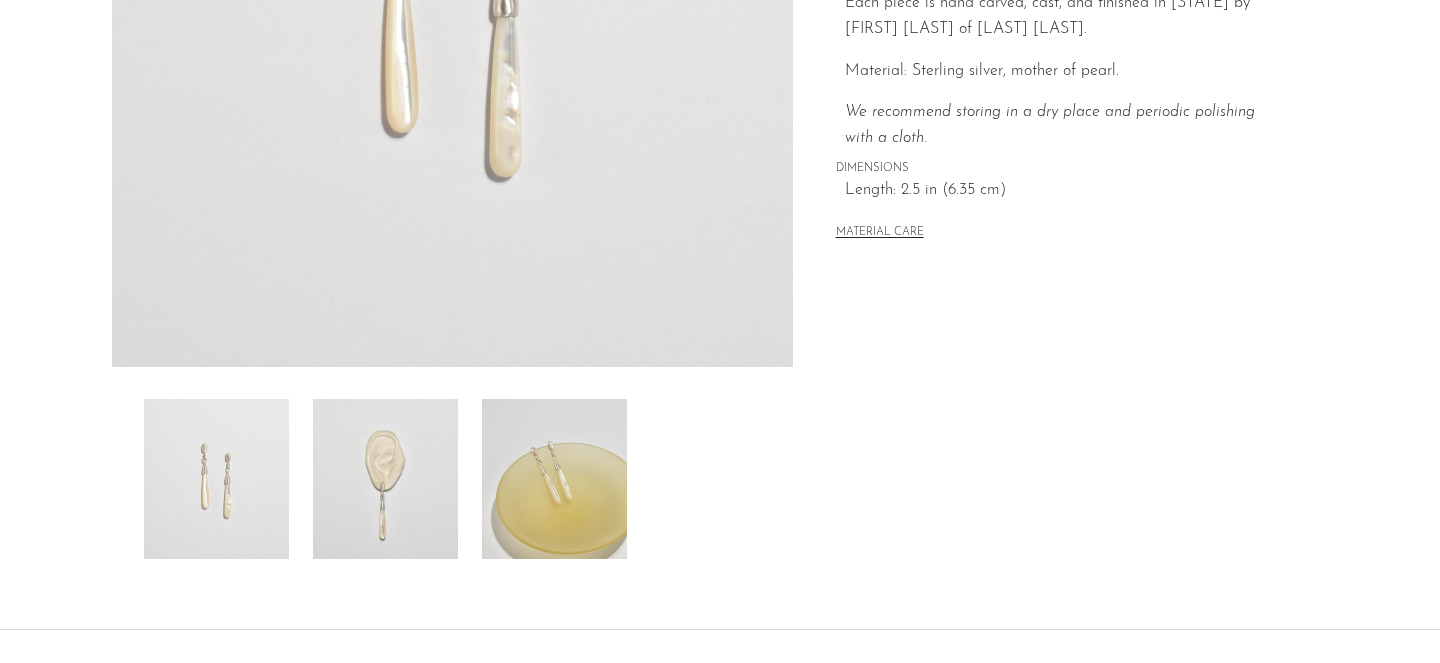 click at bounding box center (385, 479) 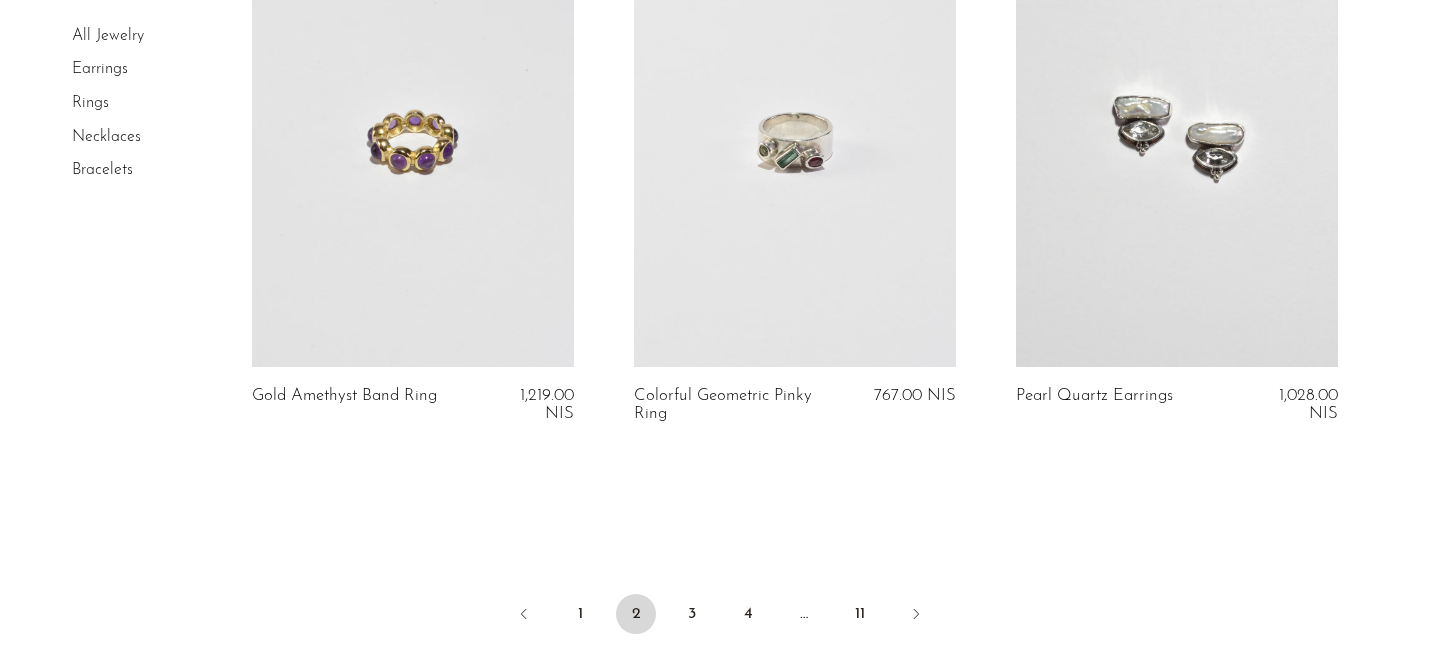 scroll, scrollTop: 6330, scrollLeft: 0, axis: vertical 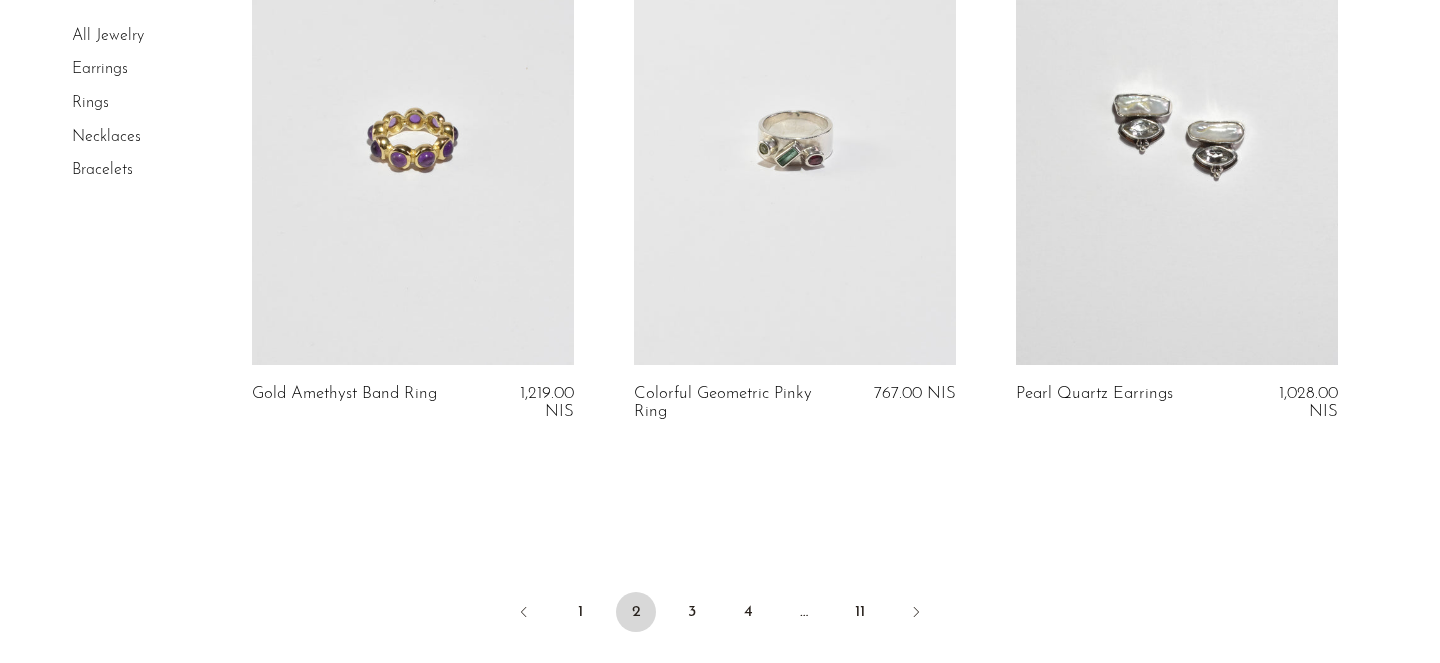 click at bounding box center [1177, 139] 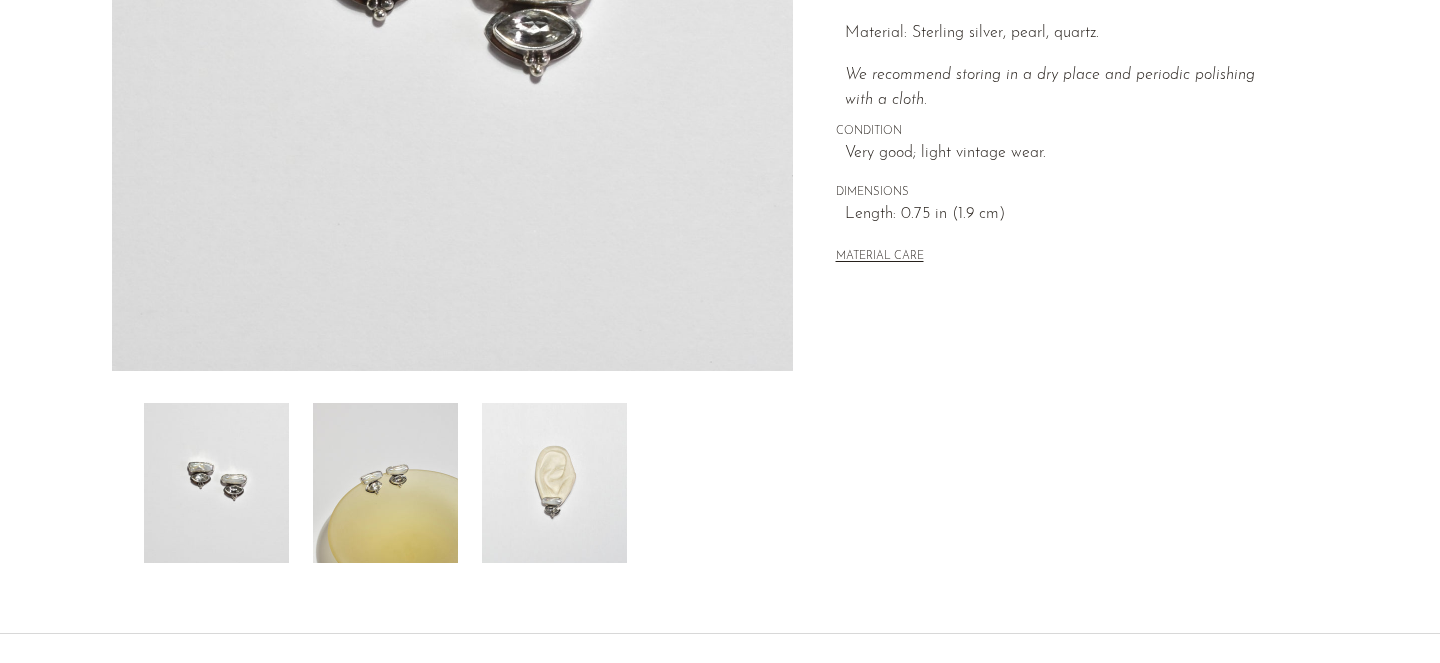 scroll, scrollTop: 485, scrollLeft: 0, axis: vertical 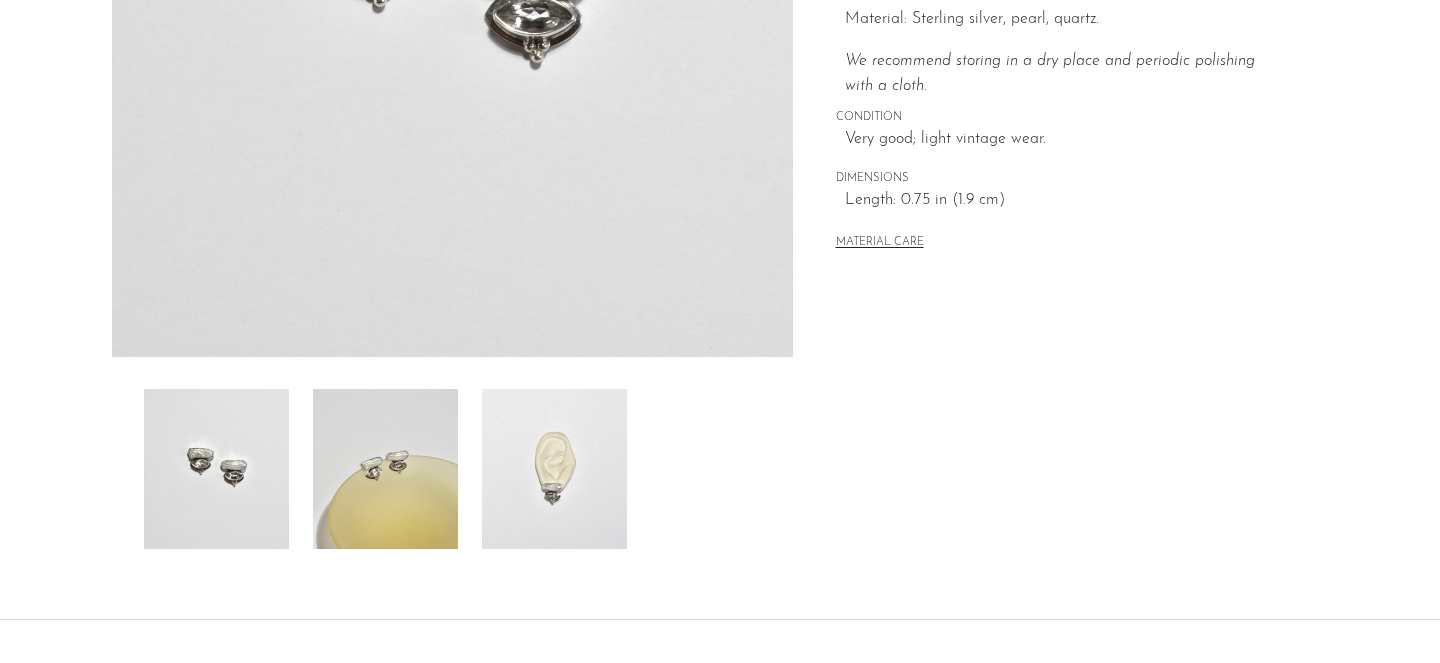 click at bounding box center [554, 469] 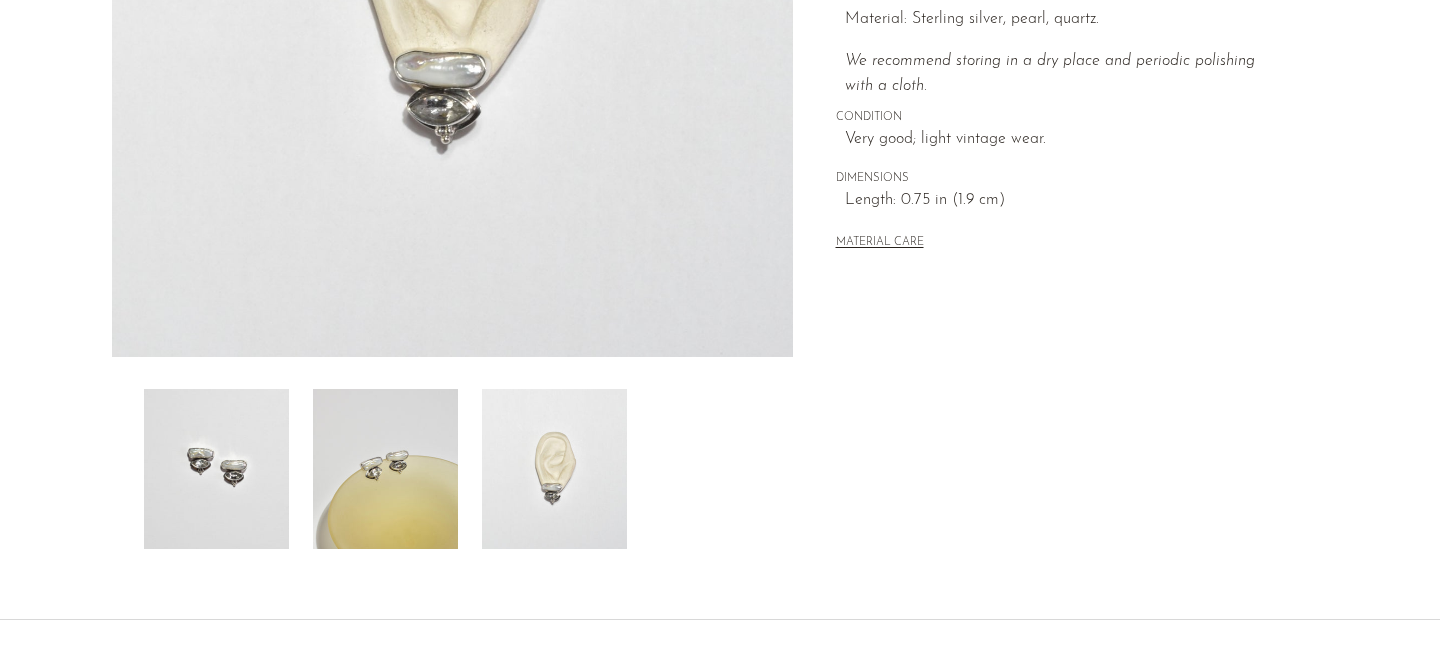 click at bounding box center [385, 469] 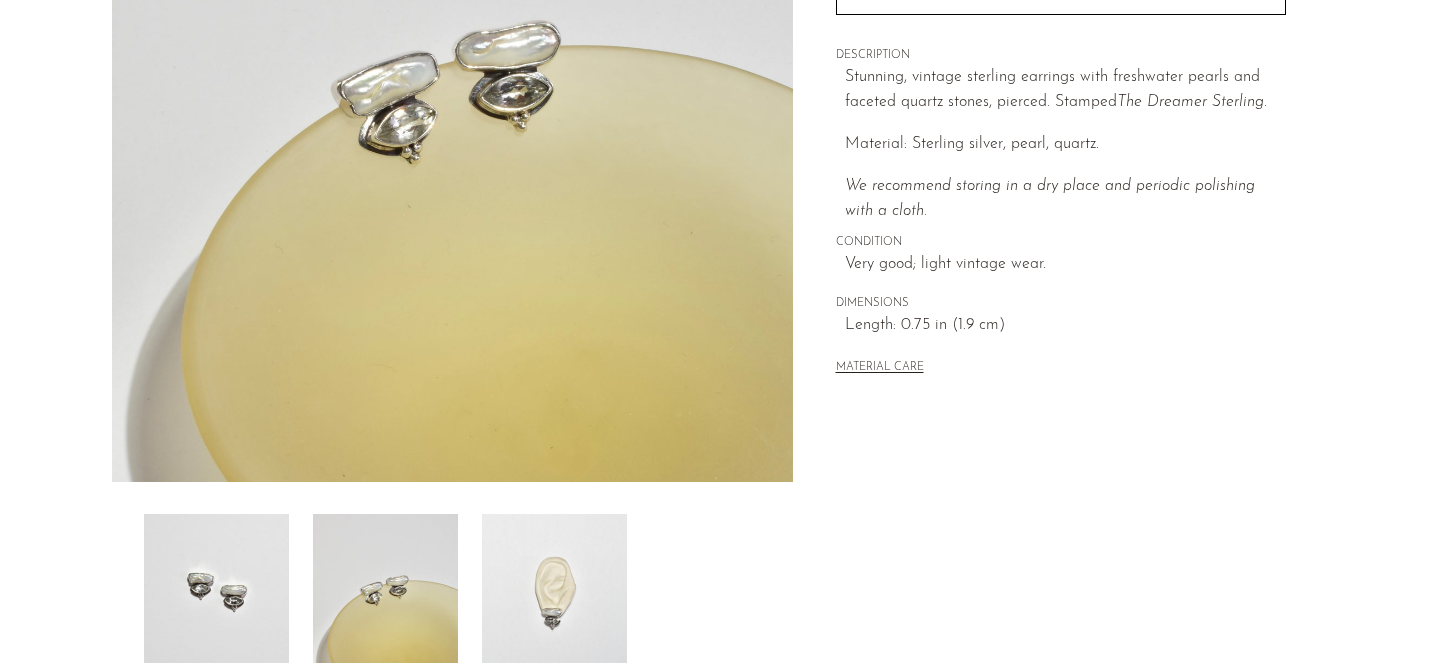 scroll, scrollTop: 363, scrollLeft: 0, axis: vertical 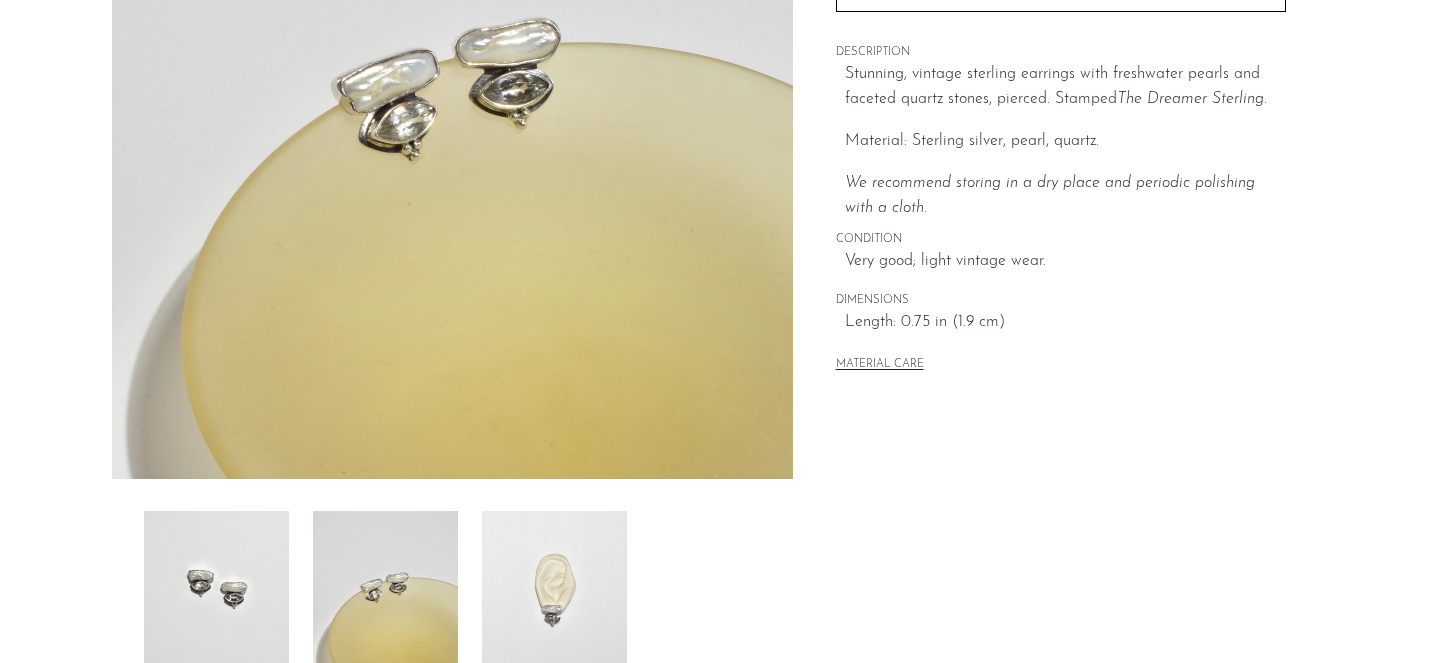 click at bounding box center [554, 591] 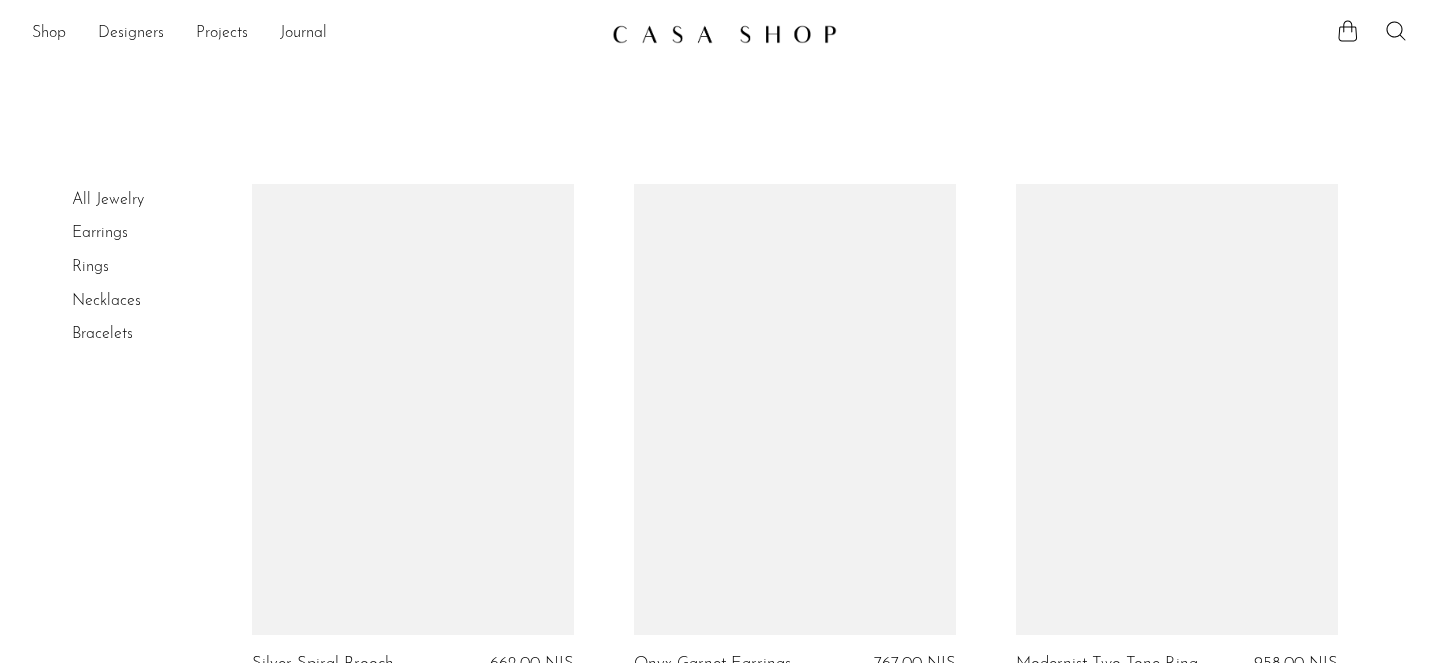 scroll, scrollTop: 6330, scrollLeft: 0, axis: vertical 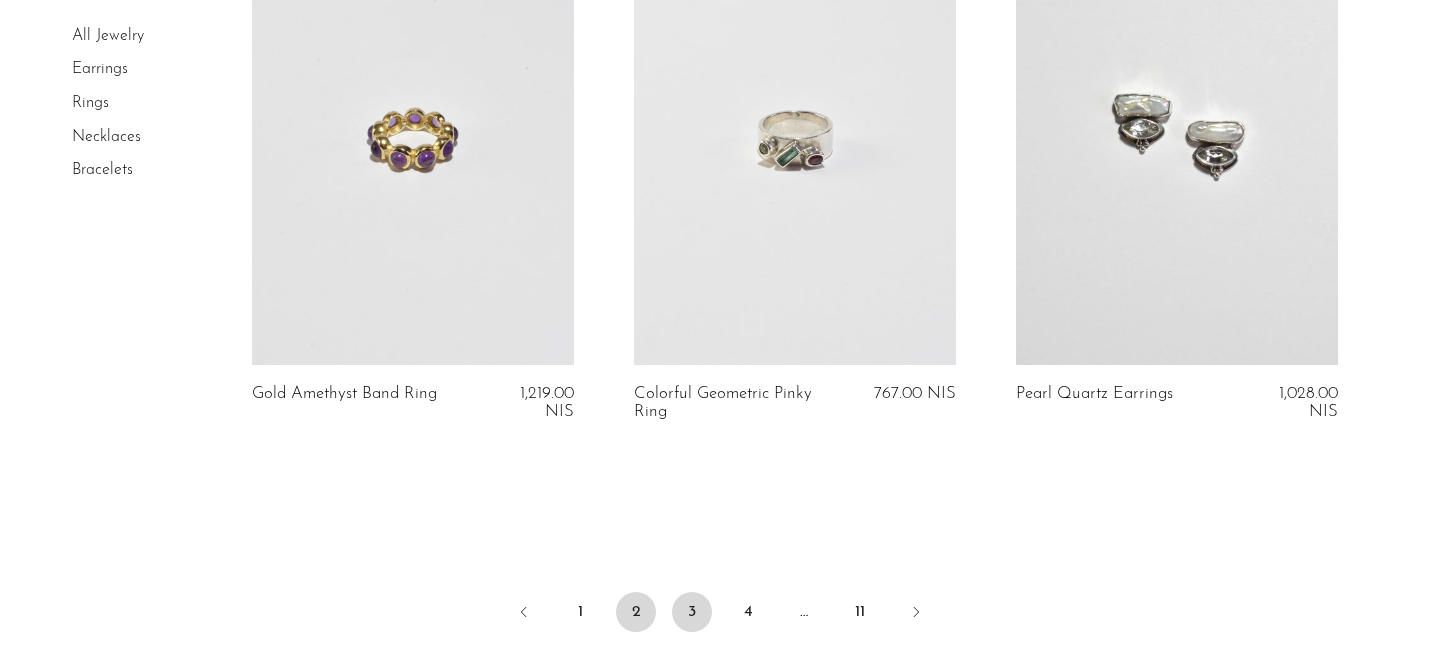 click on "3" at bounding box center [692, 612] 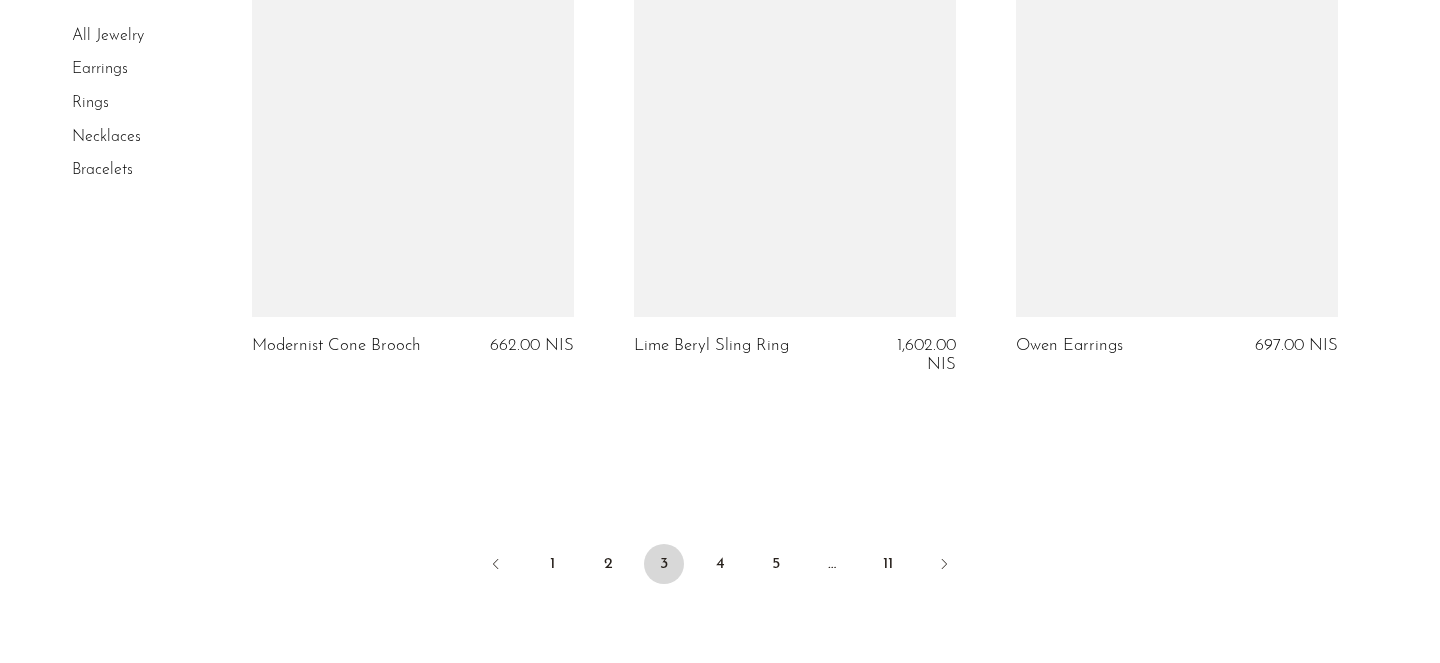 scroll, scrollTop: 6397, scrollLeft: 0, axis: vertical 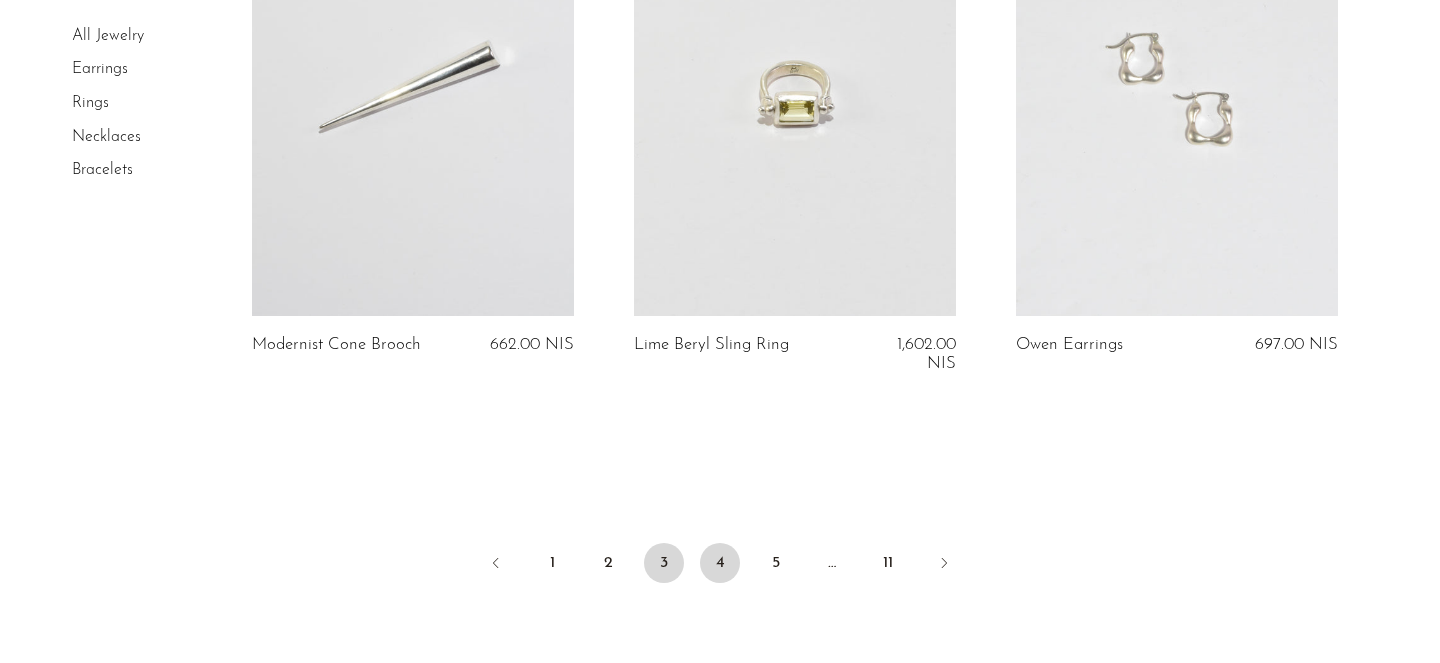click on "4" at bounding box center (720, 563) 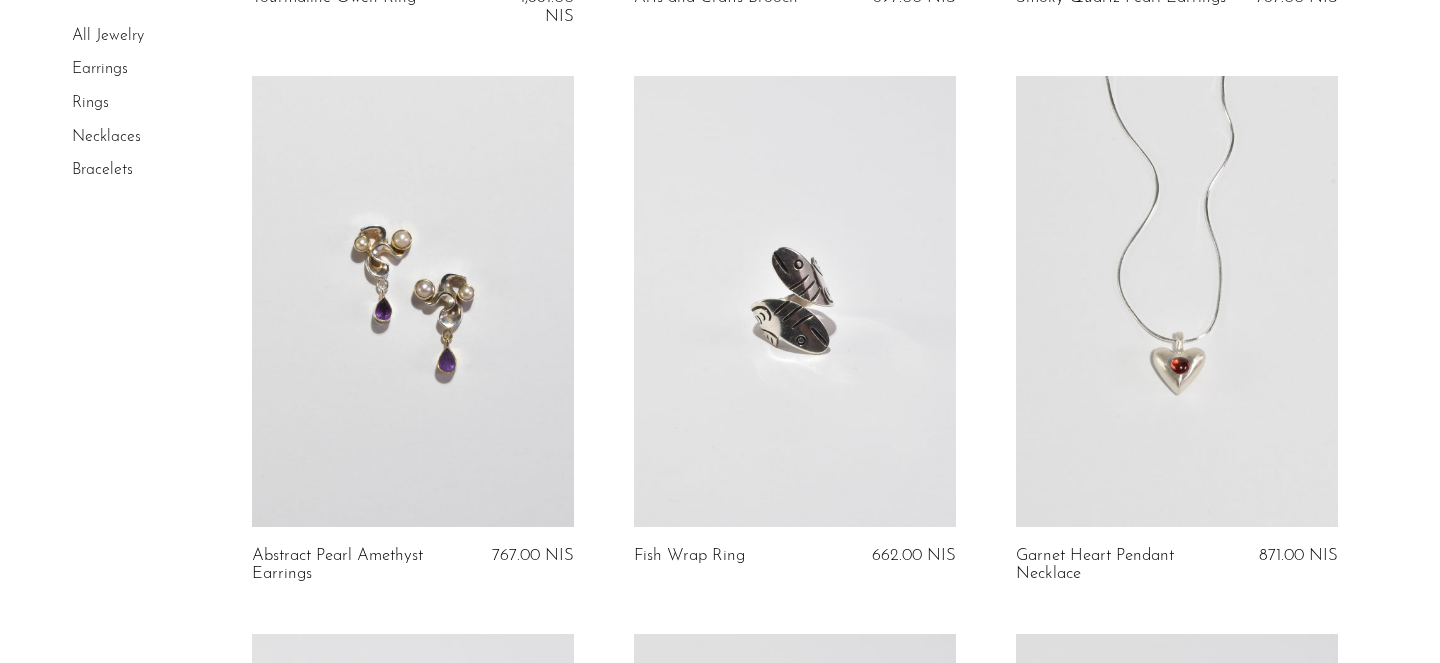 scroll, scrollTop: 1225, scrollLeft: 0, axis: vertical 